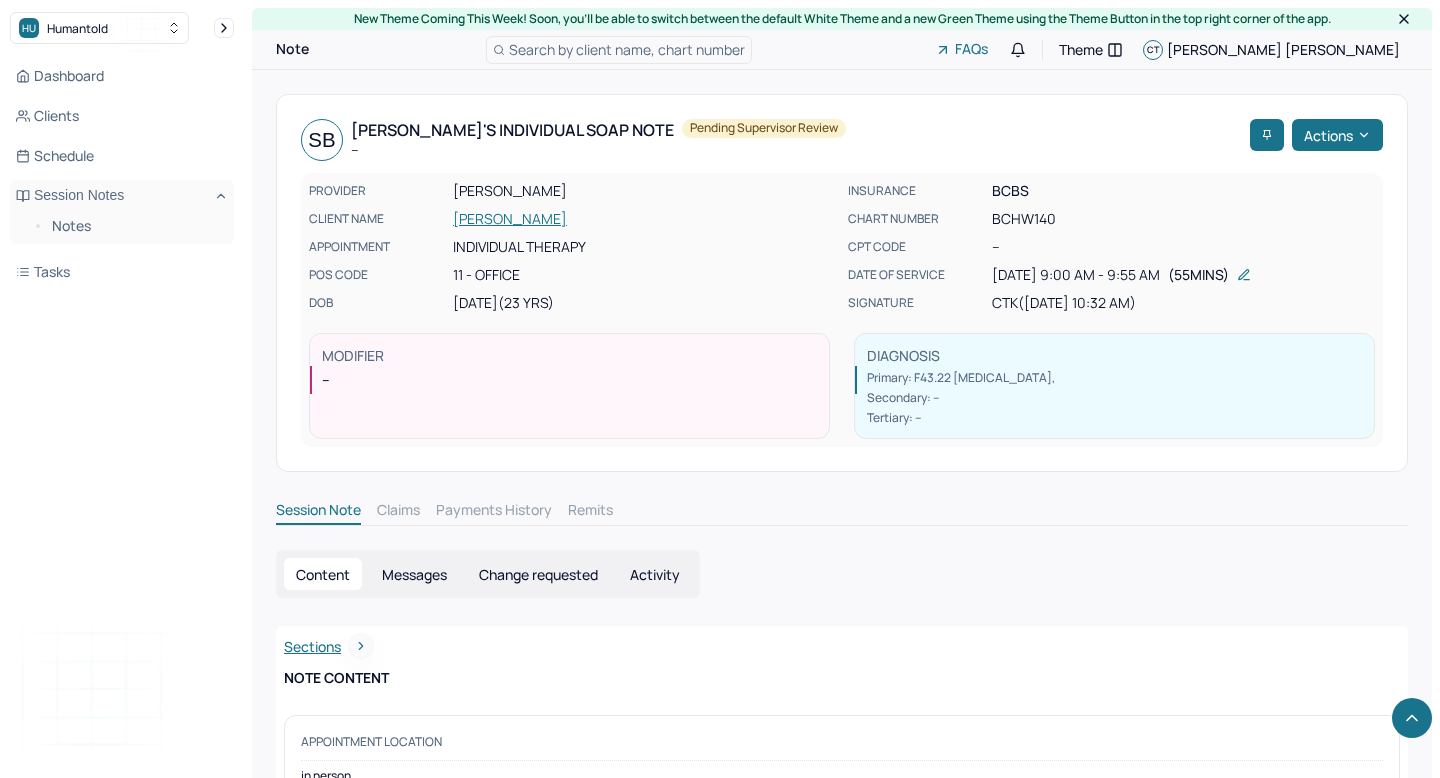 click on "Notes" at bounding box center (135, 226) 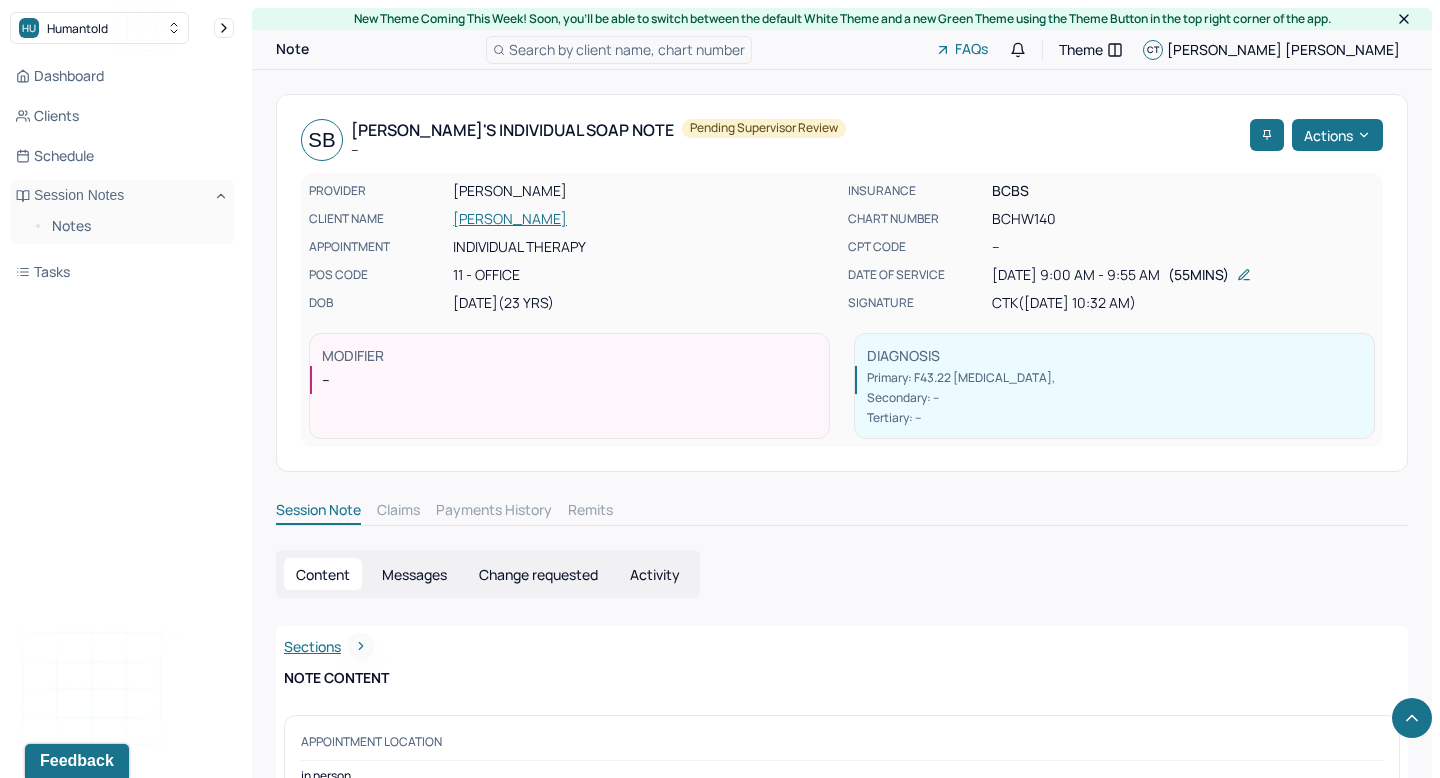 scroll, scrollTop: 0, scrollLeft: 0, axis: both 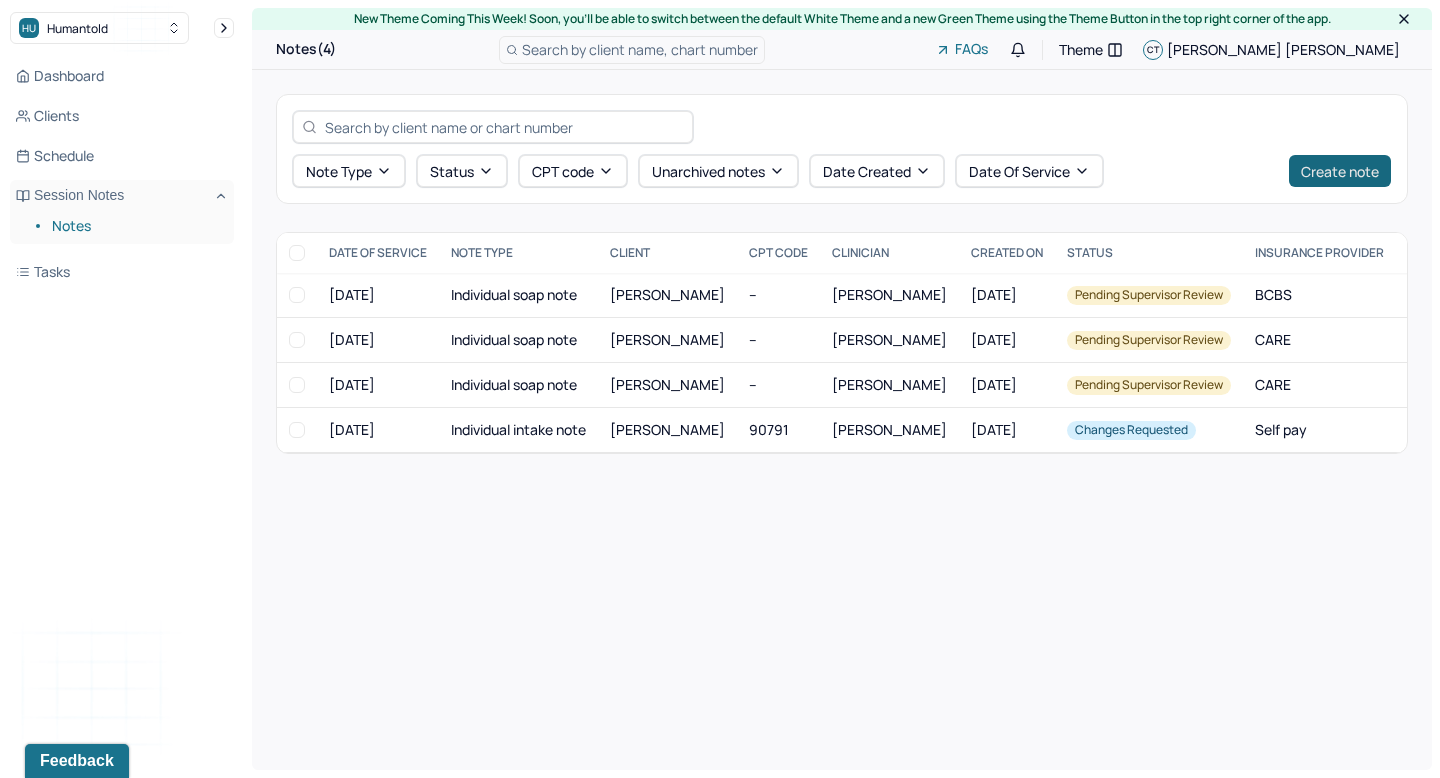 click on "Create note" at bounding box center (1340, 171) 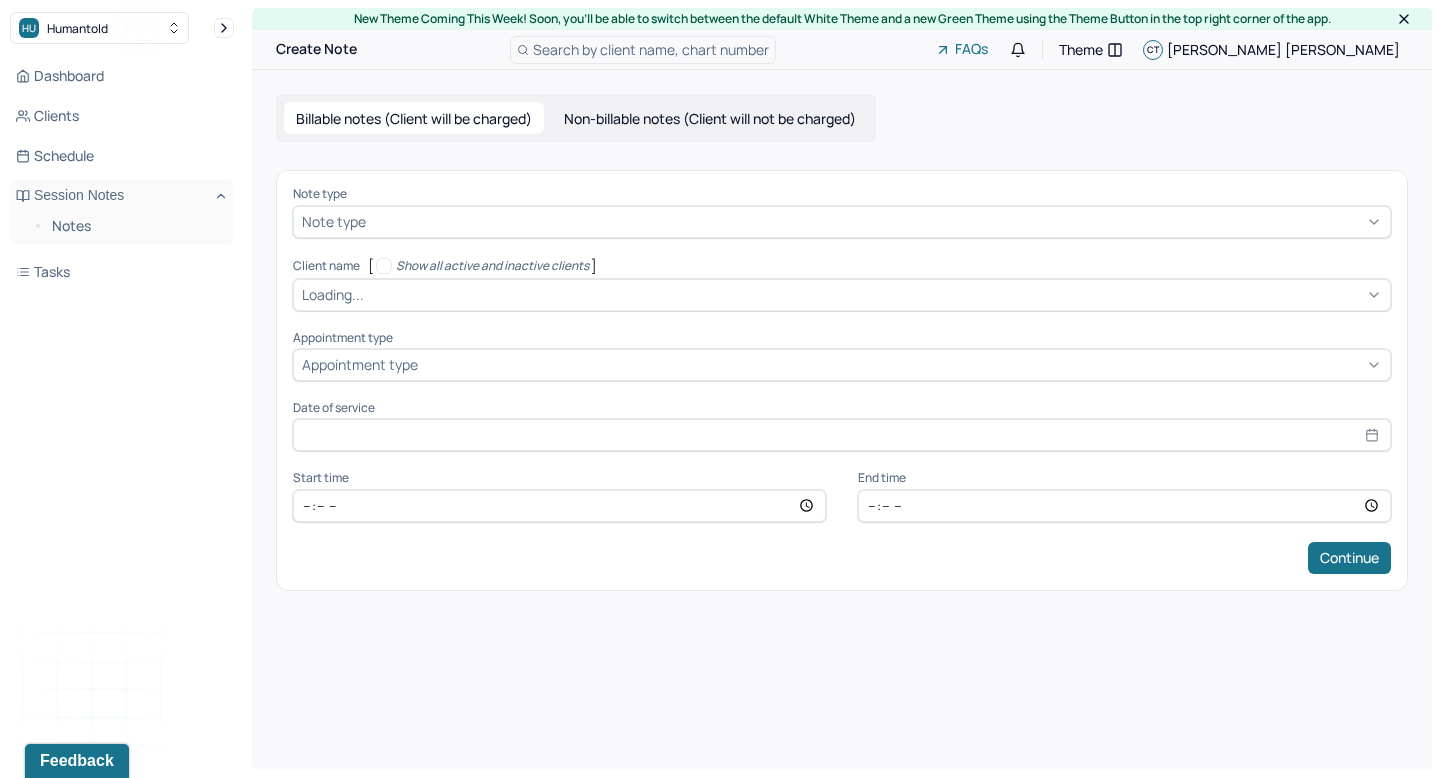 click on "Note type" at bounding box center (842, 194) 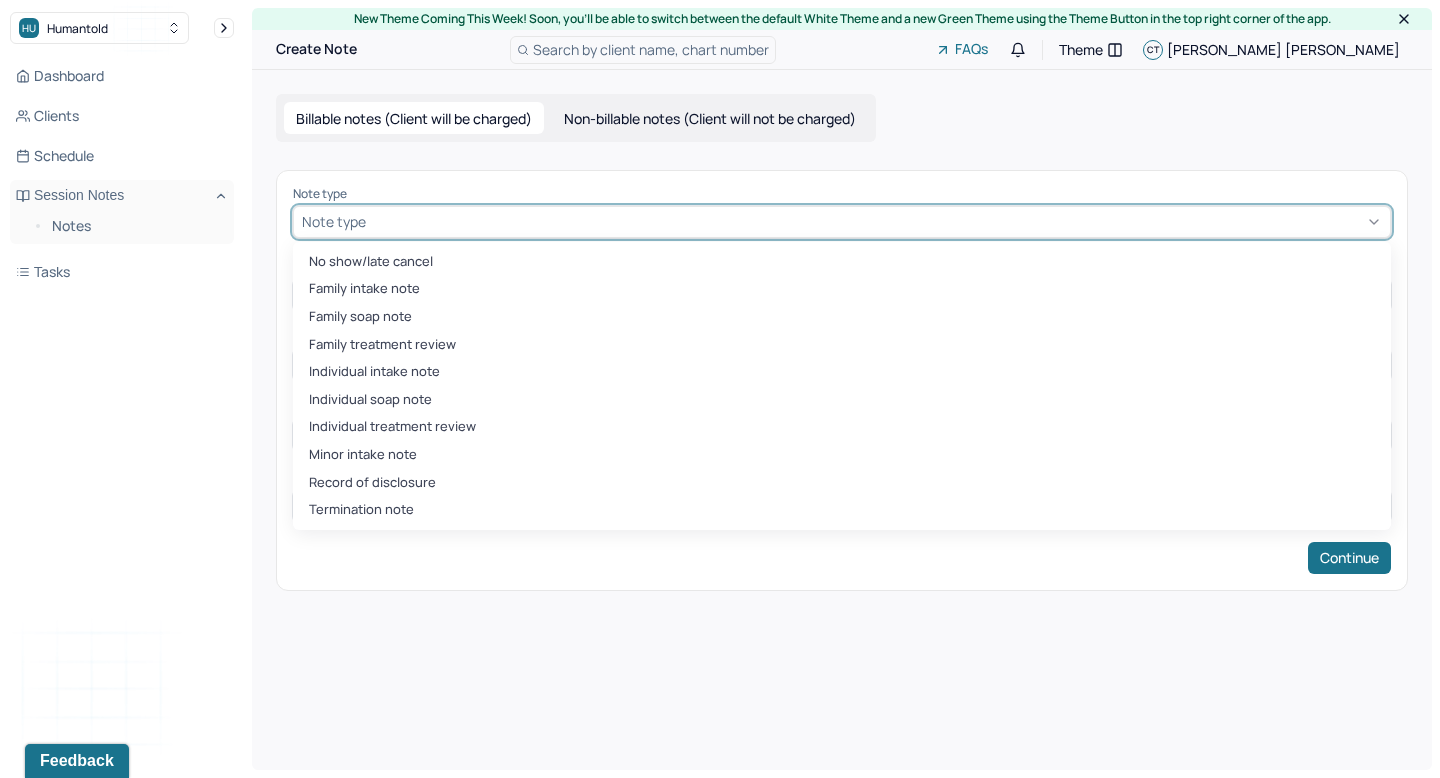 click at bounding box center [876, 221] 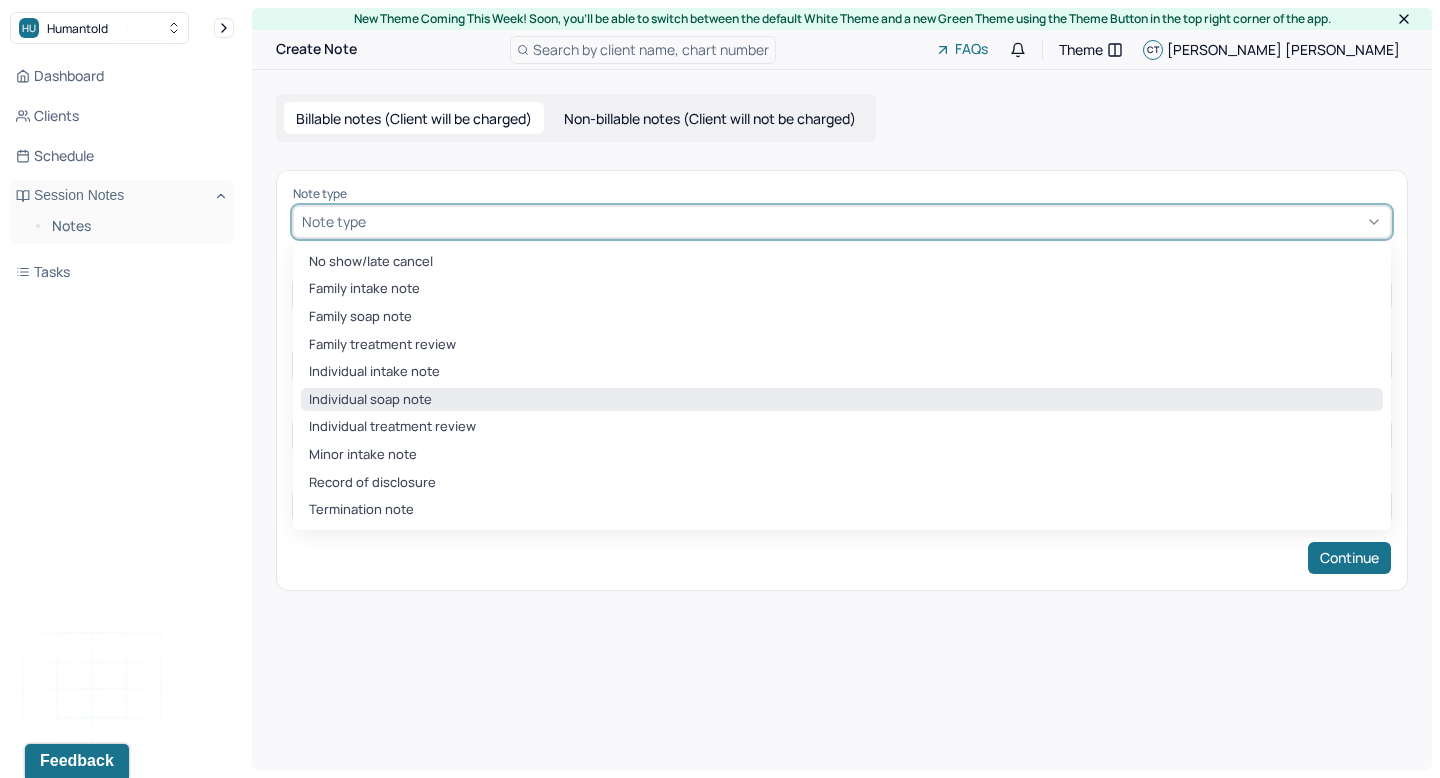 click on "Individual soap note" at bounding box center (842, 400) 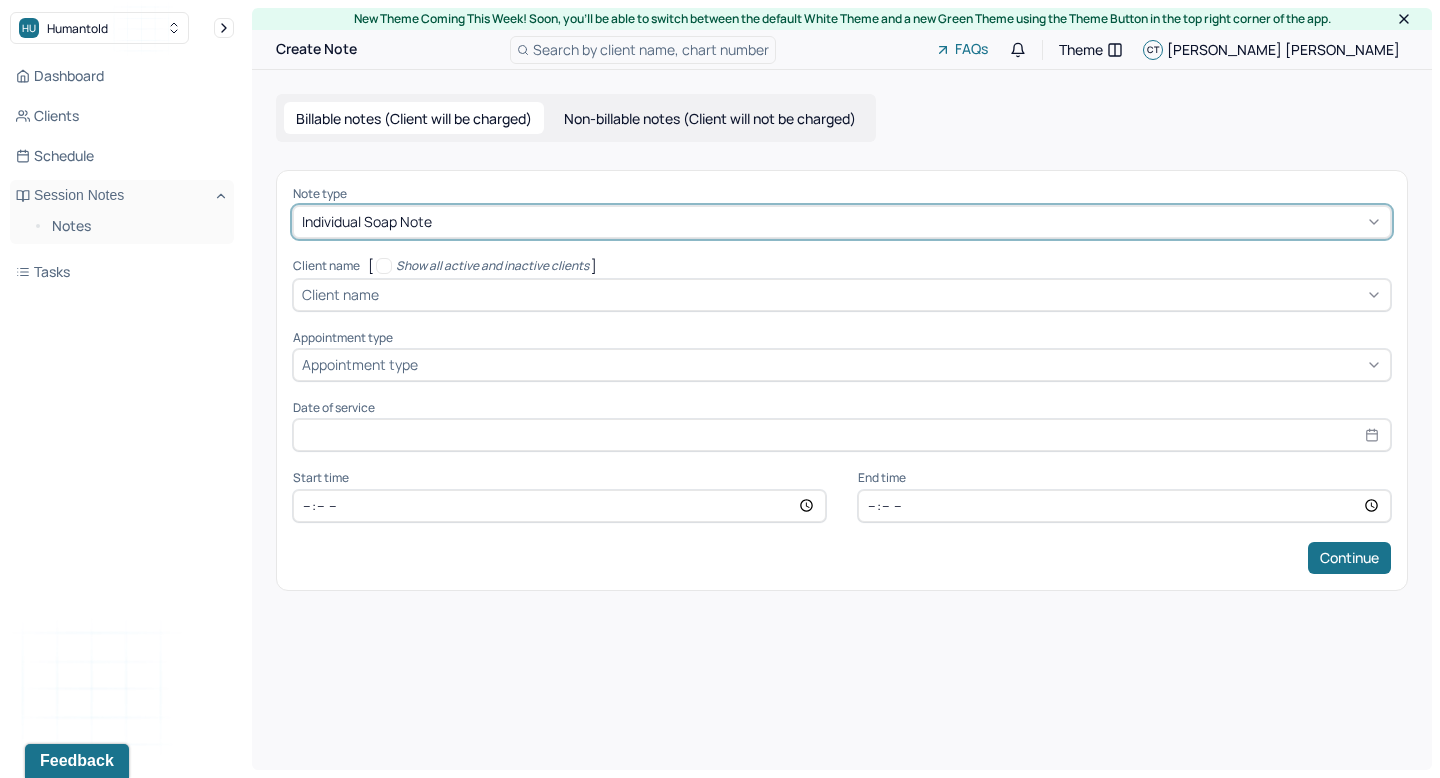 click at bounding box center (882, 294) 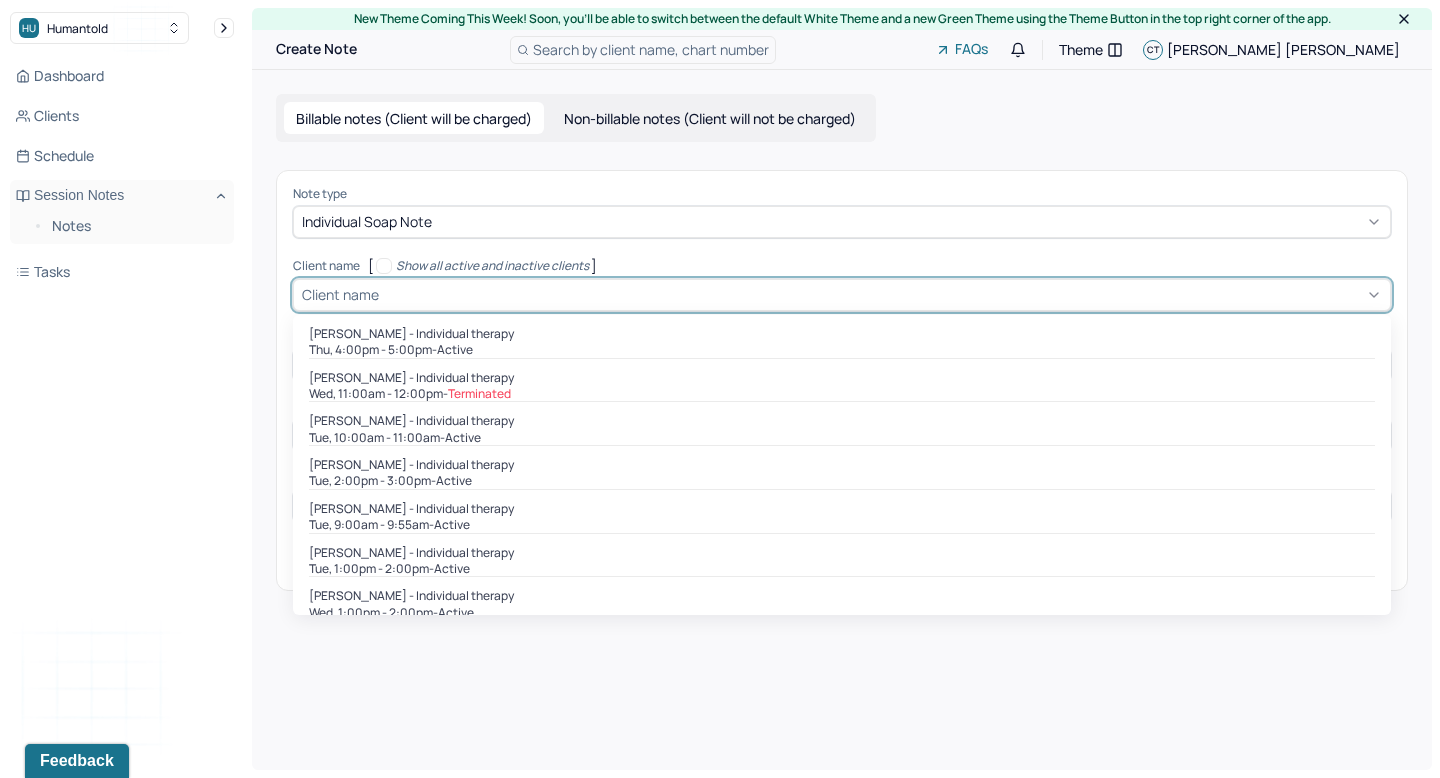 scroll, scrollTop: 588, scrollLeft: 0, axis: vertical 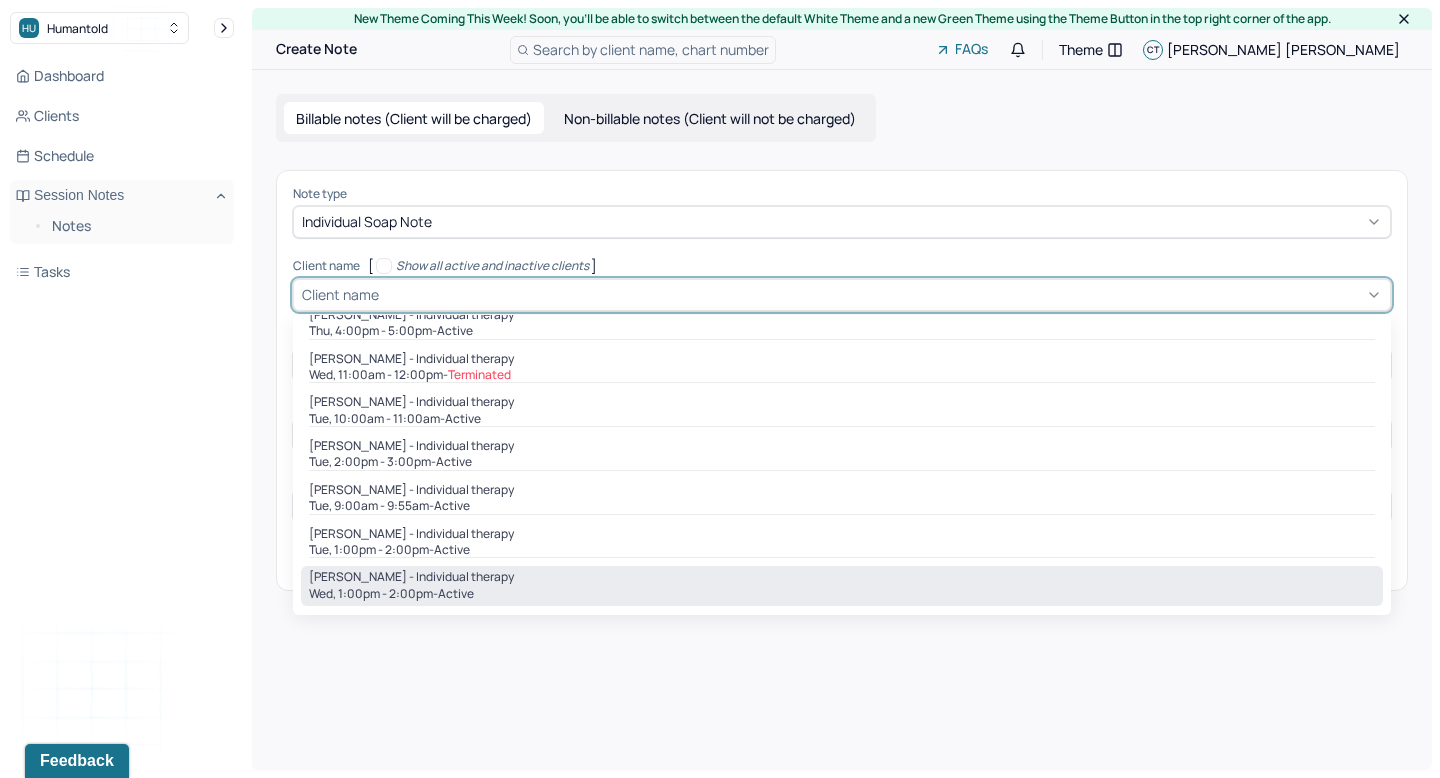 click on "[PERSON_NAME] - Individual therapy" at bounding box center [842, 577] 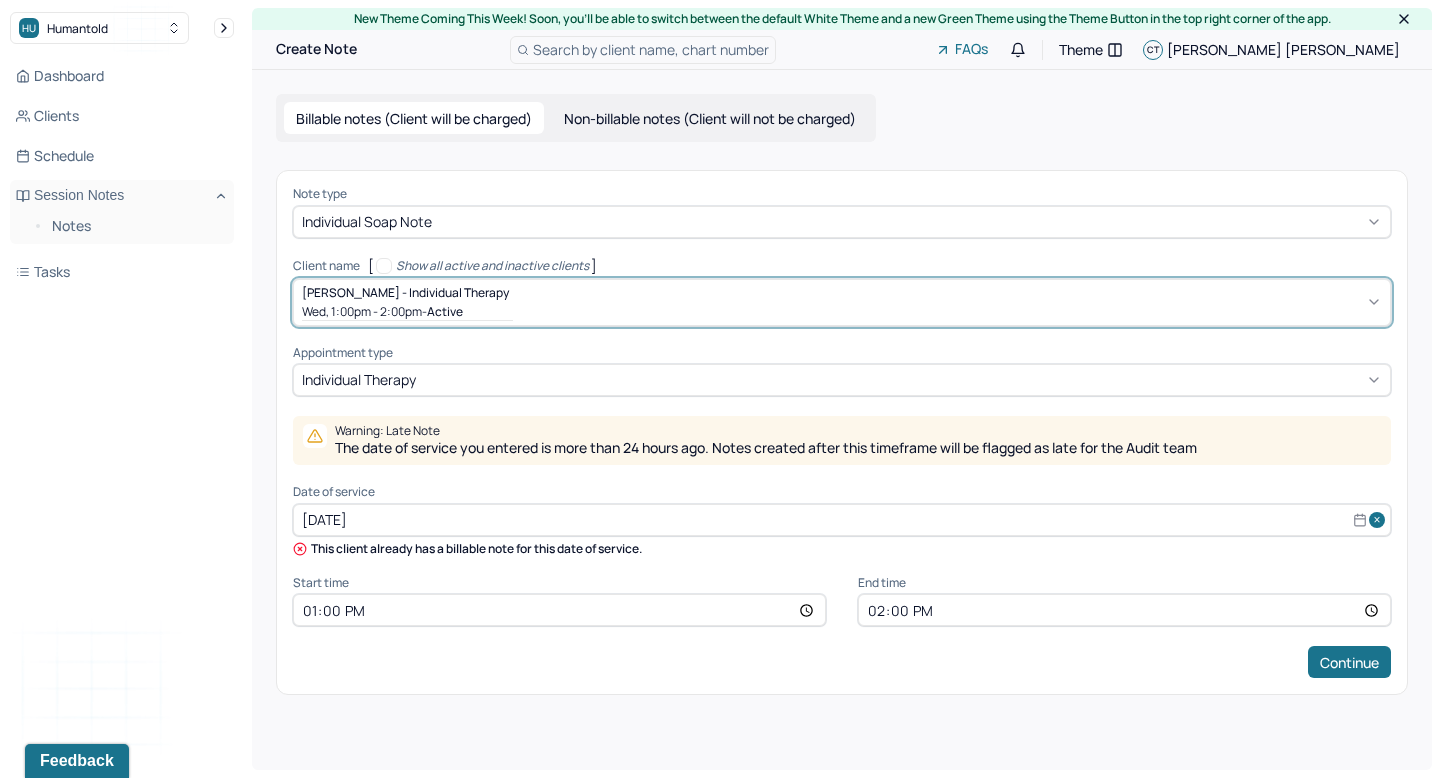 click on "[DATE]" at bounding box center (842, 520) 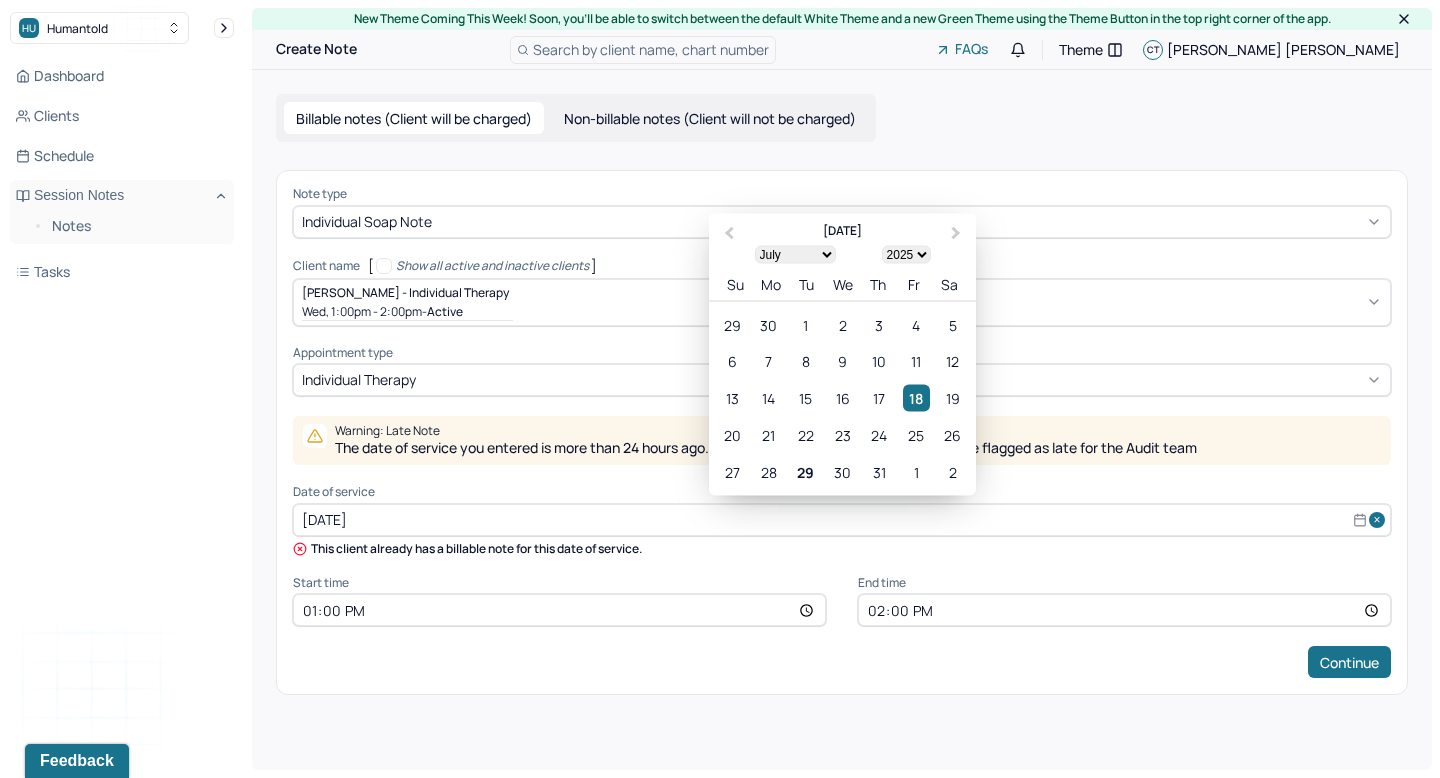 click on "27 28 29 30 31 1 2" at bounding box center [842, 471] 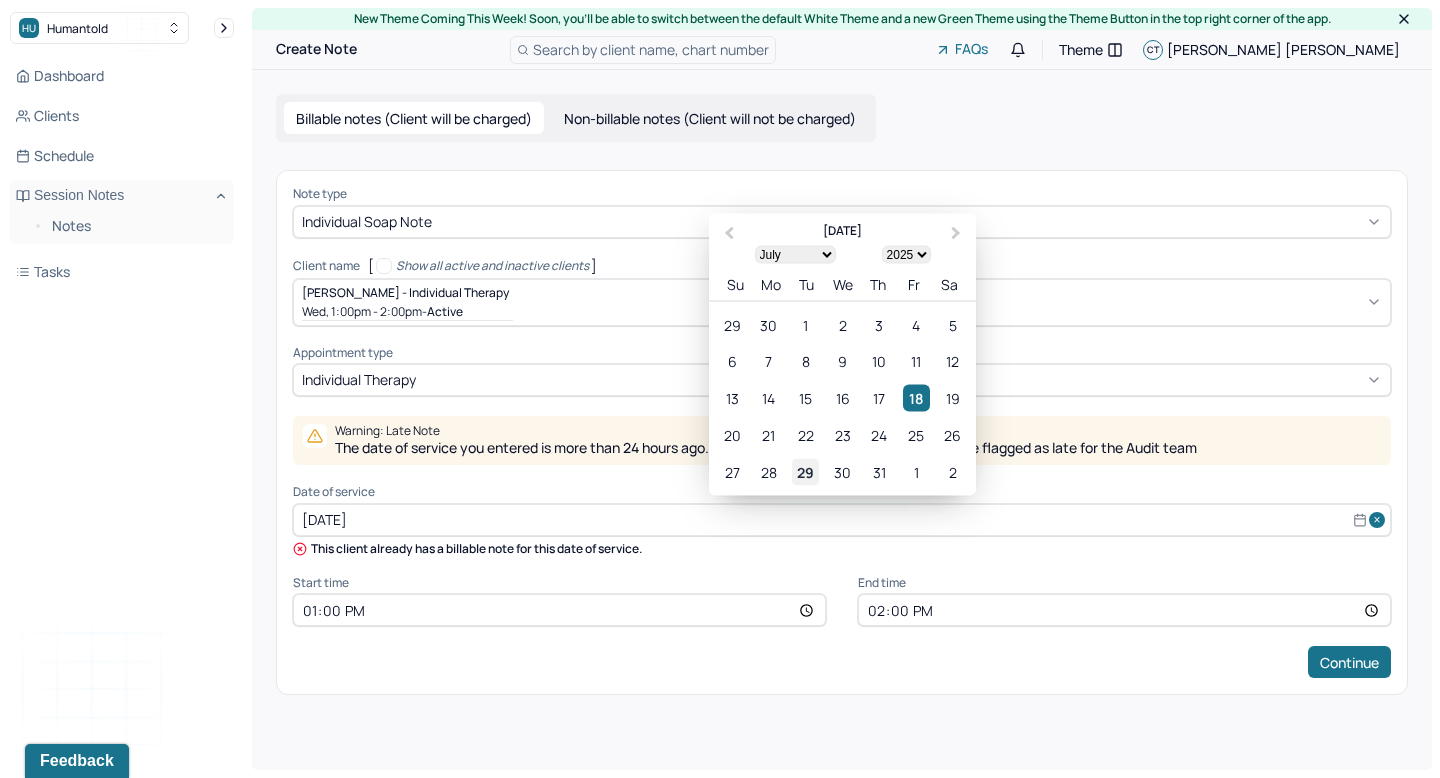 click on "29" at bounding box center [805, 471] 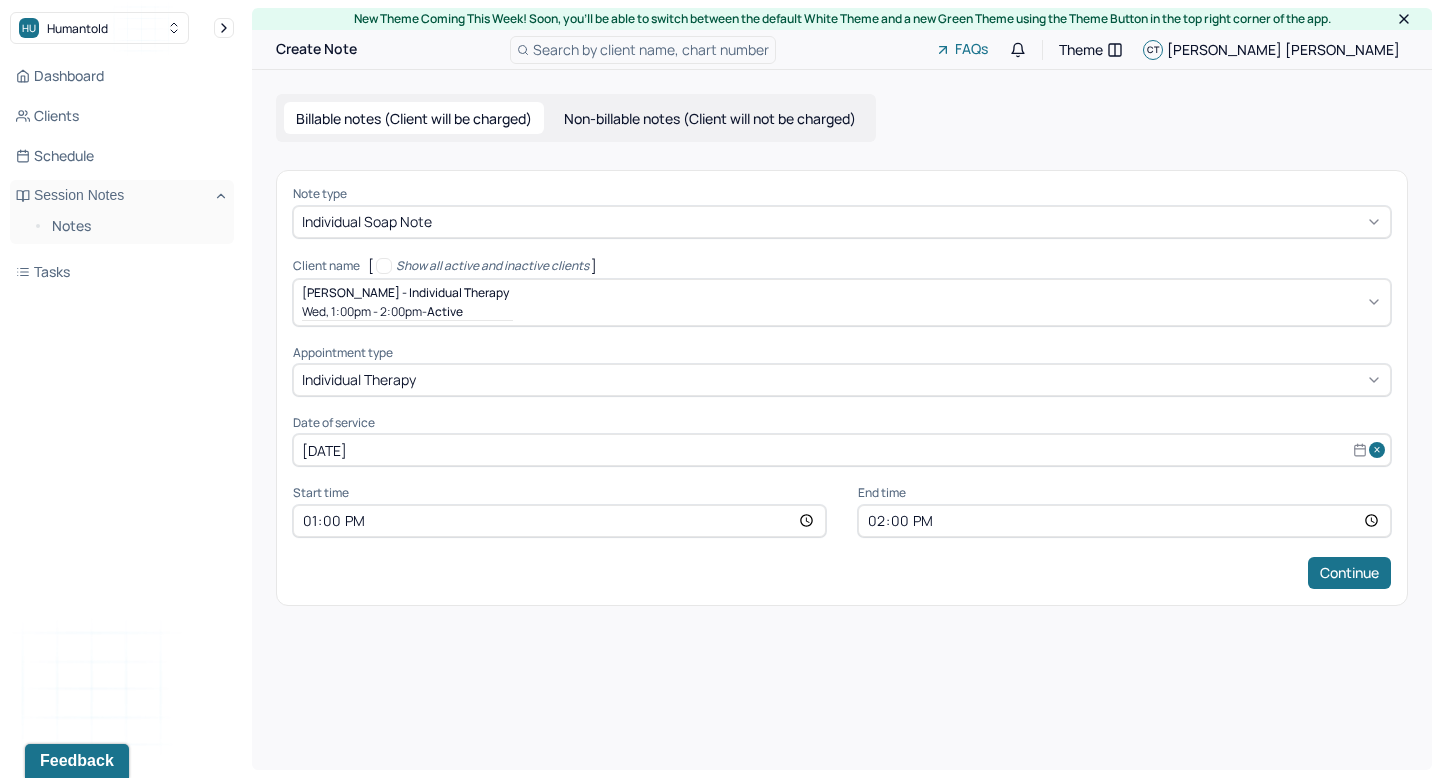 click on "13:00" at bounding box center (559, 521) 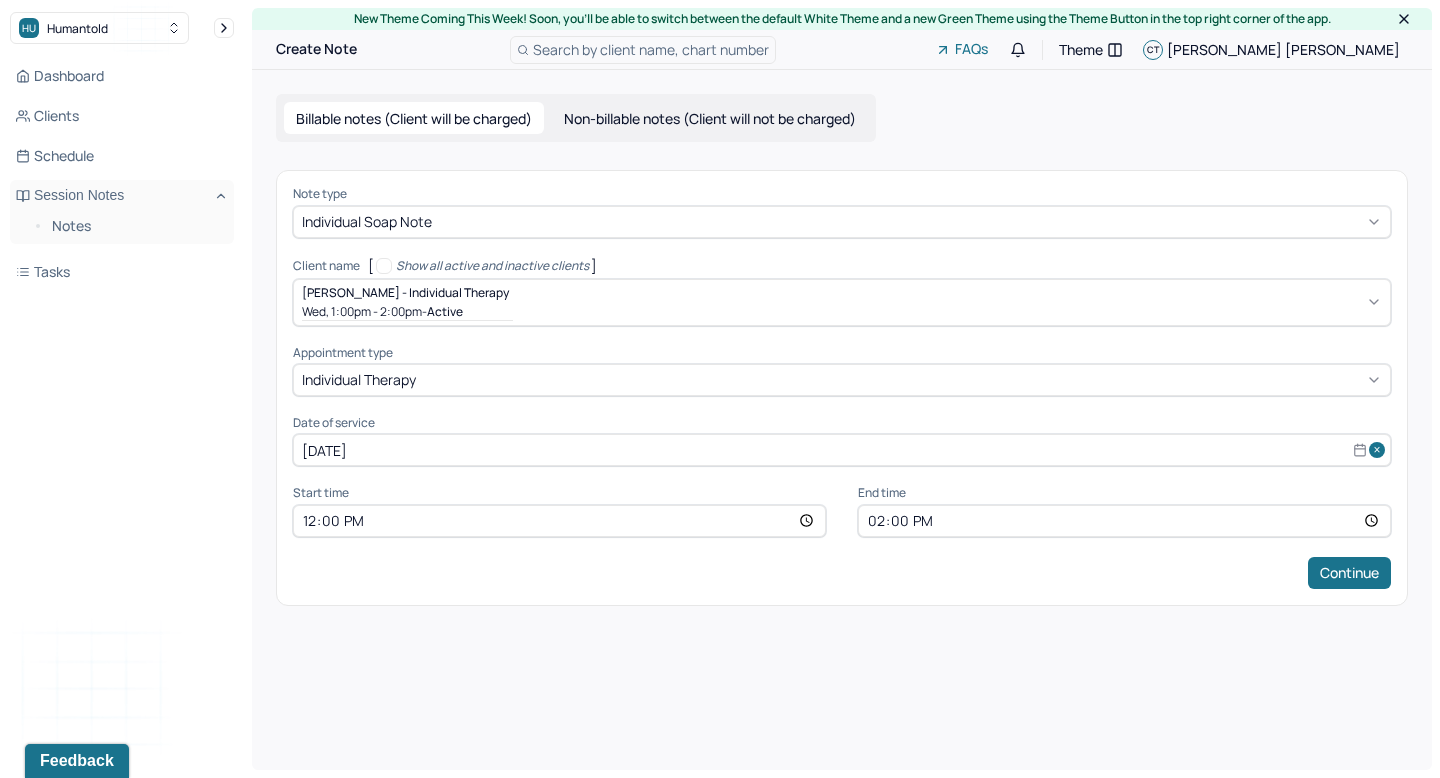 click on "14:00" at bounding box center [1124, 521] 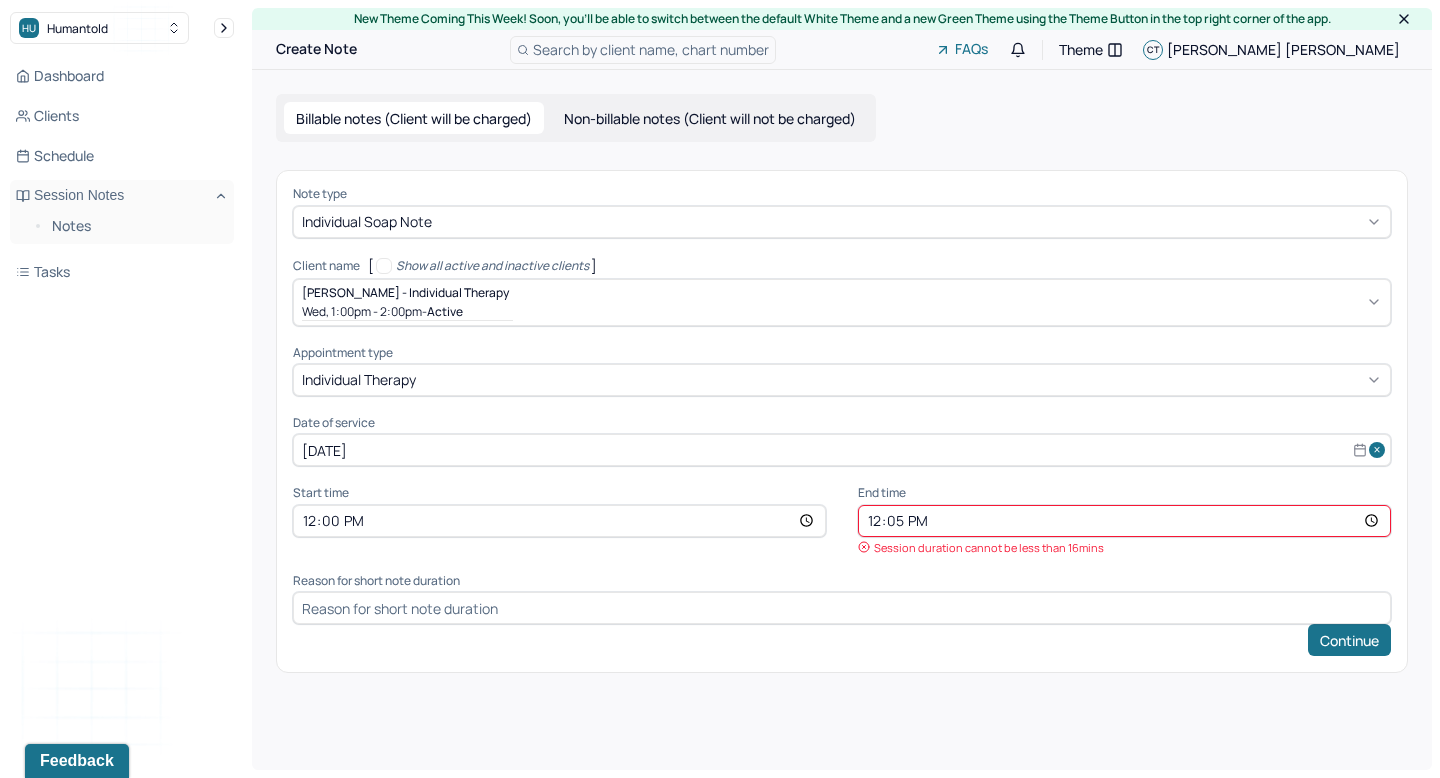type on "12:55" 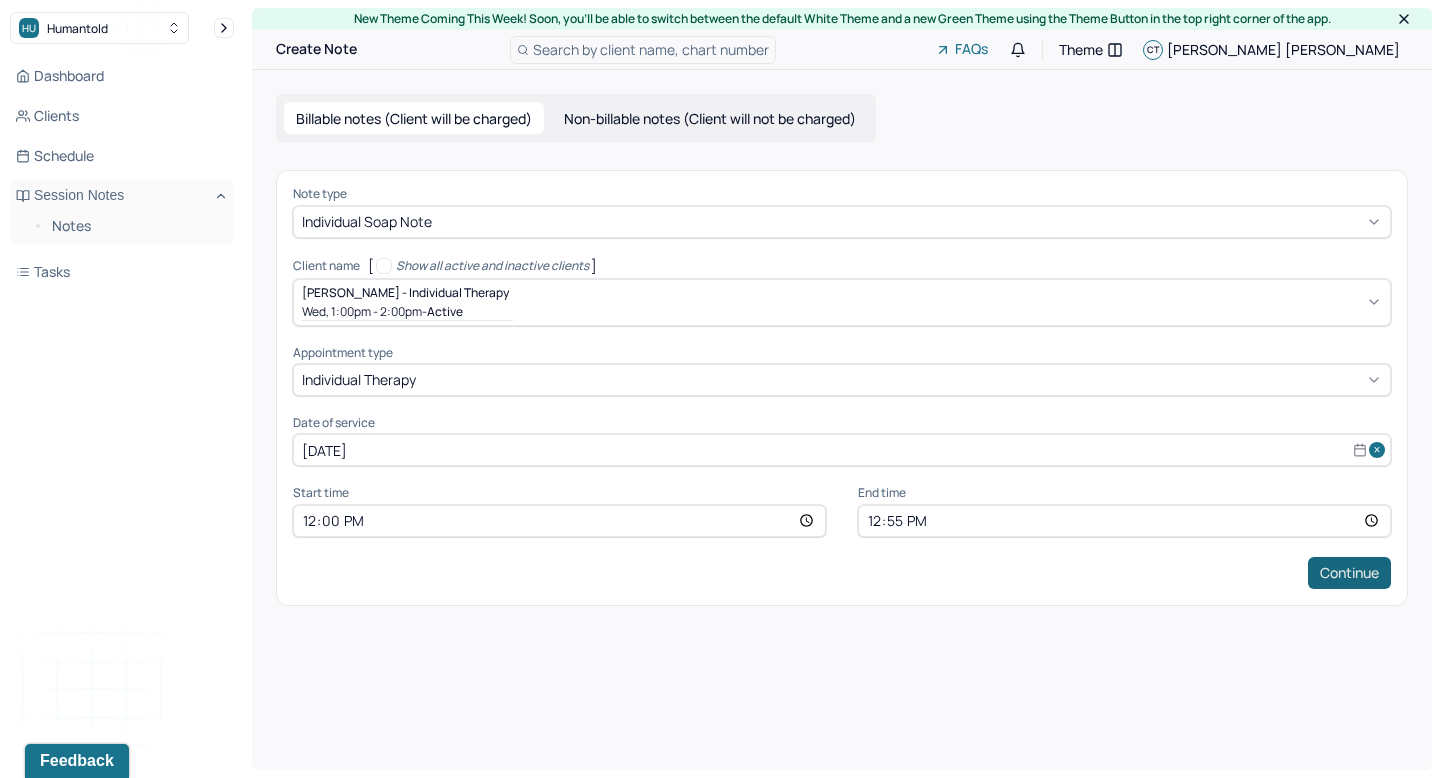 click on "Continue" at bounding box center (1349, 573) 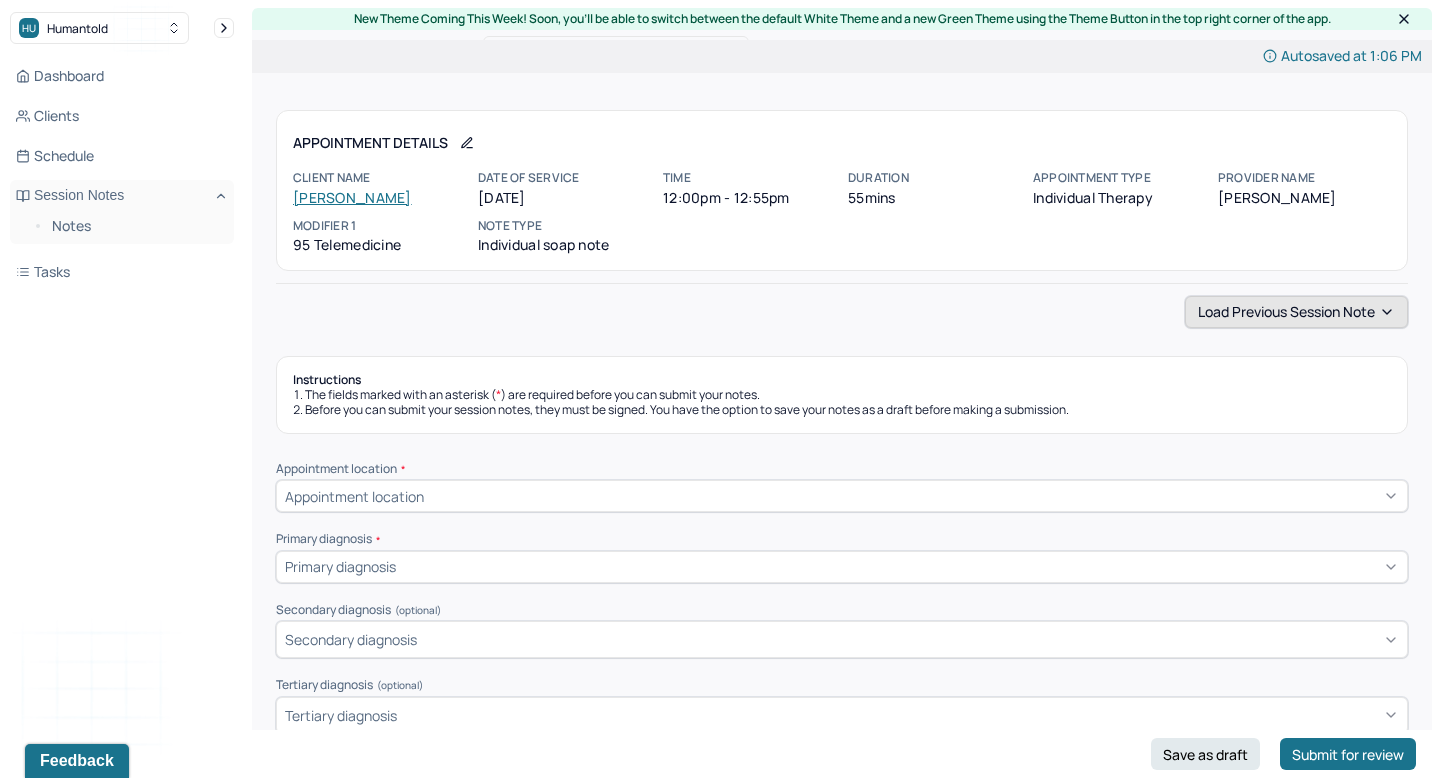 click on "Load previous session note" at bounding box center [1296, 312] 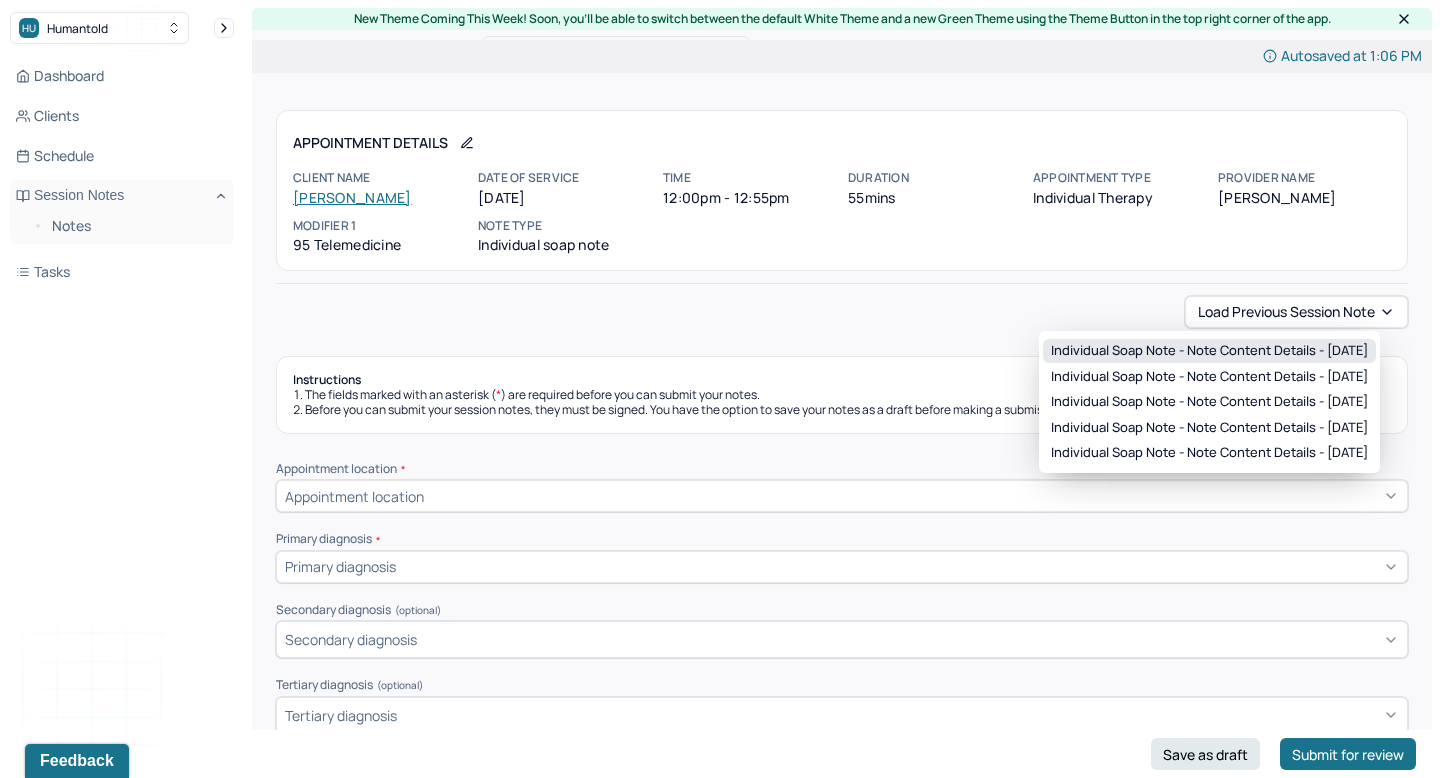 click on "Individual soap note   - Note content Details -   [DATE]" at bounding box center [1209, 351] 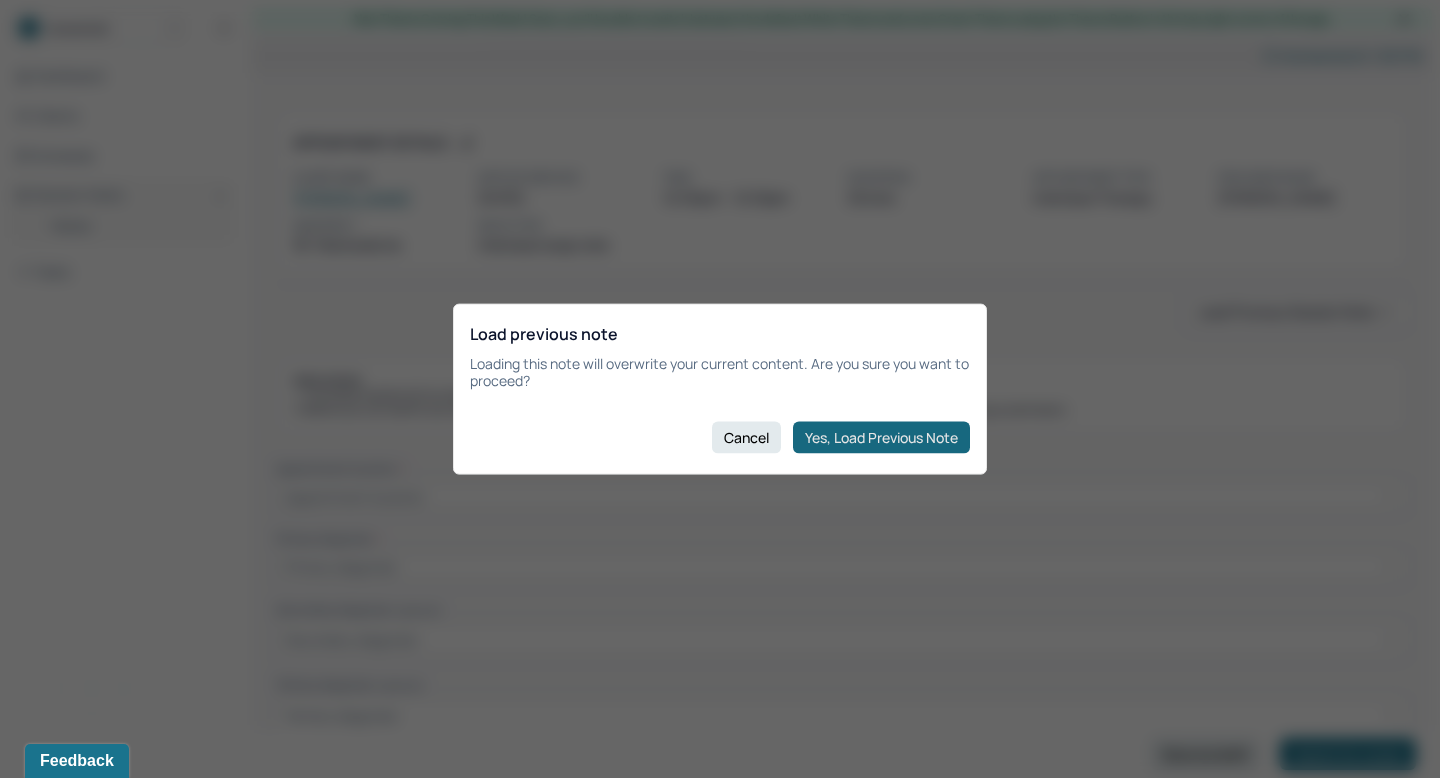 click on "Yes, Load Previous Note" at bounding box center (881, 437) 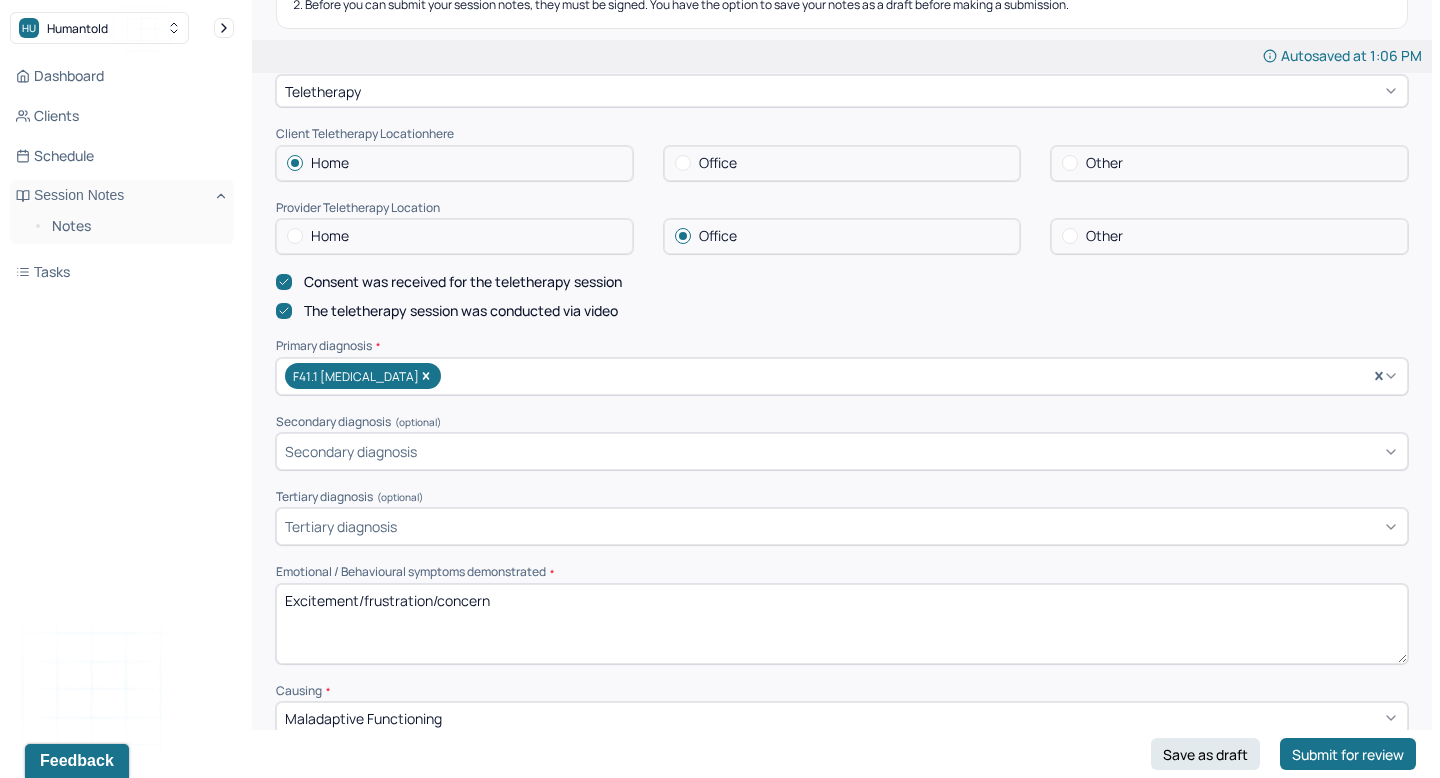 scroll, scrollTop: 406, scrollLeft: 0, axis: vertical 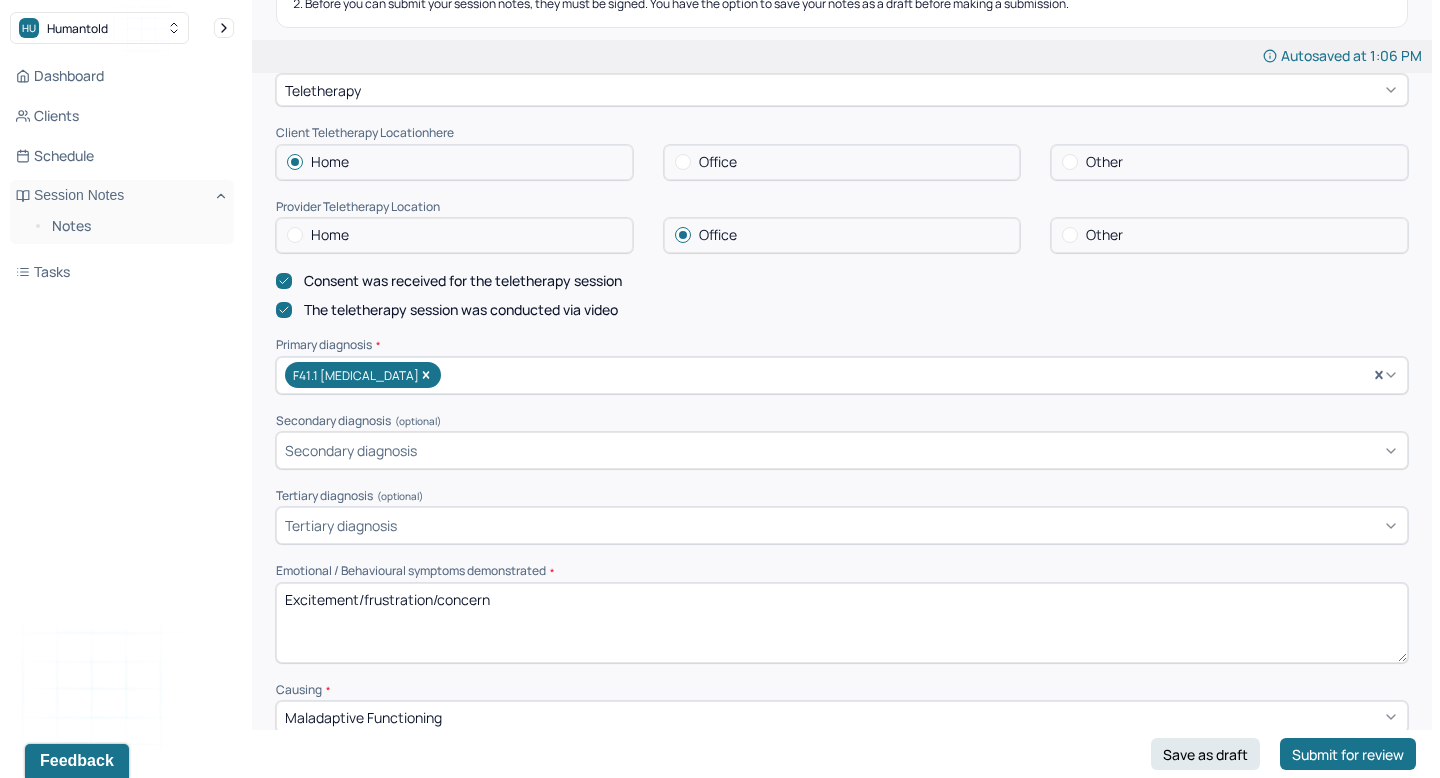 click on "Excitement/frustration/concern" at bounding box center (842, 623) 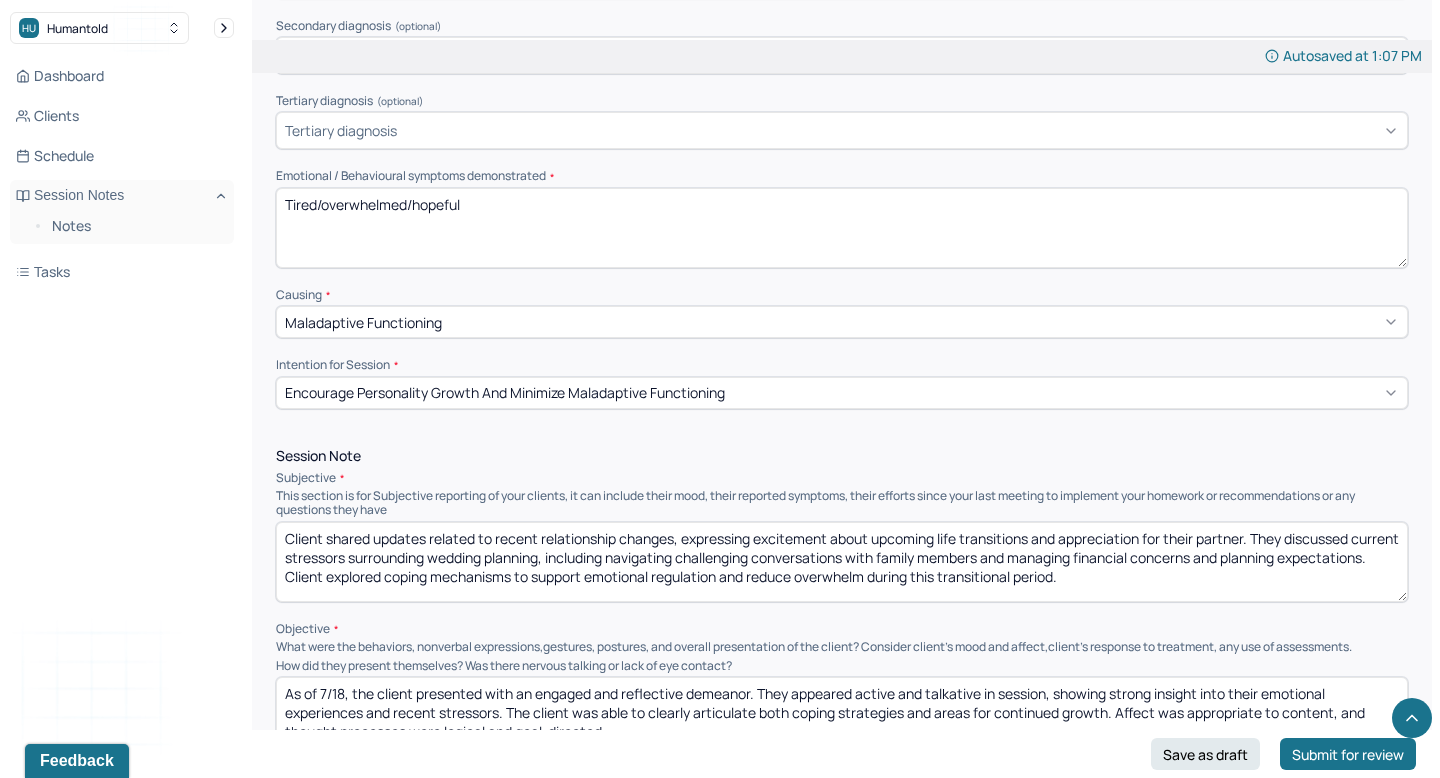 scroll, scrollTop: 813, scrollLeft: 0, axis: vertical 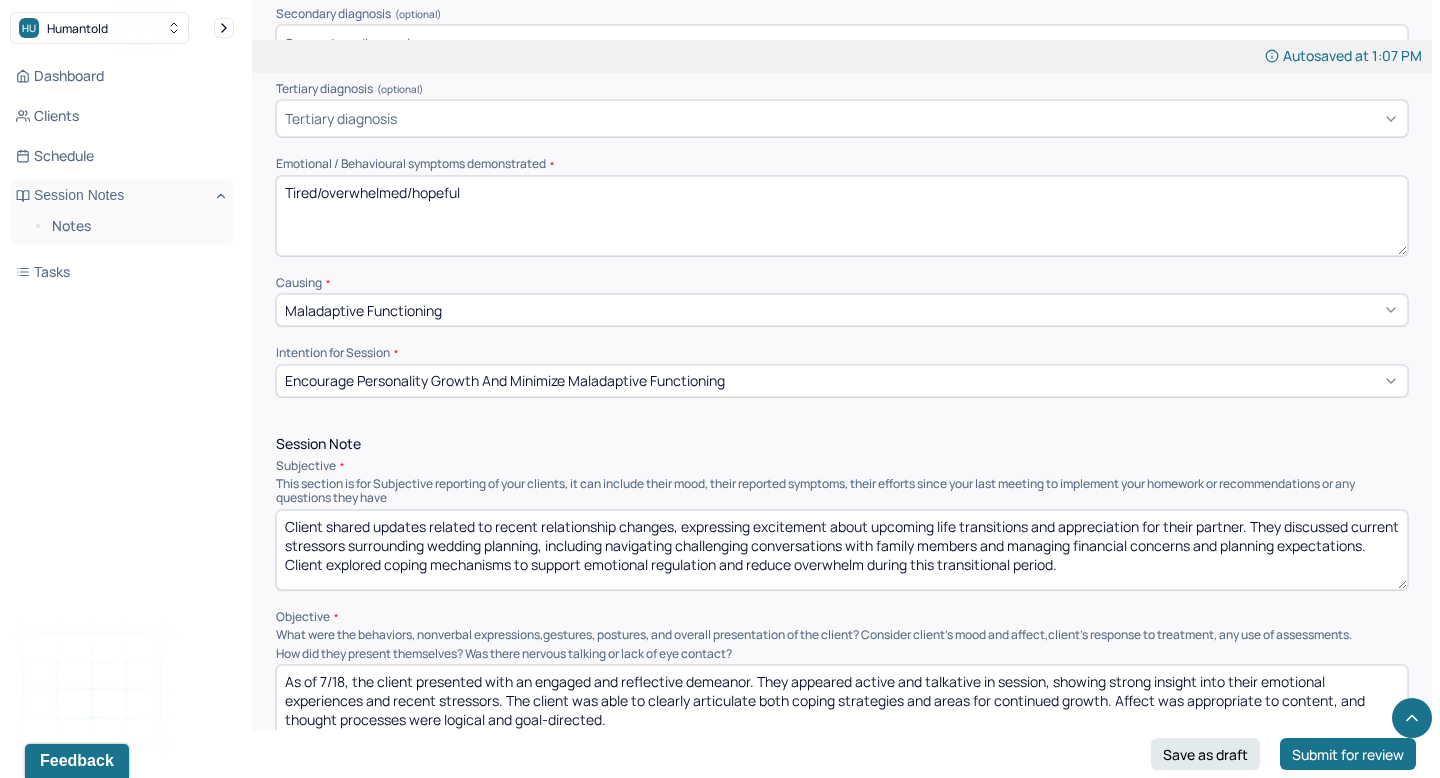 type on "Tired/overwhelmed/hopeful" 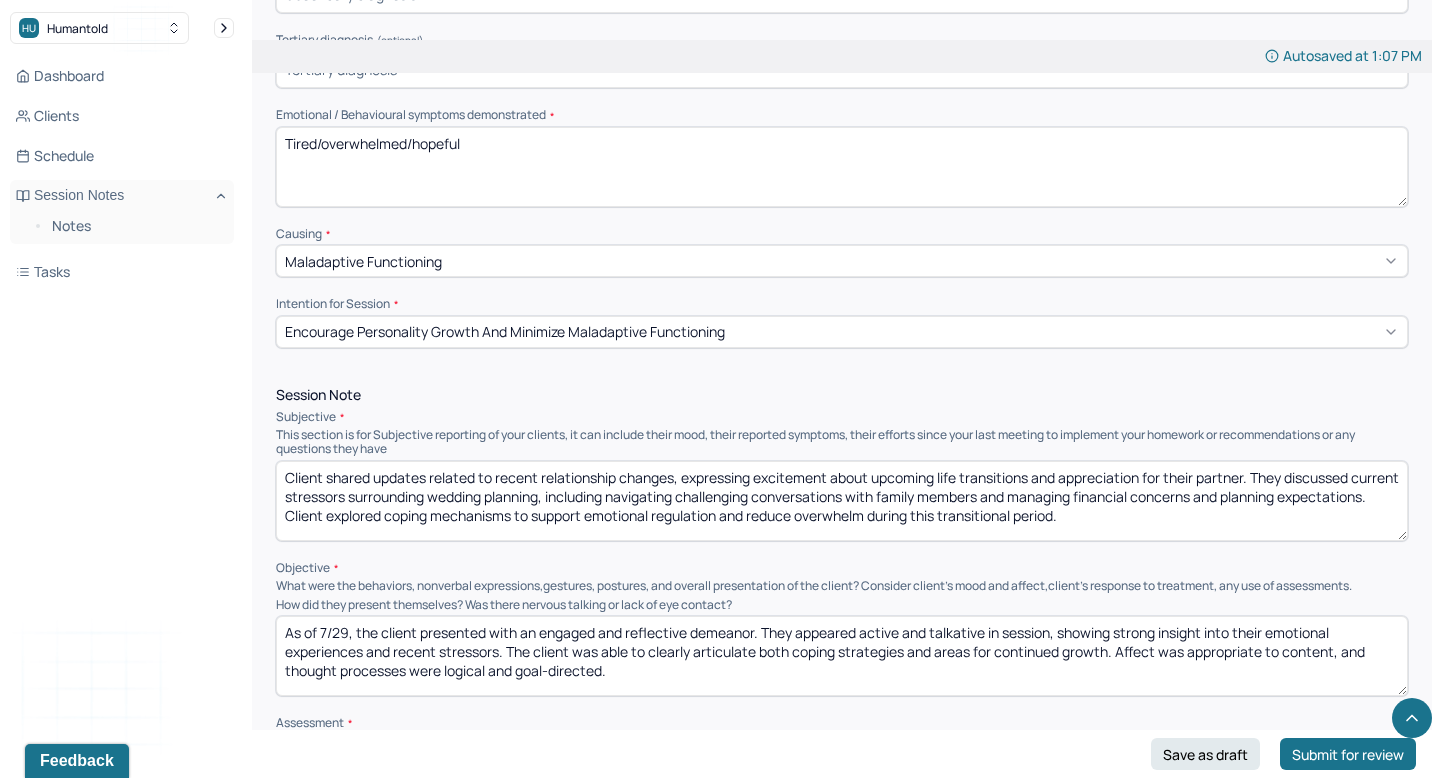 scroll, scrollTop: 902, scrollLeft: 0, axis: vertical 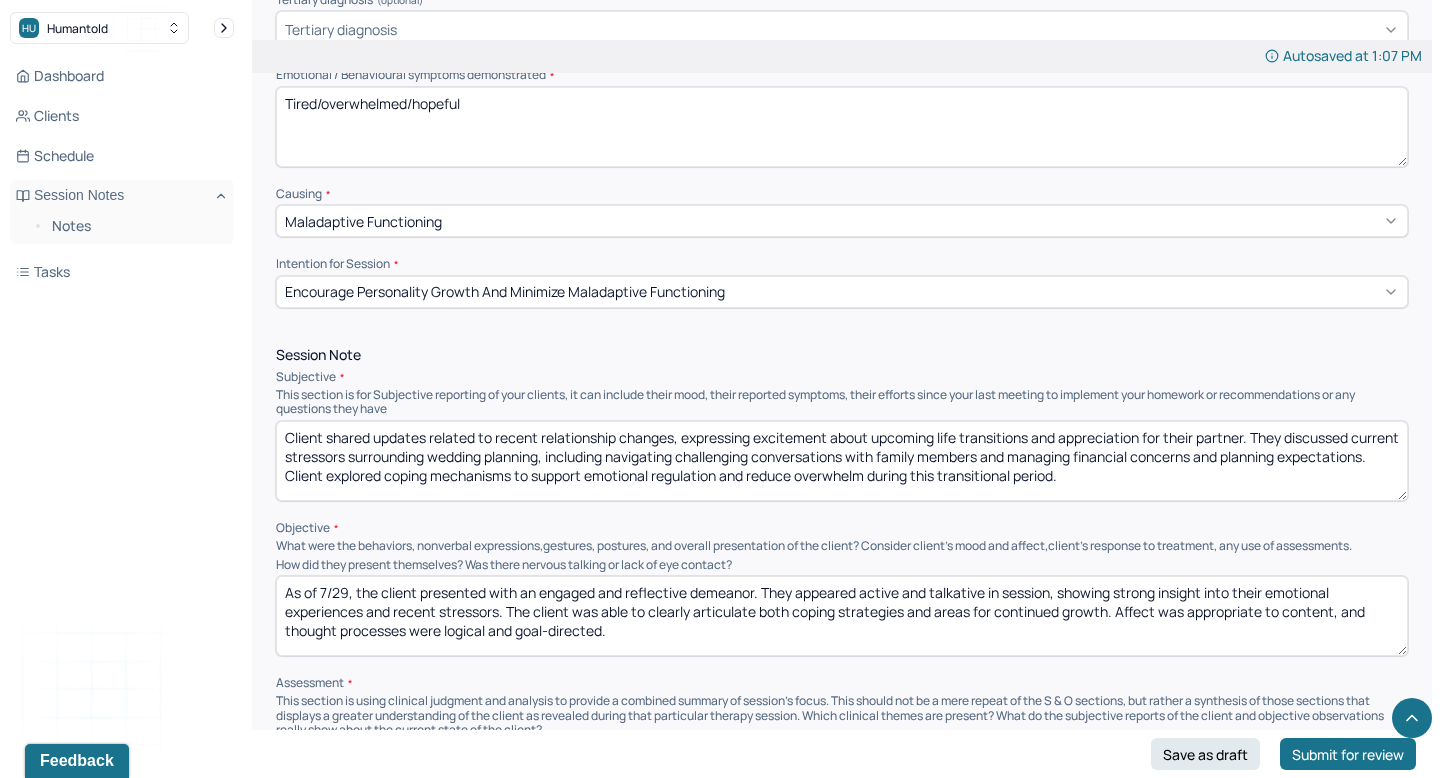 click on "As of 7/18, the client presented with an engaged and reflective demeanor. They appeared active and talkative in session, showing strong insight into their emotional experiences and recent stressors. The client was able to clearly articulate both coping strategies and areas for continued growth. Affect was appropriate to content, and thought processes were logical and goal-directed." at bounding box center [842, 616] 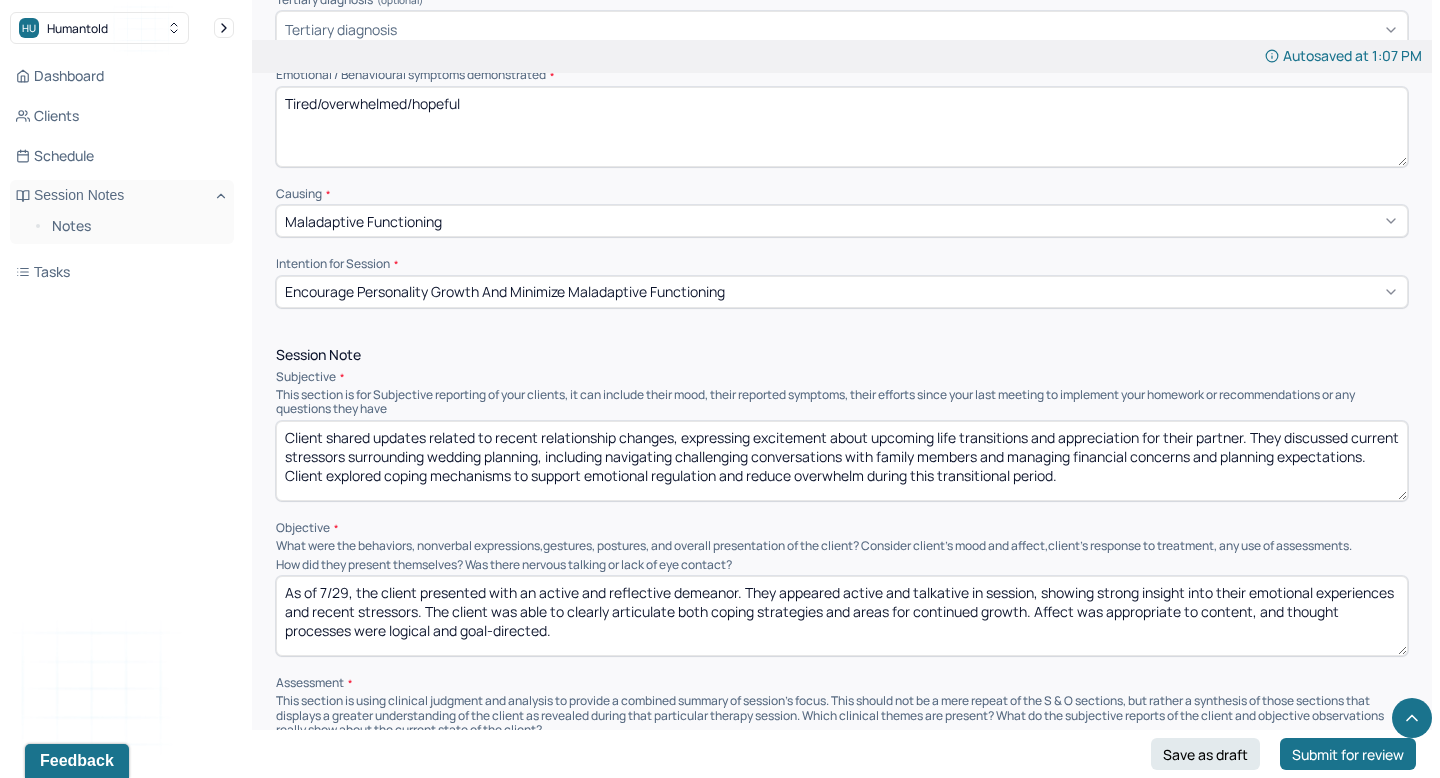 click on "As of 7/29, the client presented with an engaged and reflective demeanor. They appeared active and talkative in session, showing strong insight into their emotional experiences and recent stressors. The client was able to clearly articulate both coping strategies and areas for continued growth. Affect was appropriate to content, and thought processes were logical and goal-directed." at bounding box center (842, 616) 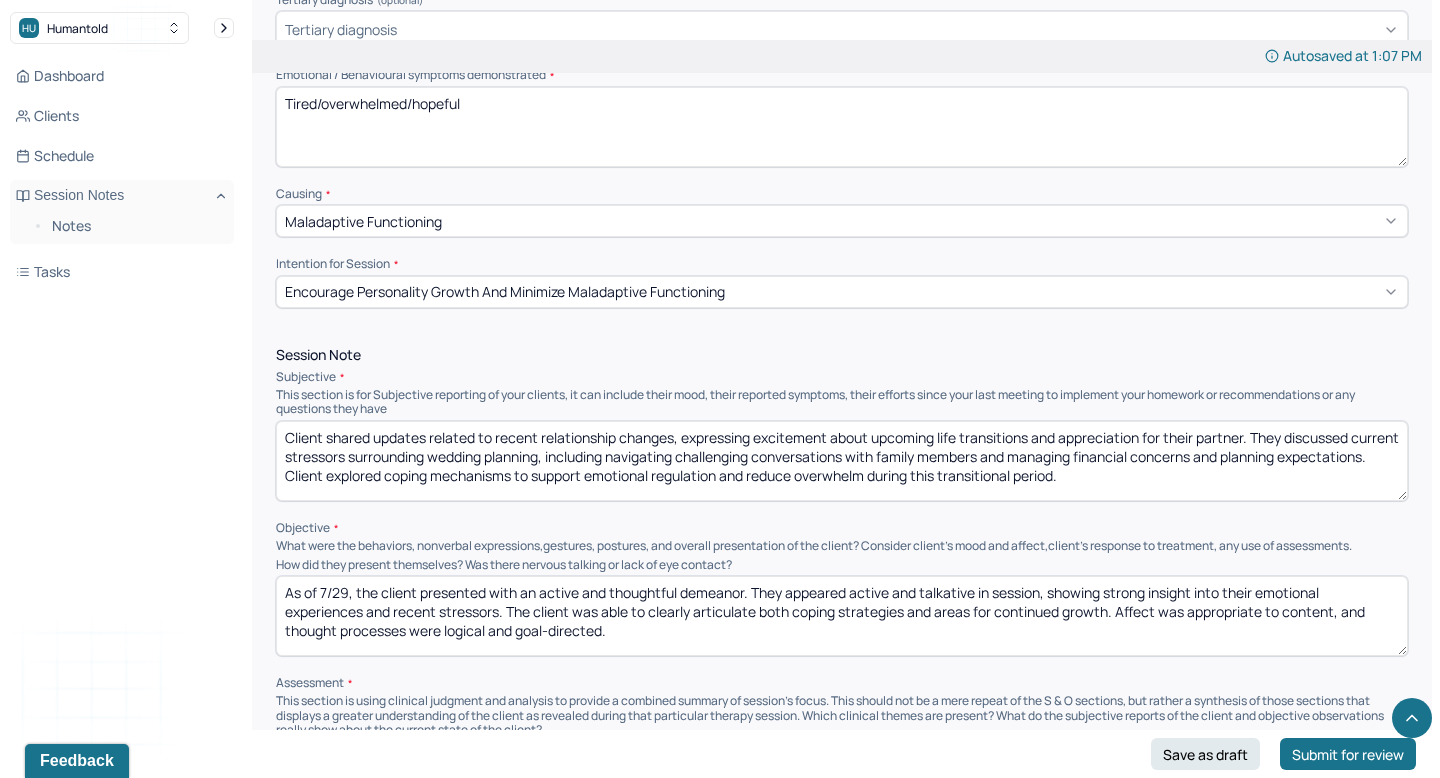 click on "As of 7/29, the client presented with an engaged and reflective demeanor. They appeared active and talkative in session, showing strong insight into their emotional experiences and recent stressors. The client was able to clearly articulate both coping strategies and areas for continued growth. Affect was appropriate to content, and thought processes were logical and goal-directed." at bounding box center [842, 616] 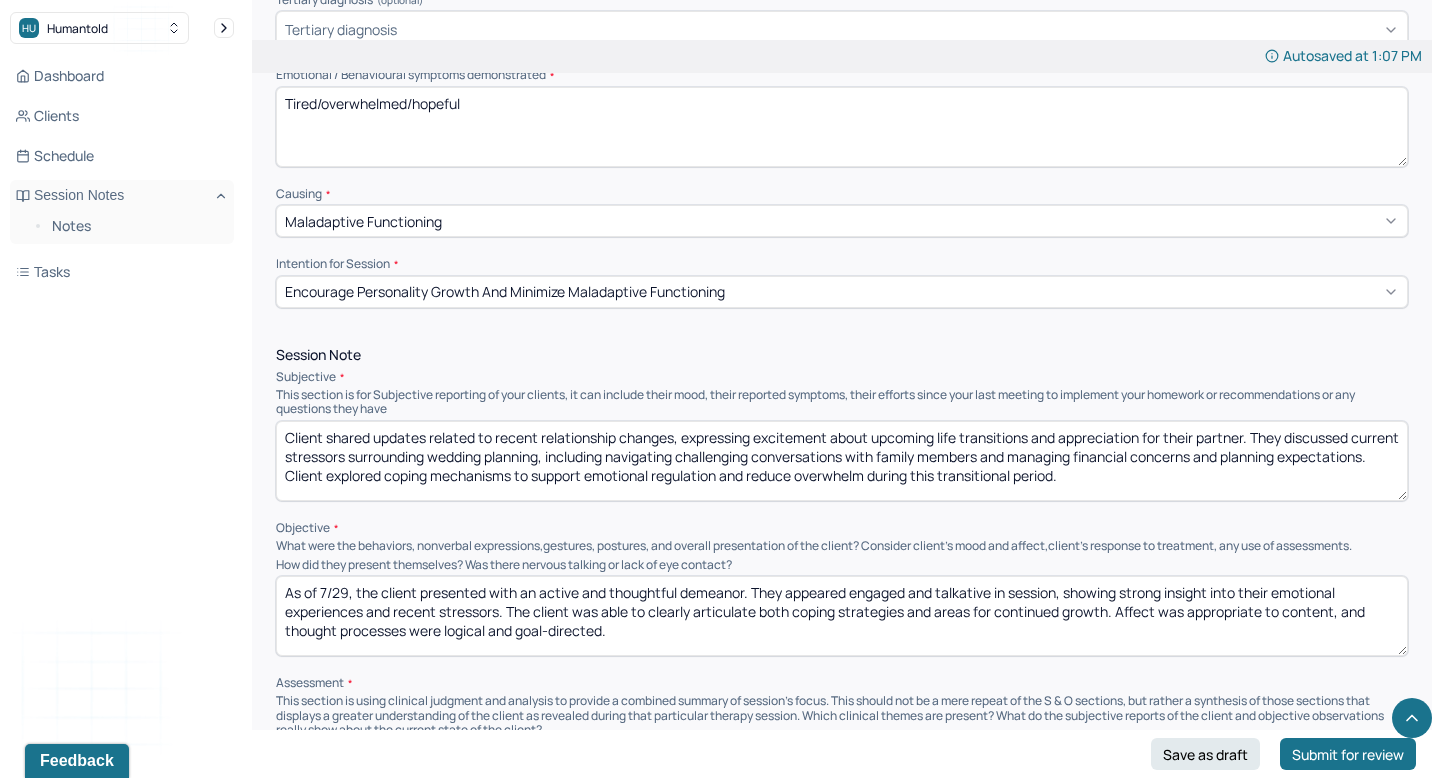 click on "As of 7/29, the client presented with an active and thoughtful demeanor. They appeared active and talkative in session, showing strong insight into their emotional experiences and recent stressors. The client was able to clearly articulate both coping strategies and areas for continued growth. Affect was appropriate to content, and thought processes were logical and goal-directed." at bounding box center [842, 616] 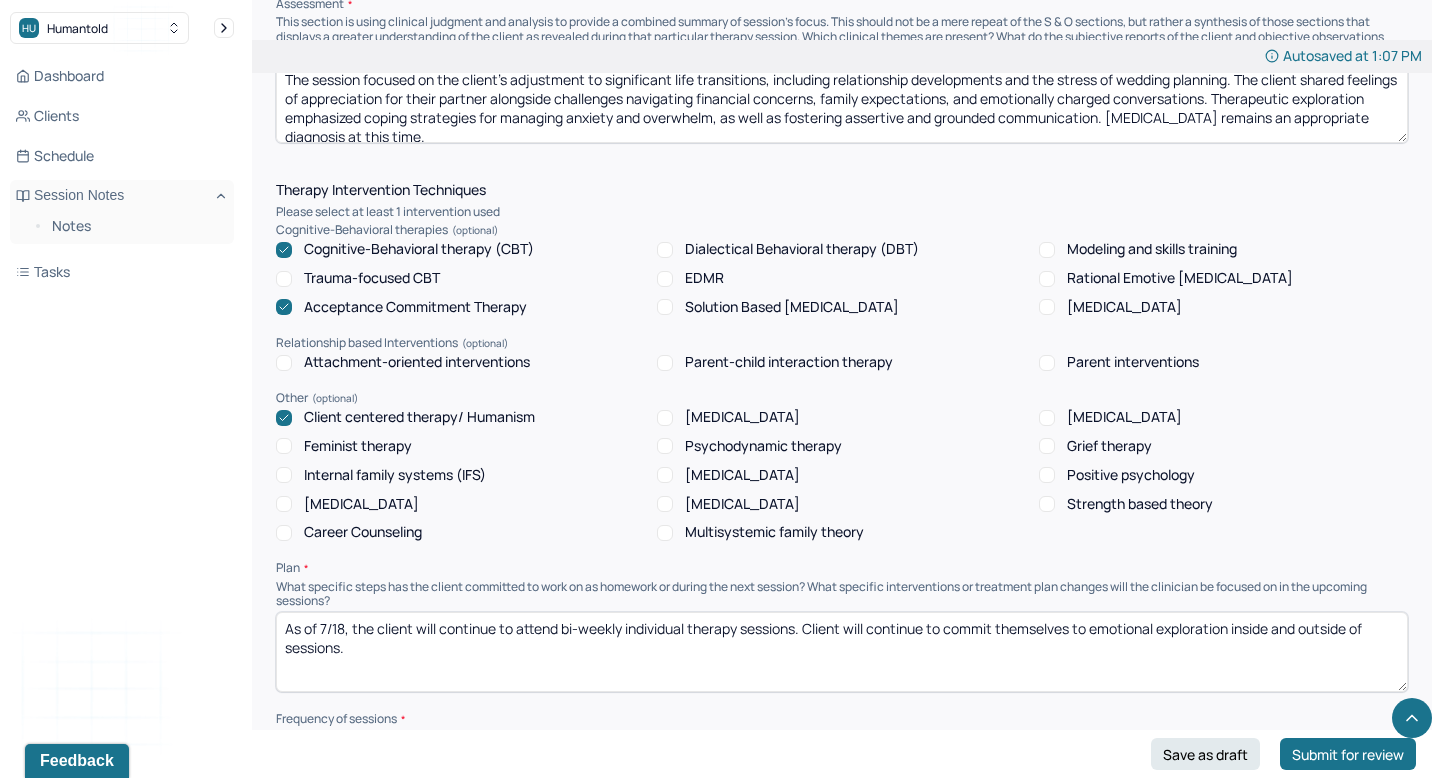 scroll, scrollTop: 1579, scrollLeft: 0, axis: vertical 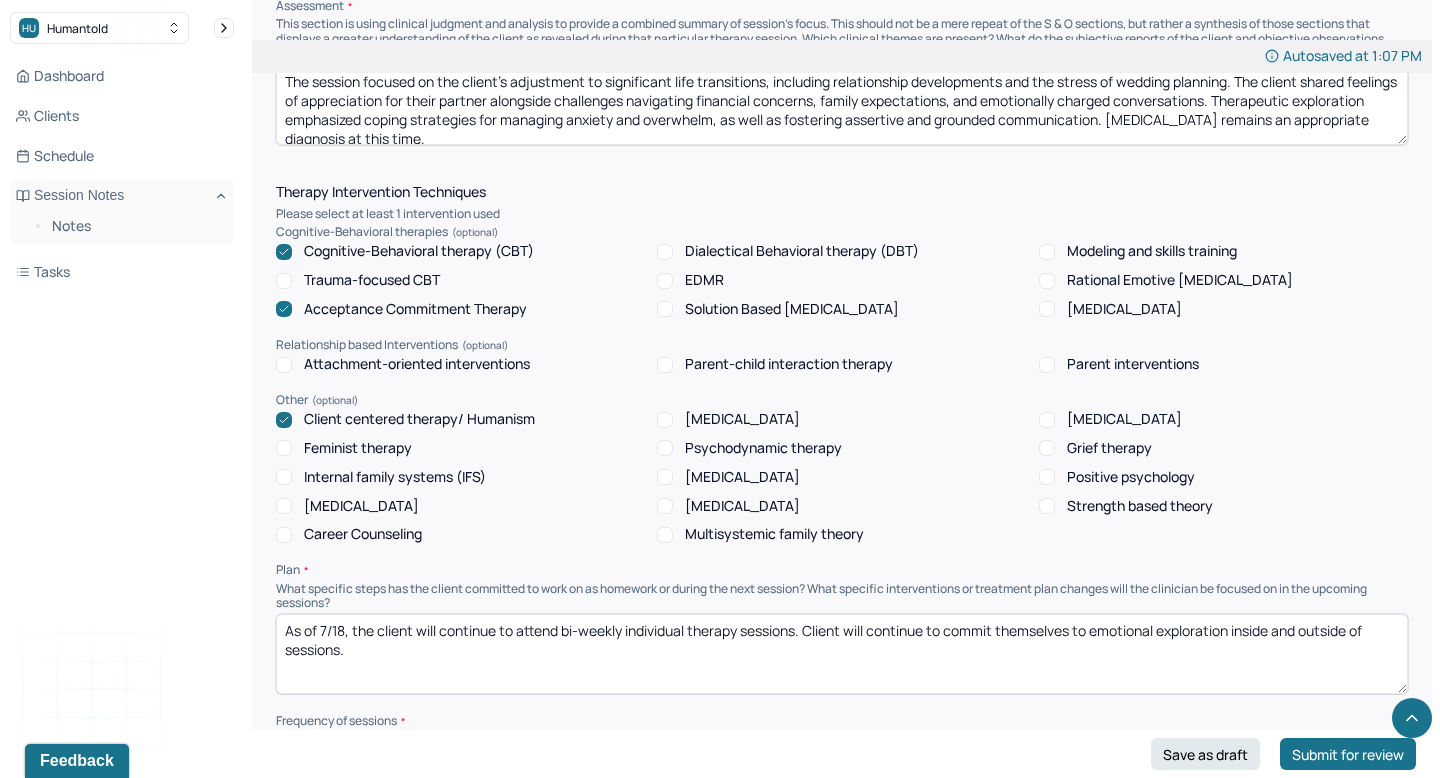 type on "As of 7/29, the client presented with an active and thoughtful demeanor. They appeared engaged and reflective in session, showing strong insight into their emotional experiences and recent stressors. The client was able to clearly articulate both coping strategies and areas for continued growth. Affect was appropriate to content, and thought processes were logical and goal-directed." 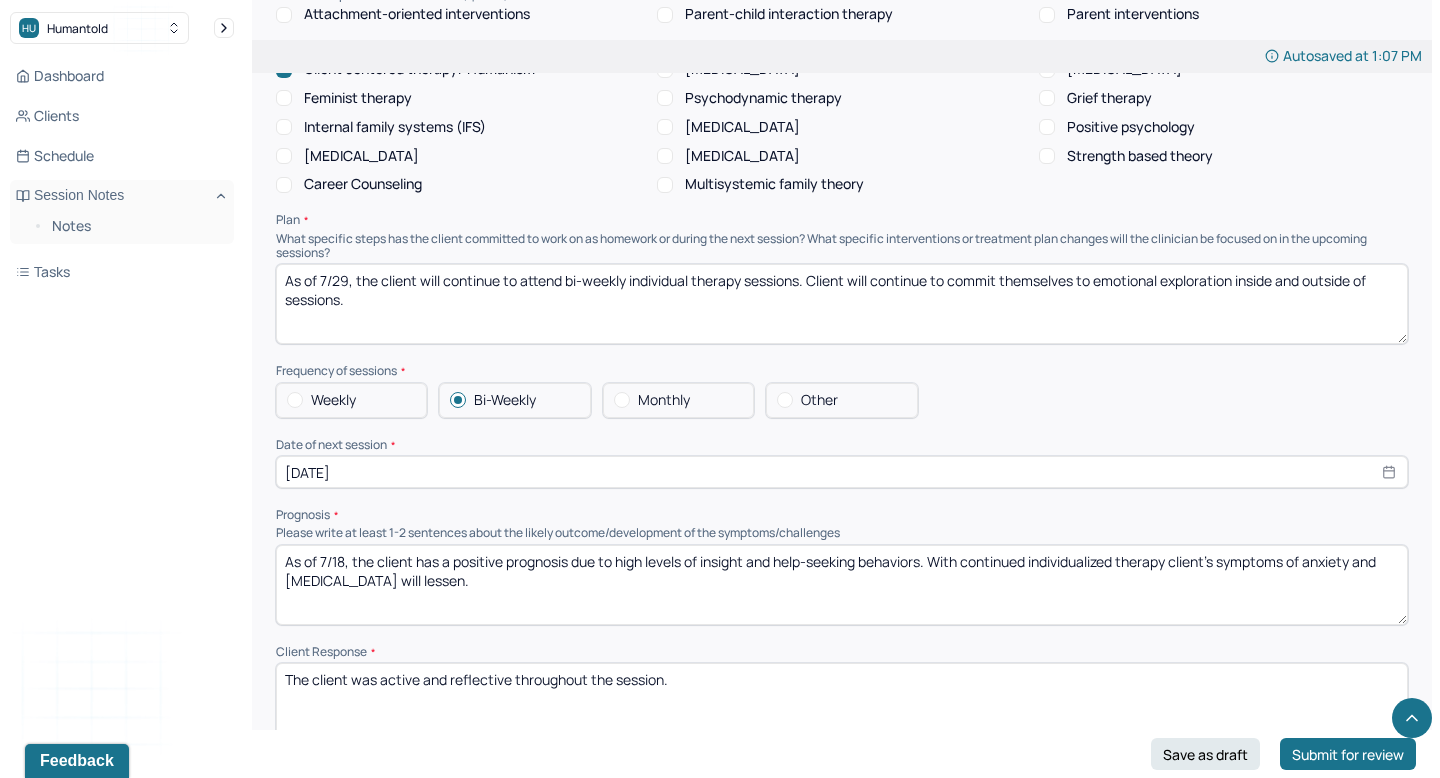 scroll, scrollTop: 1933, scrollLeft: 0, axis: vertical 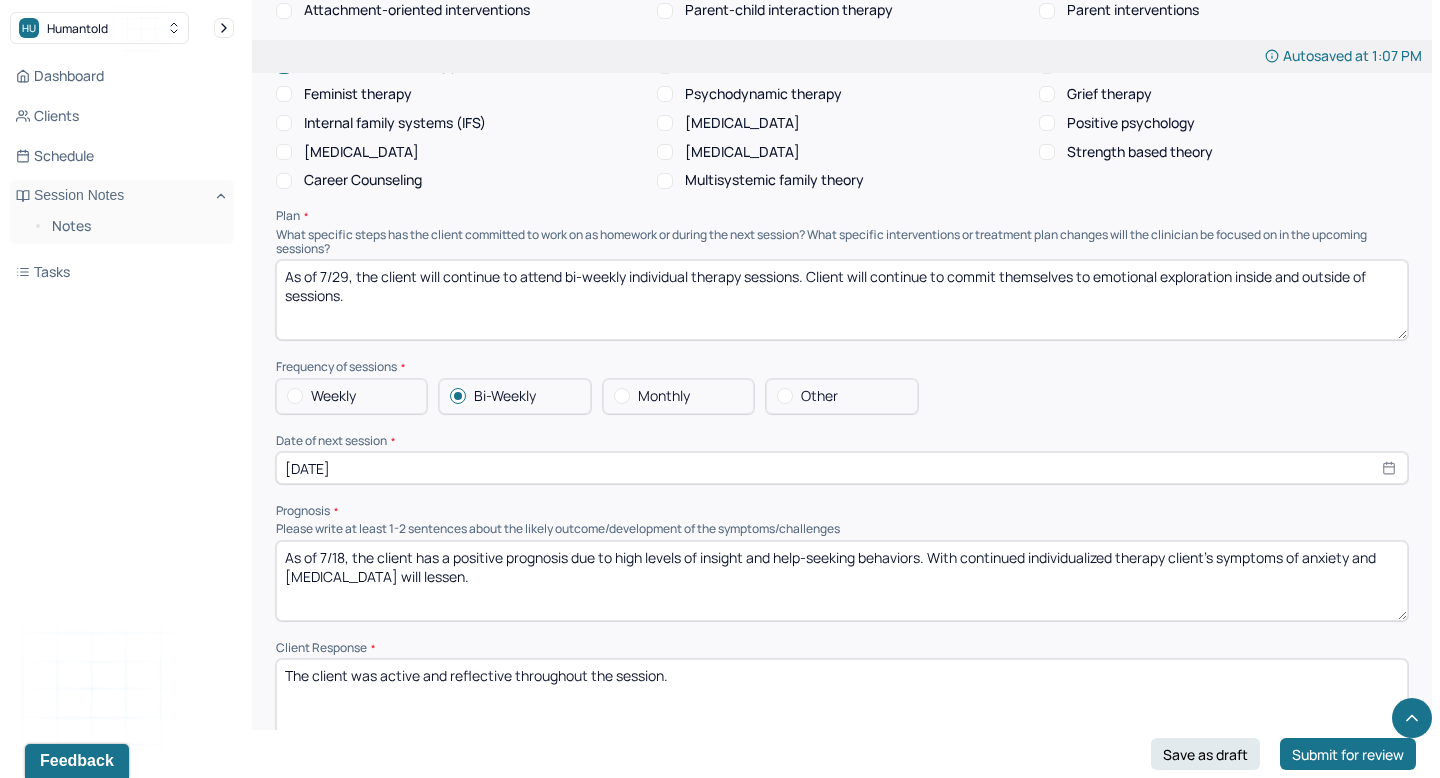 type on "As of 7/29, the client will continue to attend bi-weekly individual therapy sessions. Client will continue to commit themselves to emotional exploration inside and outside of sessions." 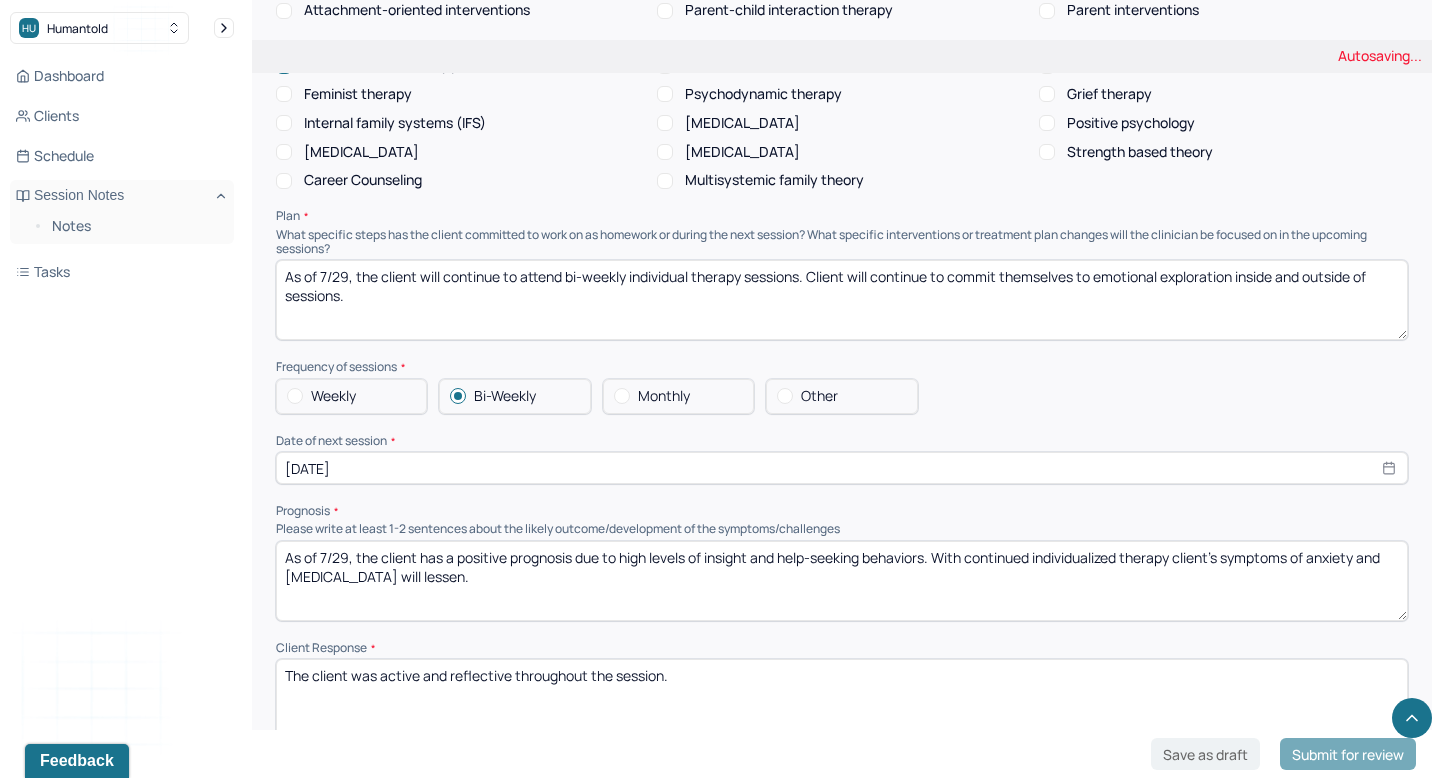 type on "As of 7/29, the client has a positive prognosis due to high levels of insight and help-seeking behaviors. With continued individualized therapy client's symptoms of anxiety and [MEDICAL_DATA] will lessen." 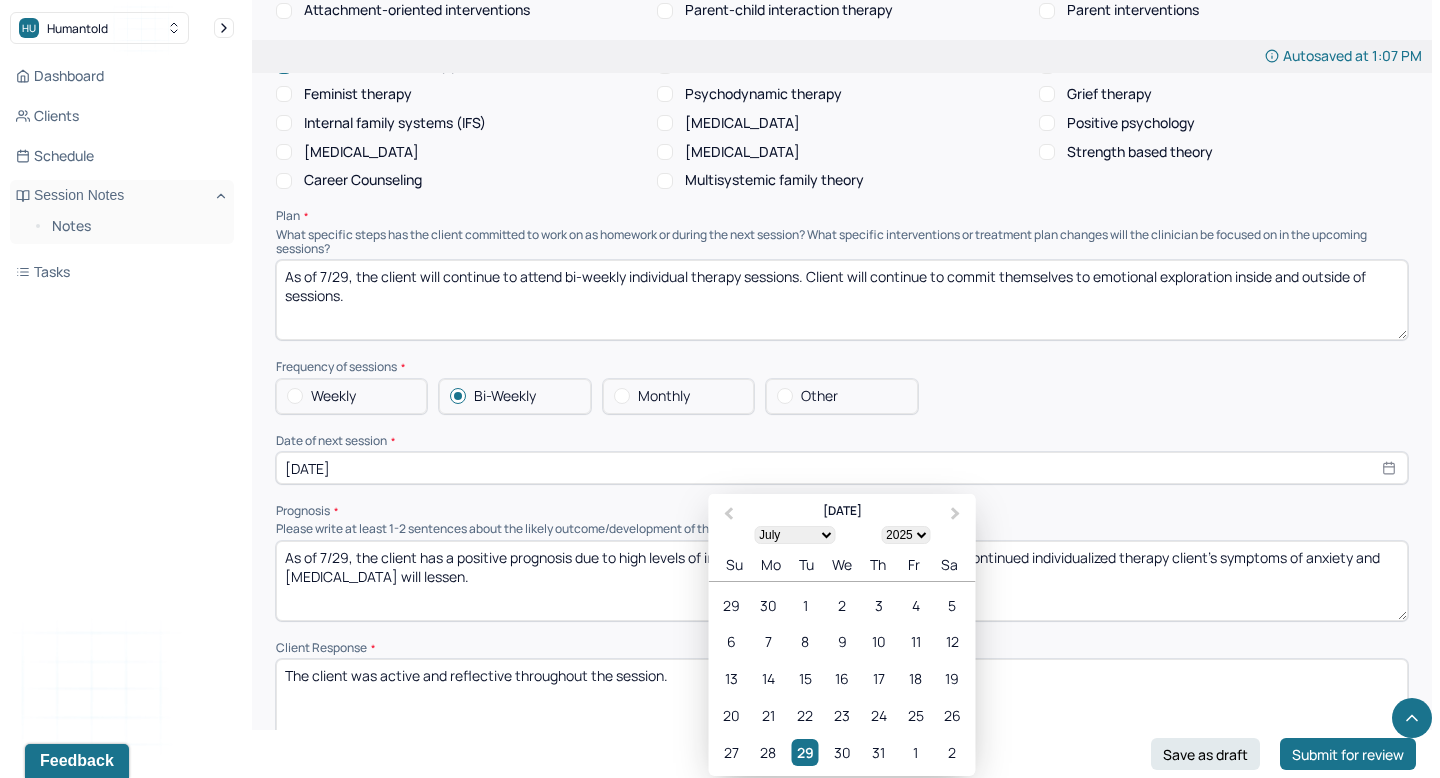 click on "[DATE]" at bounding box center (842, 468) 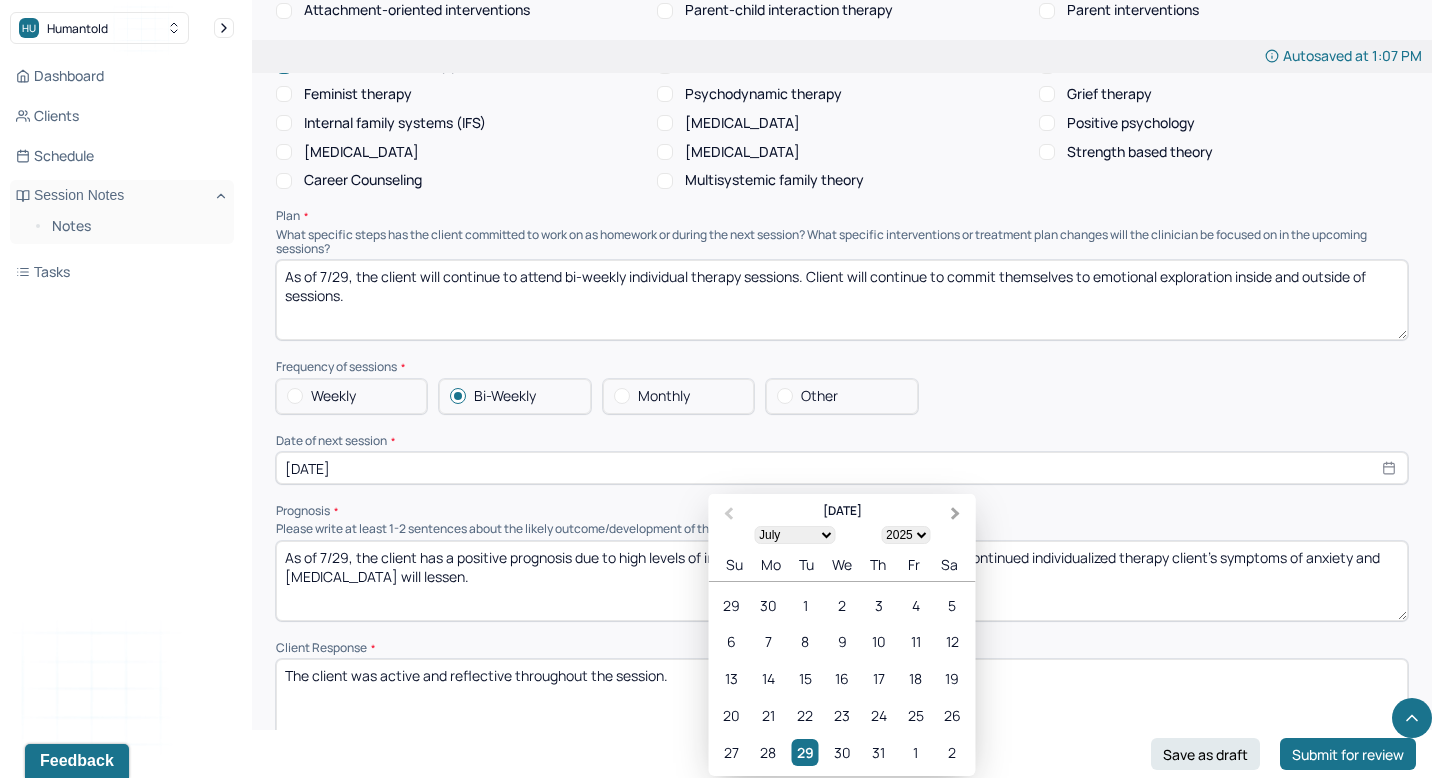 click on "Next Month" at bounding box center [956, 514] 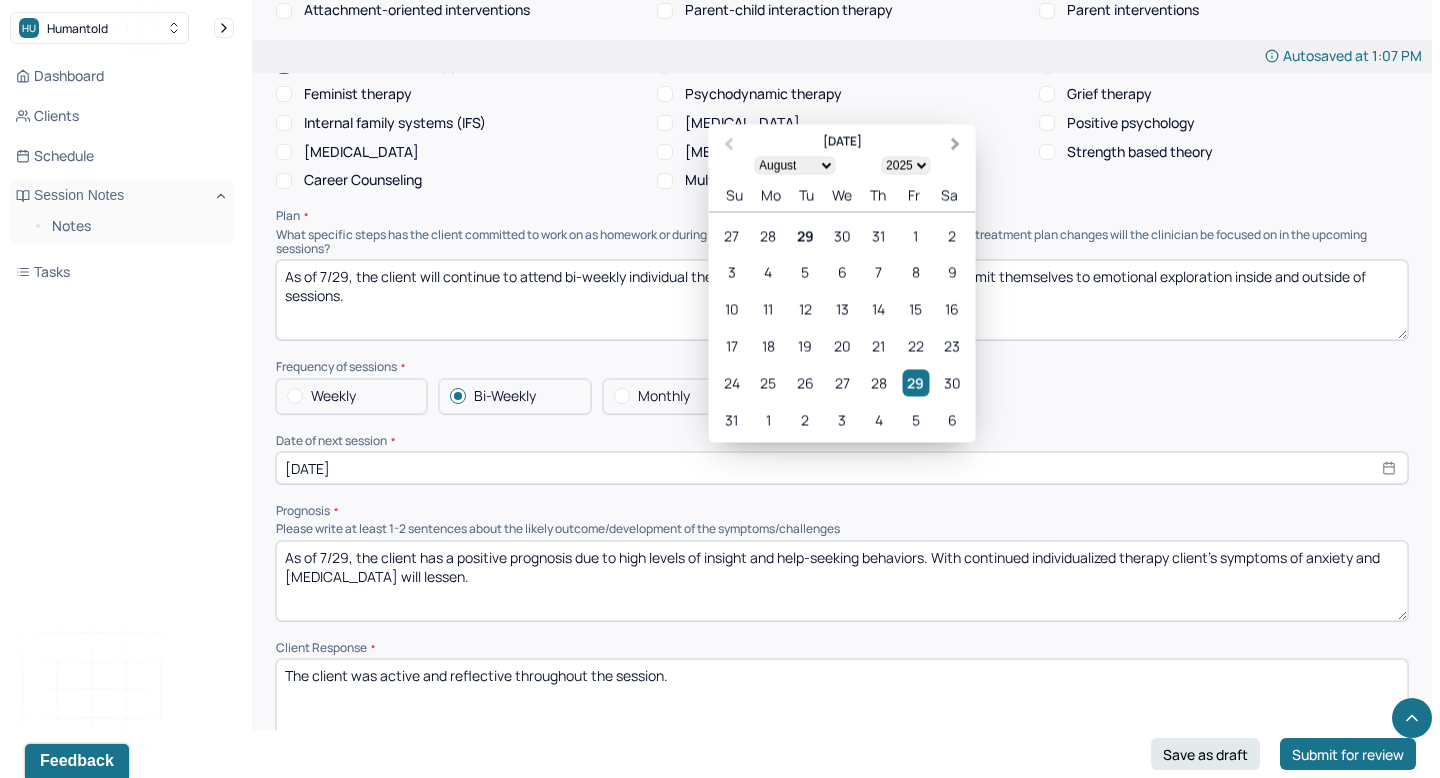 click on "Next Month" at bounding box center [956, 144] 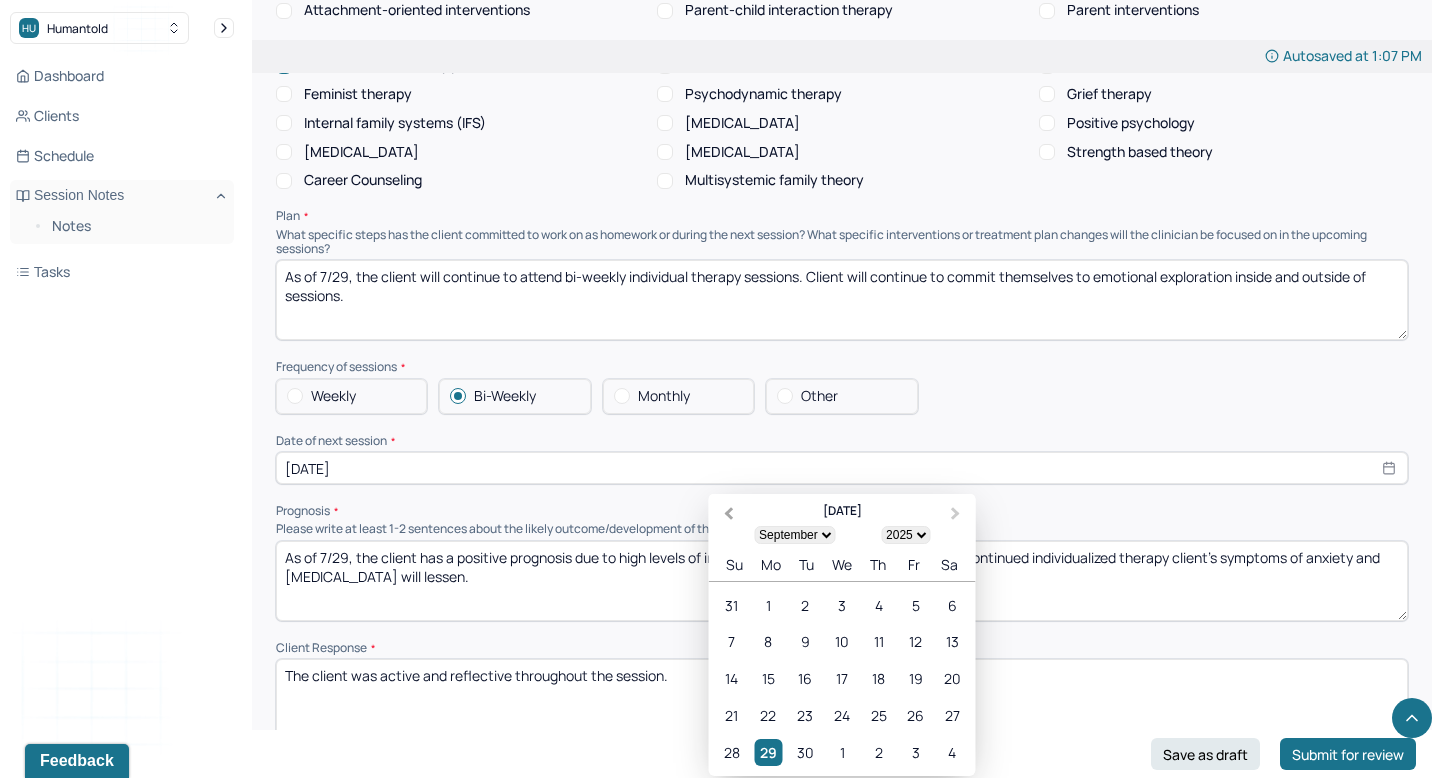 click on "Previous Month" at bounding box center [727, 515] 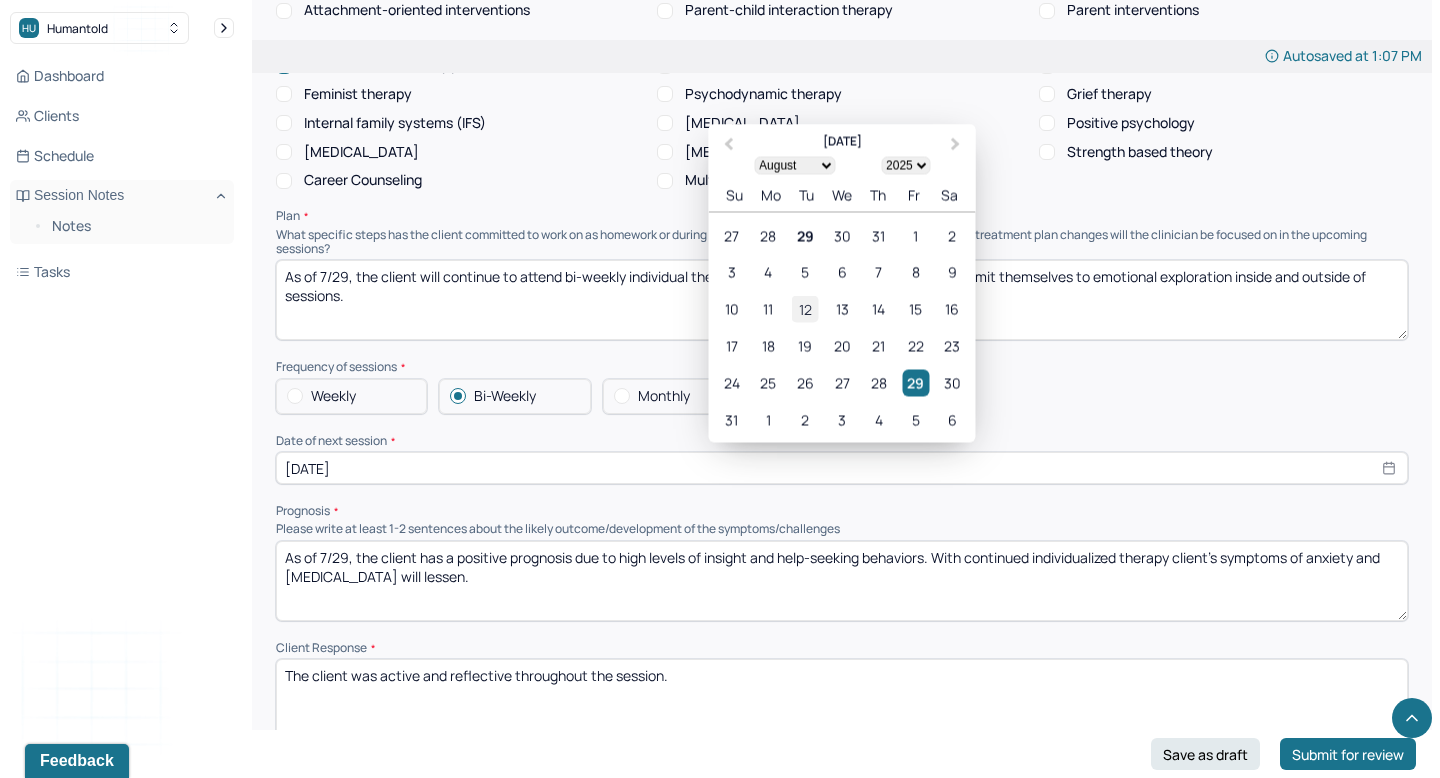 click on "12" at bounding box center (805, 309) 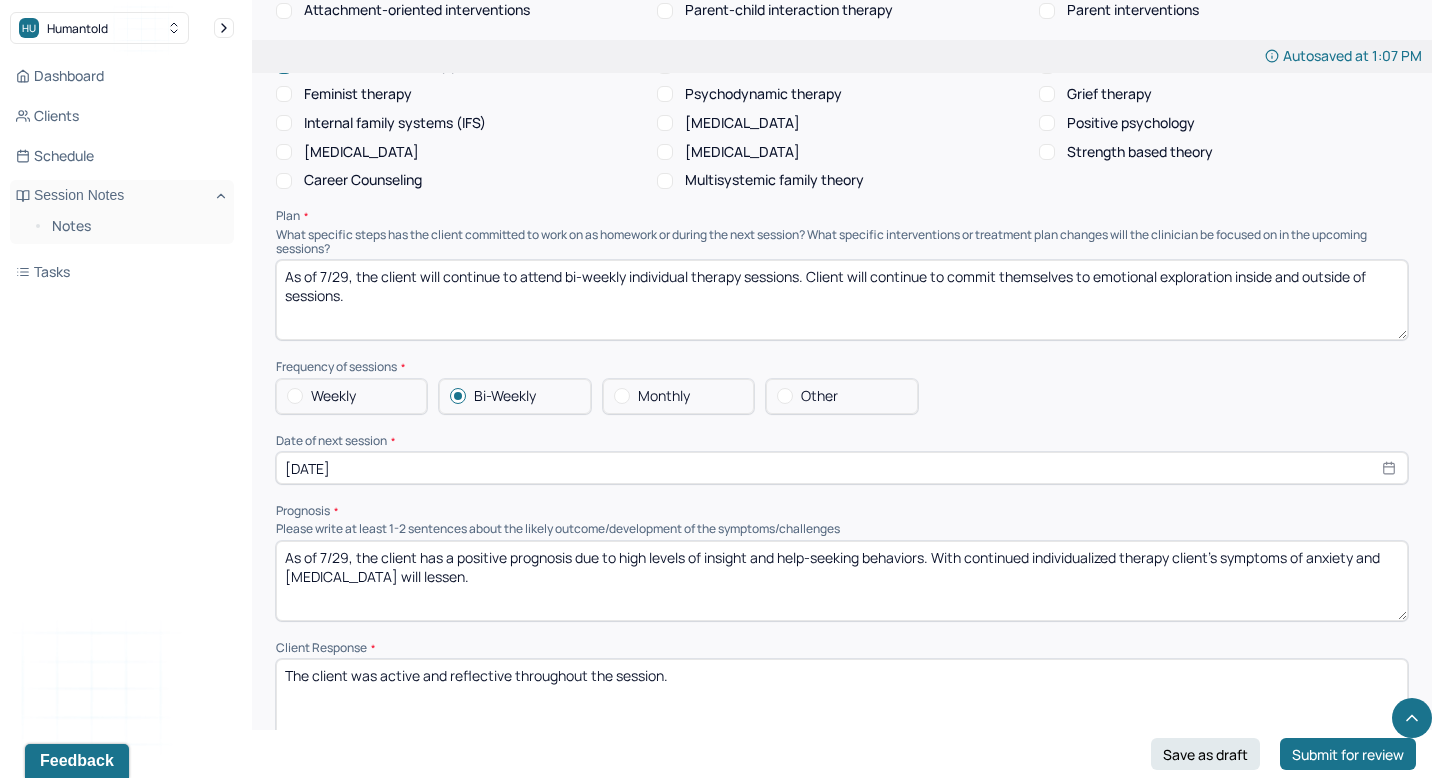 click on "Prognosis" at bounding box center (842, 511) 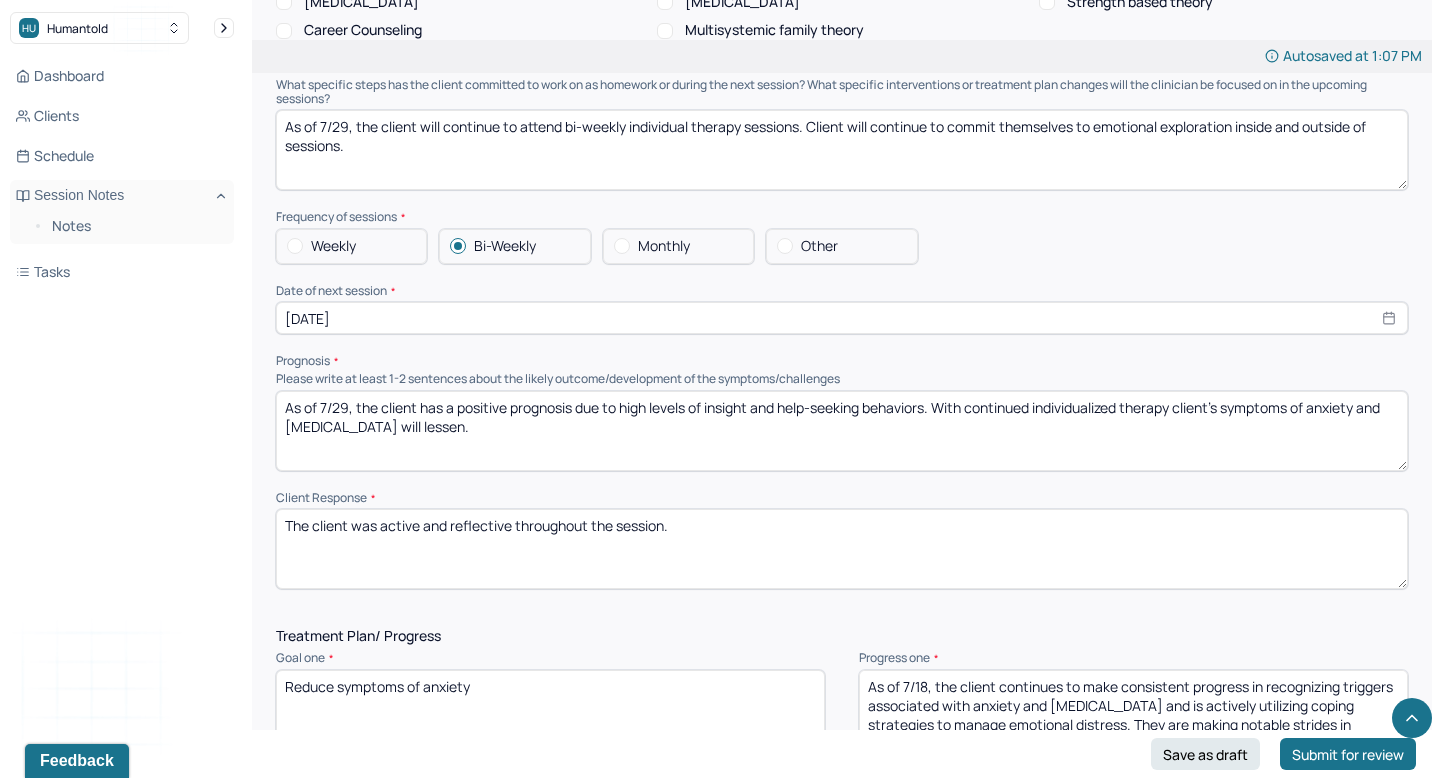 scroll, scrollTop: 2084, scrollLeft: 0, axis: vertical 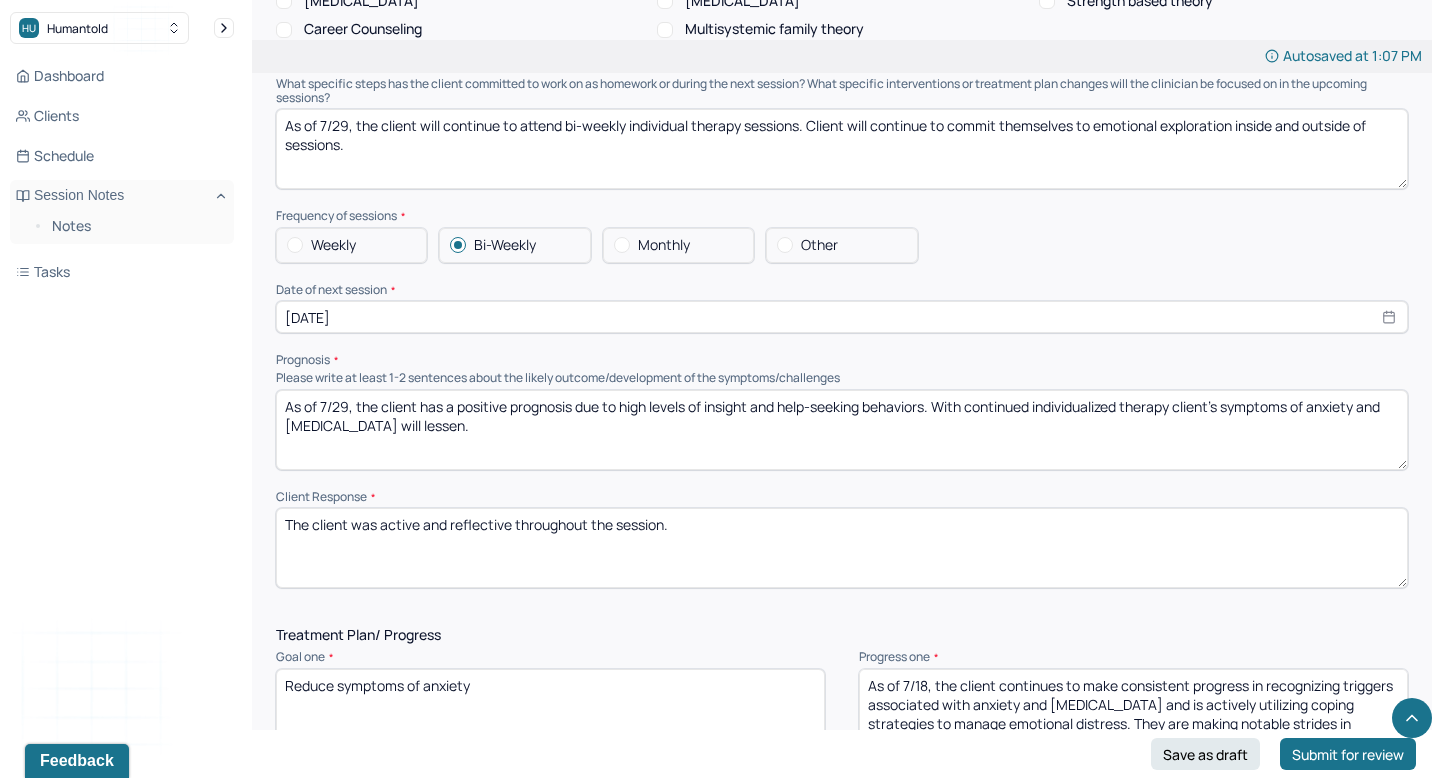 click on "The client was active and reflective throughout the session." at bounding box center (842, 548) 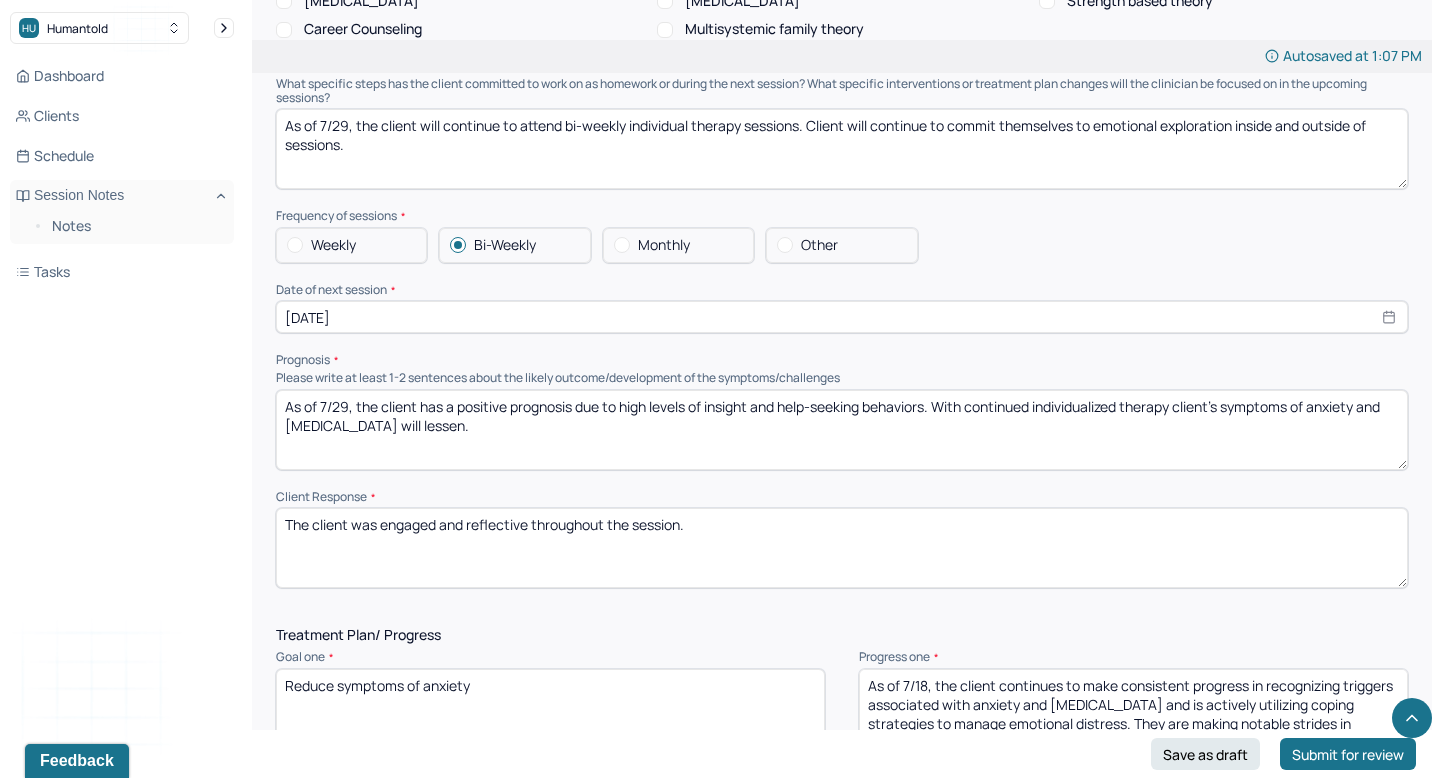 click on "The client was active and reflective throughout the session." at bounding box center (842, 548) 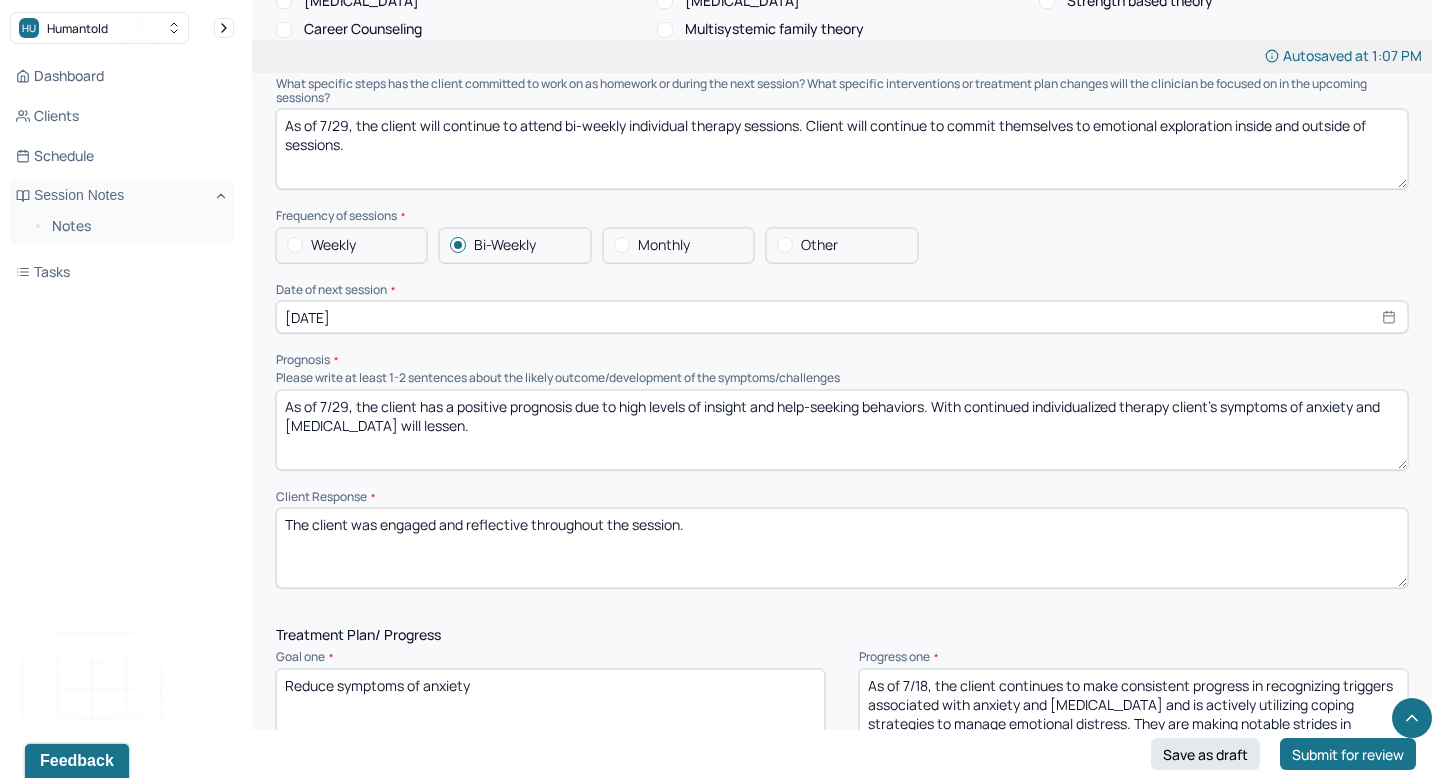 click on "The client was active and reflective throughout the session." at bounding box center [842, 548] 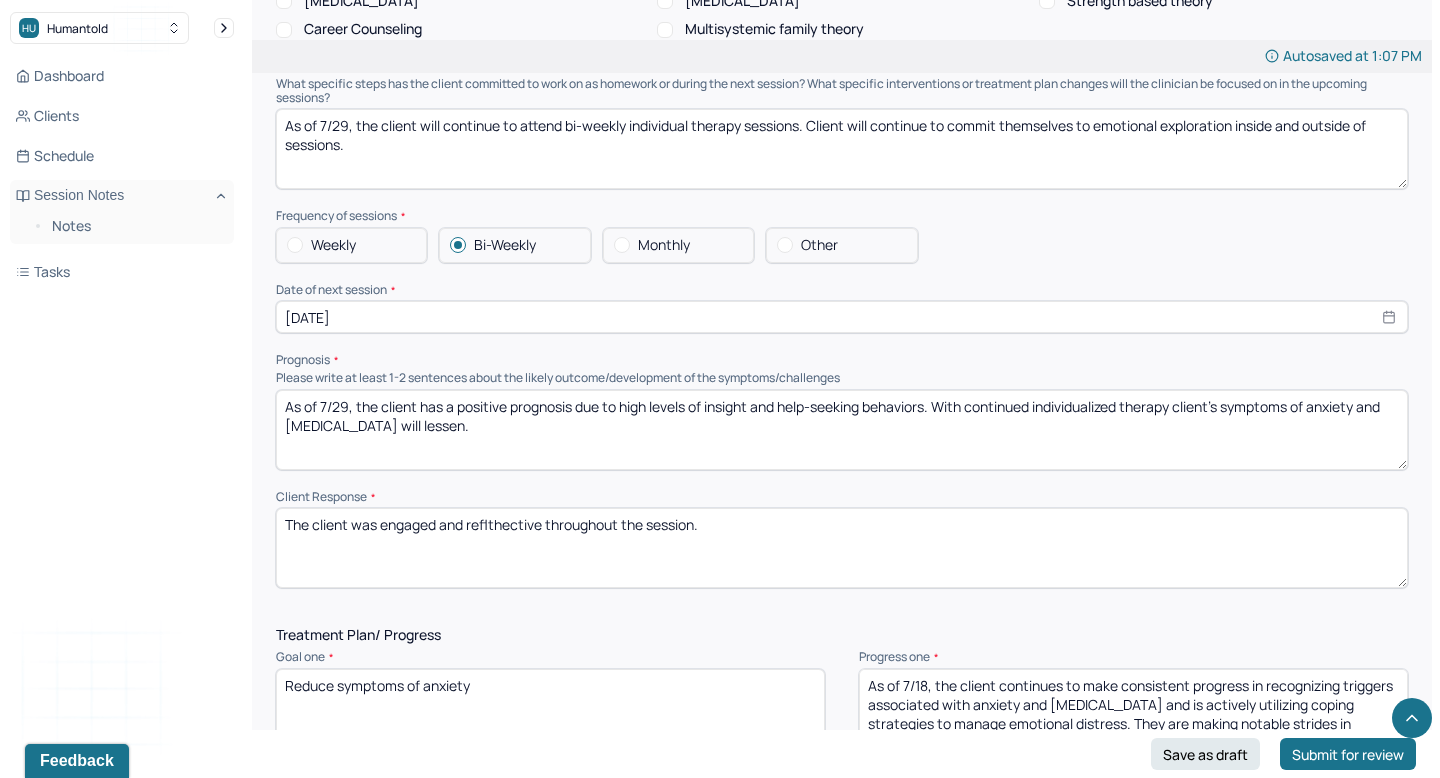 click on "The client was active and reflective throughout the session." at bounding box center [842, 548] 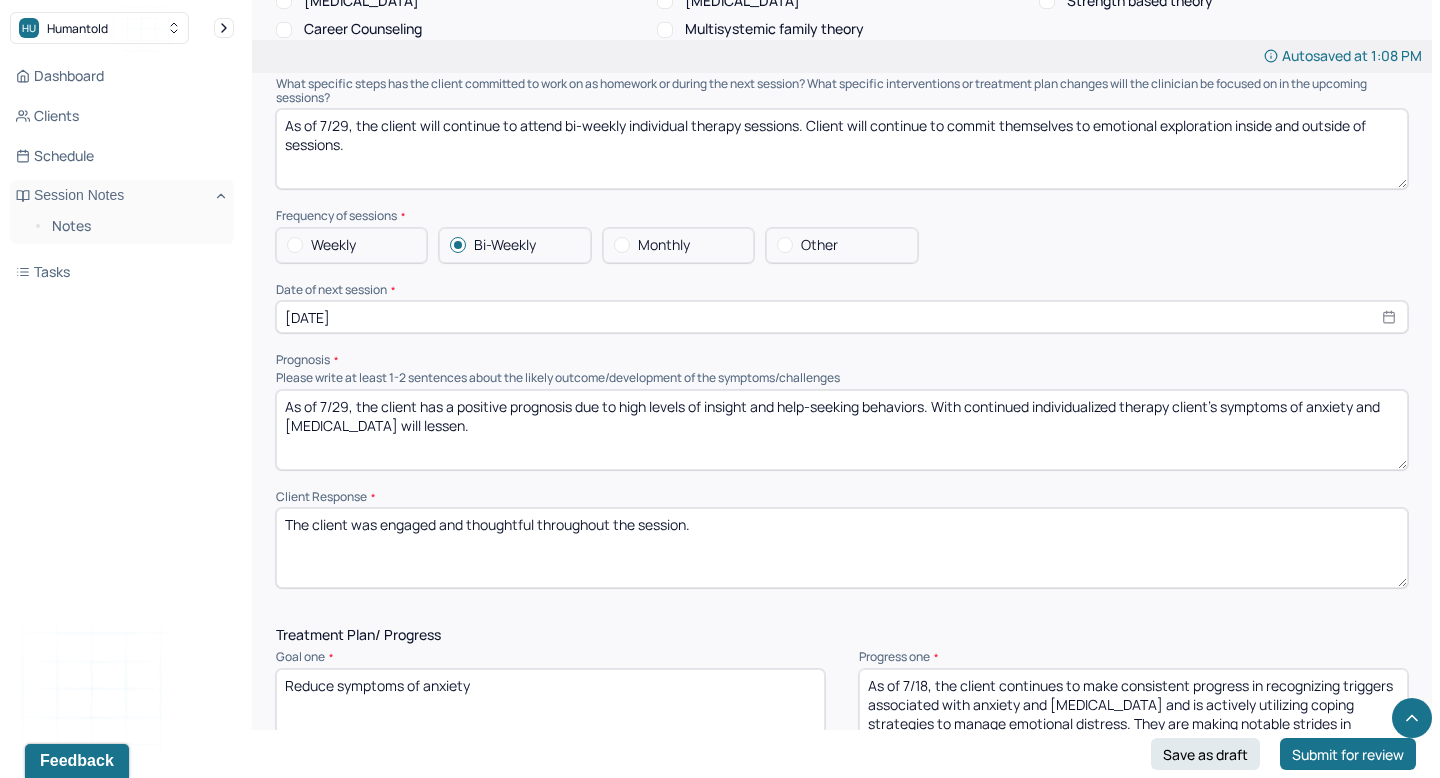 click on "The client was engaged and thoughtful throughout the session." at bounding box center [842, 548] 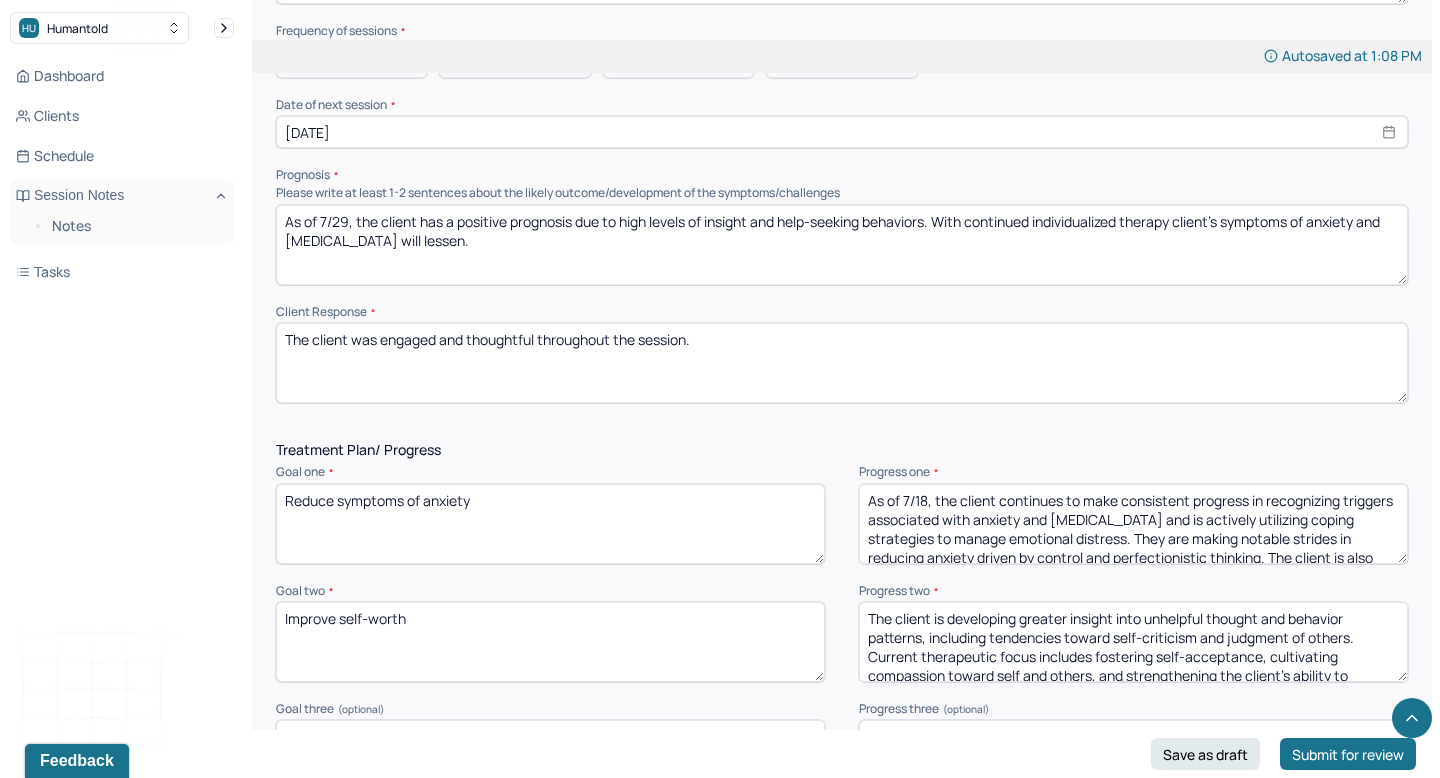 scroll, scrollTop: 2272, scrollLeft: 0, axis: vertical 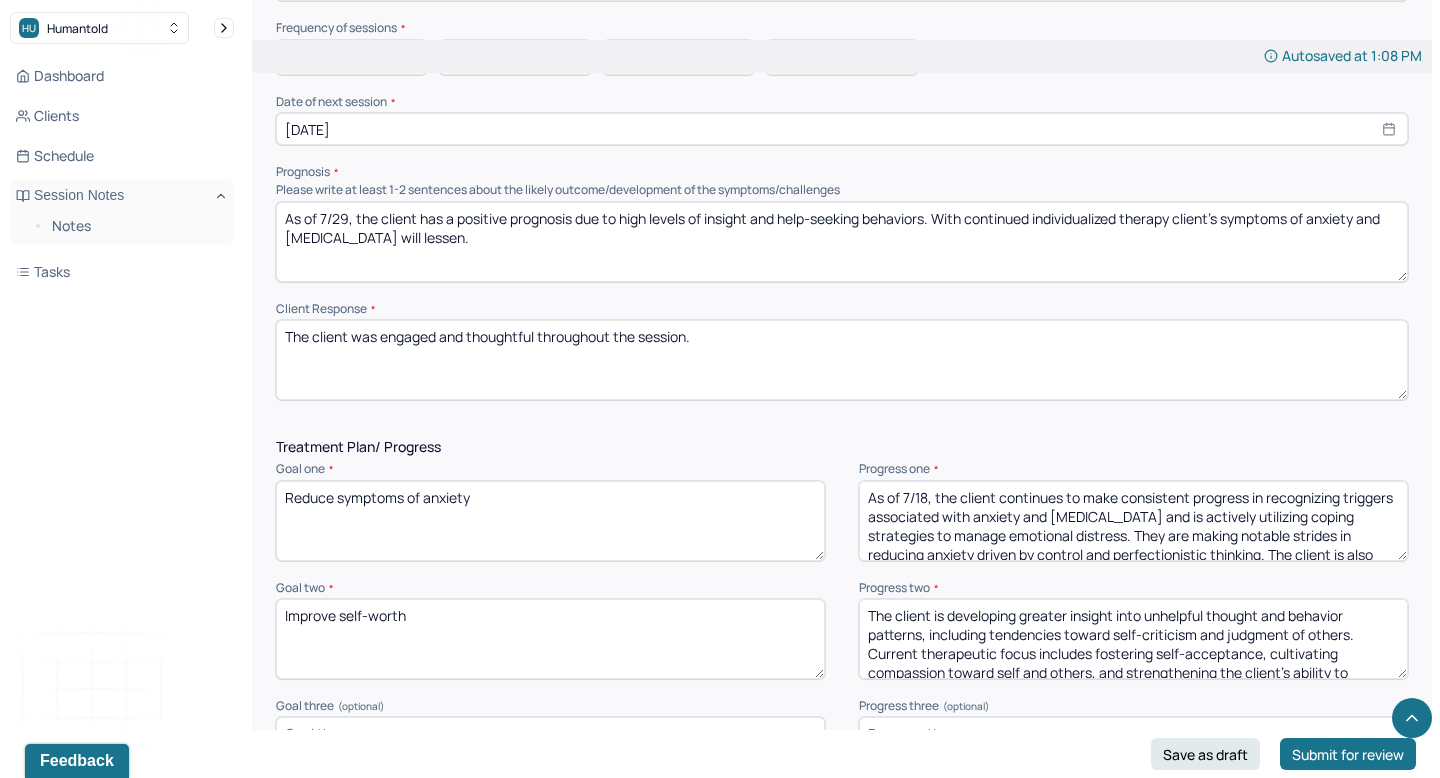 type on "The client was engaged and thoughtful throughout the session." 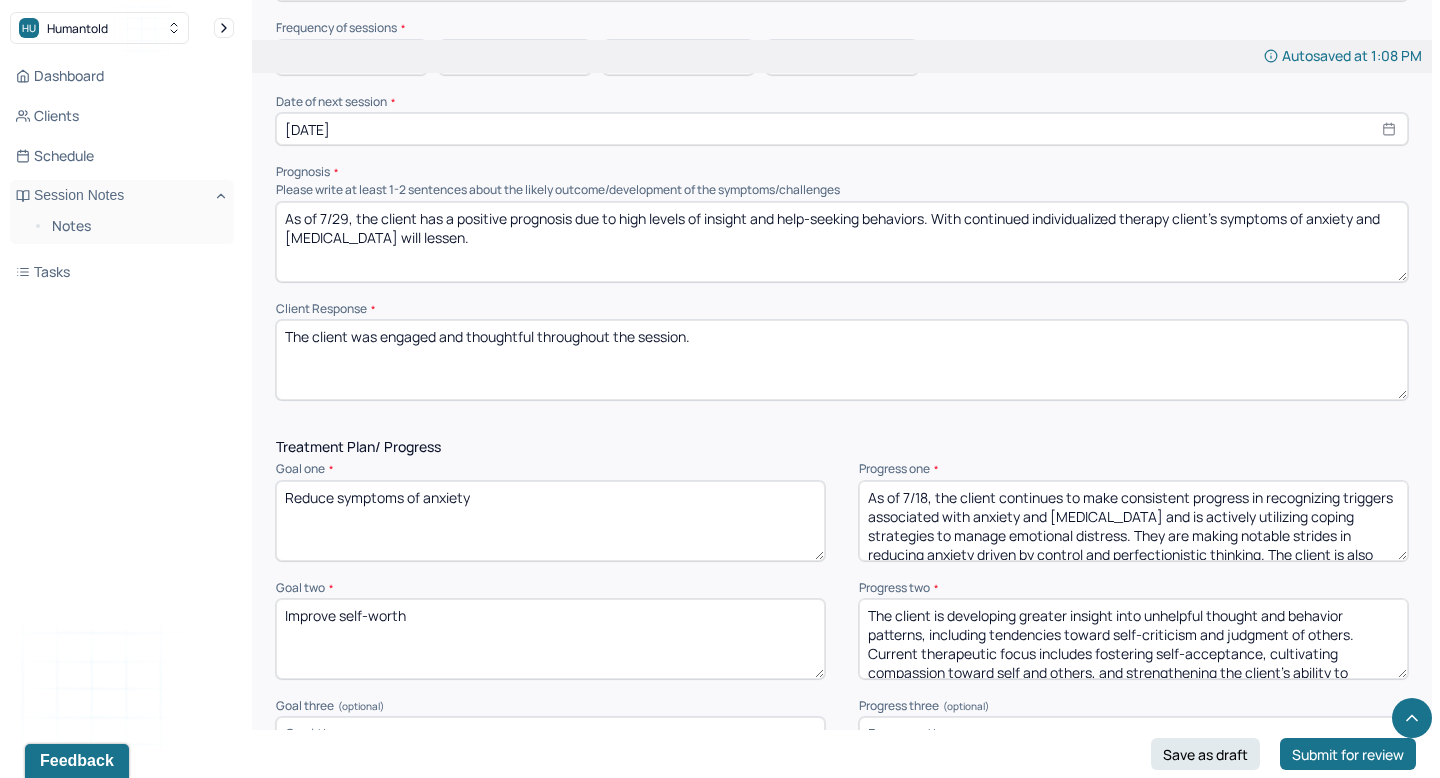 paste on "29, the client continues to make steady progress in identifying triggers related to anxiety and [MEDICAL_DATA] and is actively applying coping strategies to manage emotional distress. They are gaining insight into their need for boundaries and structure and are making meaningful strides in reducing anxiety rooted in control and [MEDICAL_DATA]. The client is also developing a clearer understanding of how anxiety affects their home relationships and is working to set assertive boundaries to support" 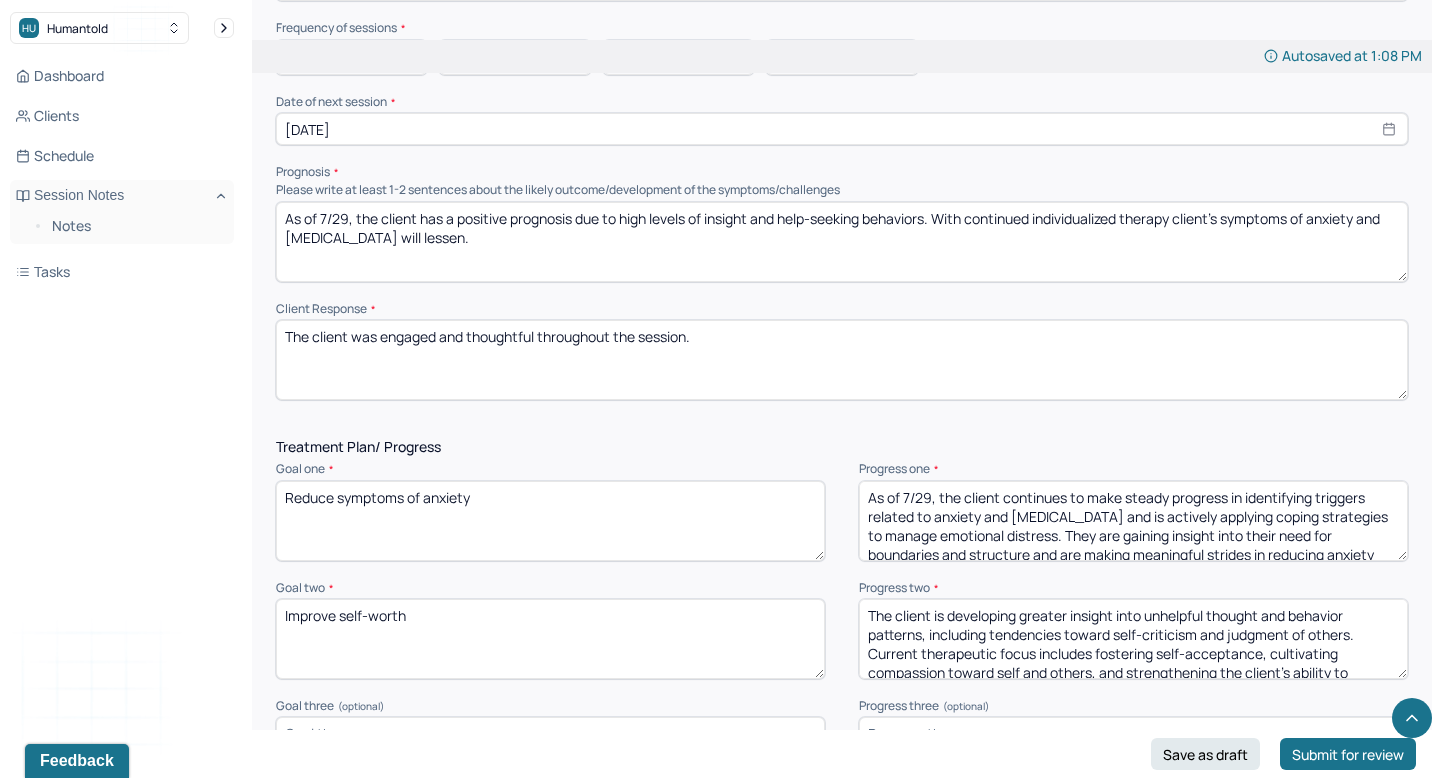 scroll, scrollTop: 60, scrollLeft: 0, axis: vertical 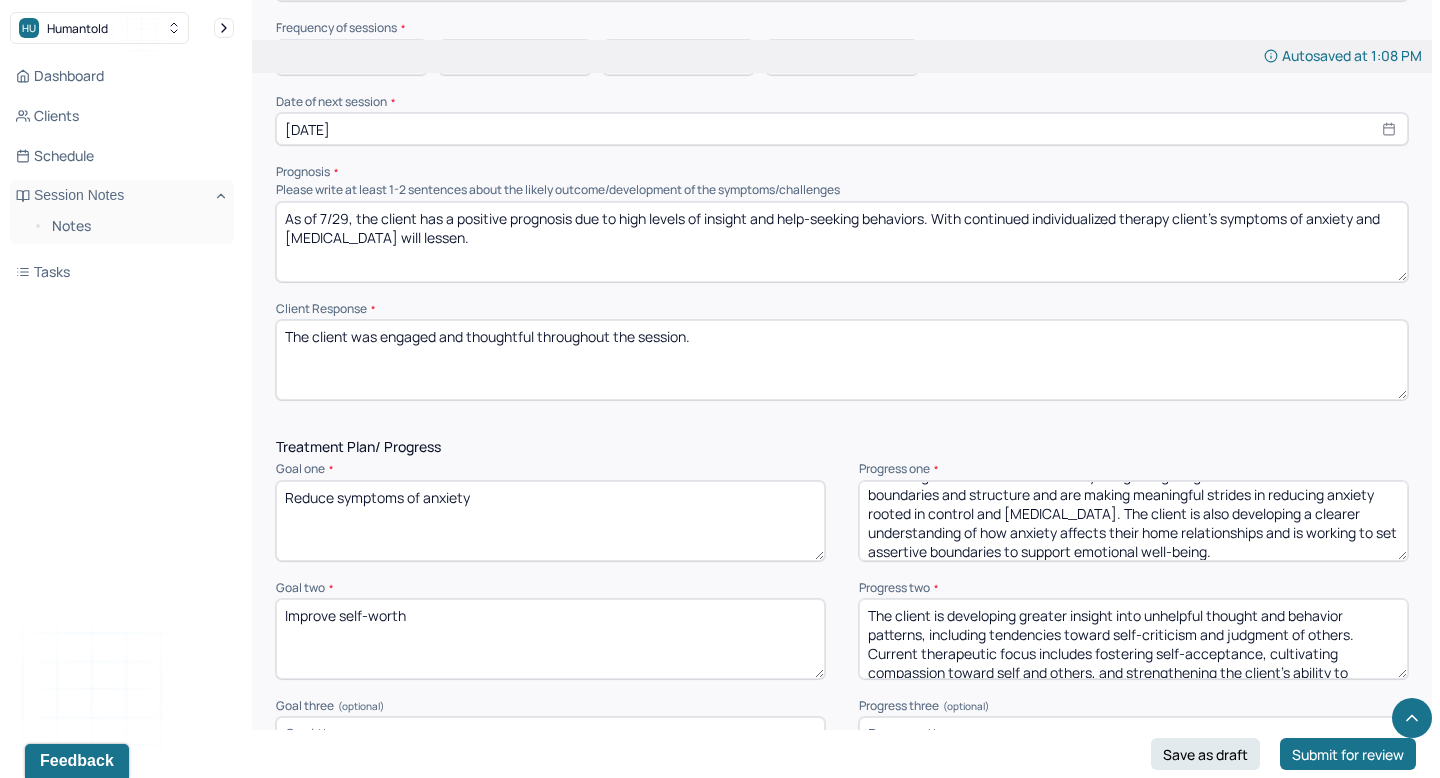 type on "As of 7/29, the client continues to make steady progress in identifying triggers related to anxiety and [MEDICAL_DATA] and is actively applying coping strategies to manage emotional distress. They are gaining insight into their need for boundaries and structure and are making meaningful strides in reducing anxiety rooted in control and [MEDICAL_DATA]. The client is also developing a clearer understanding of how anxiety affects their home relationships and is working to set assertive boundaries to support emotional well-being." 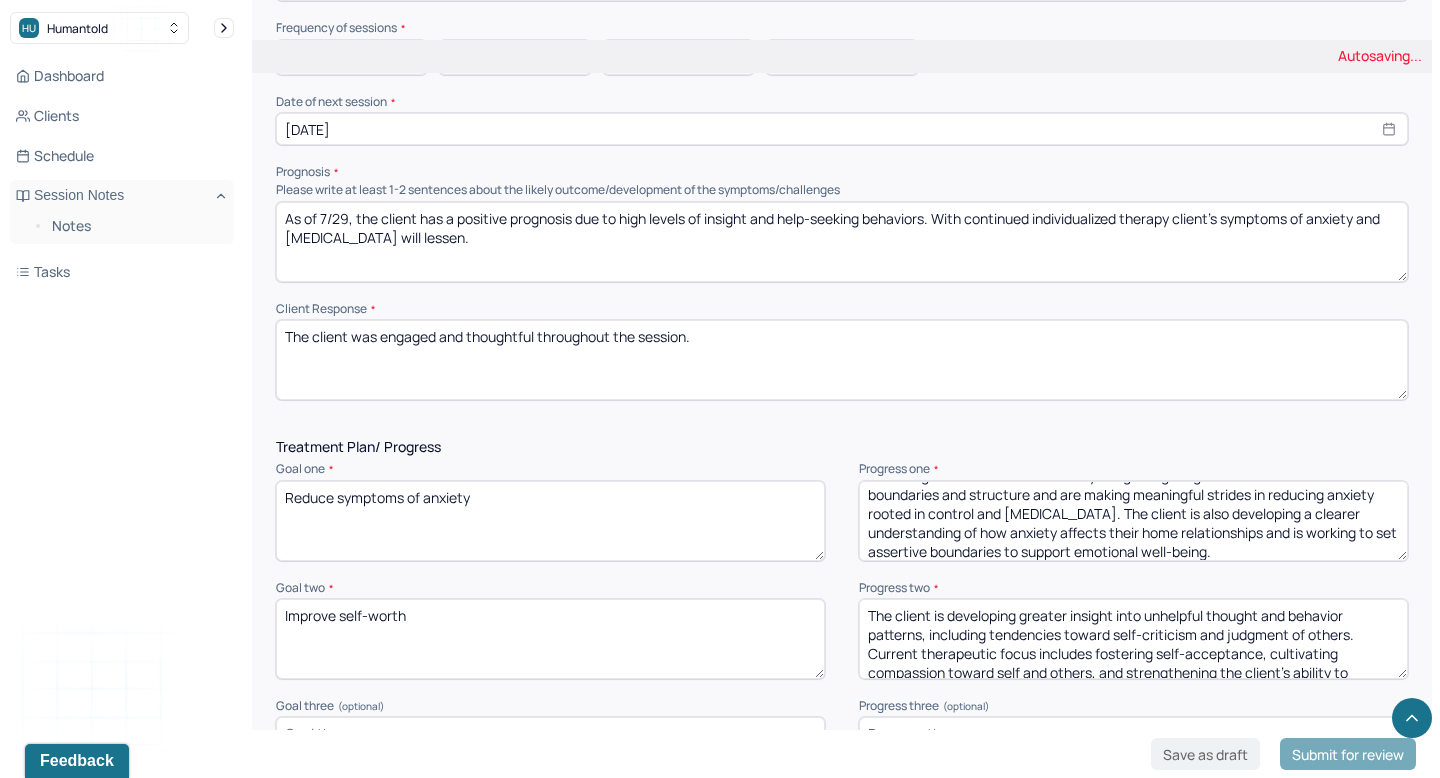 click on "The client is developing greater insight into unhelpful thought and behavior patterns, including tendencies toward self-criticism and judgment of others. Current therapeutic focus includes fostering self-acceptance, cultivating compassion toward self and others, and strengthening the client’s ability to tolerate emotional discomfort without resorting to avoidance or harsh self-evaluation." at bounding box center (1133, 639) 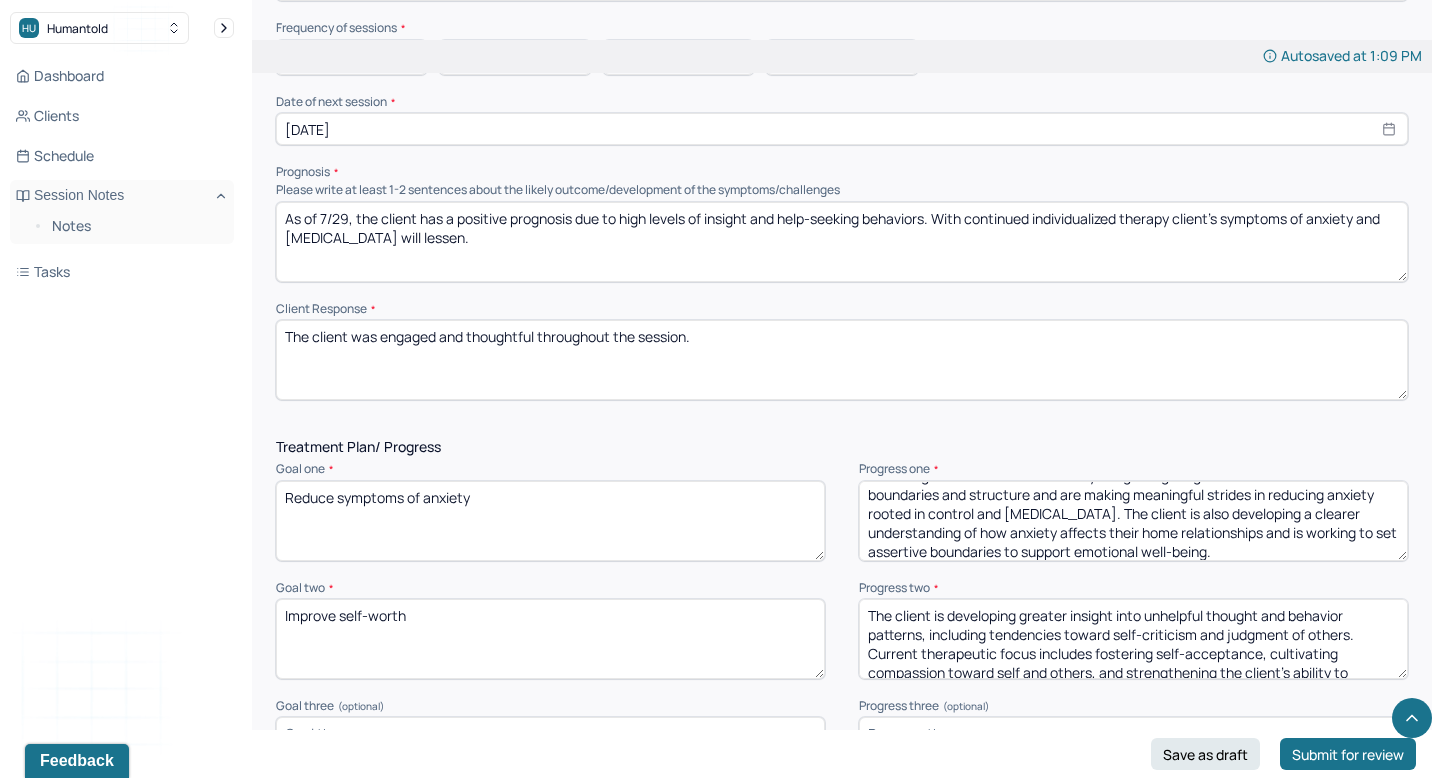 paste on "gaining deeper awareness of unhelpful cognitive and behavioral patterns, such as self-criticism and critical thoughts toward others. Therapy is currently focused on building self-acceptance, encouraging compassion for both self and others, and increasing the client’s capacity to sit with emotional discomfort without turning to avoidance or negative self-judgment" 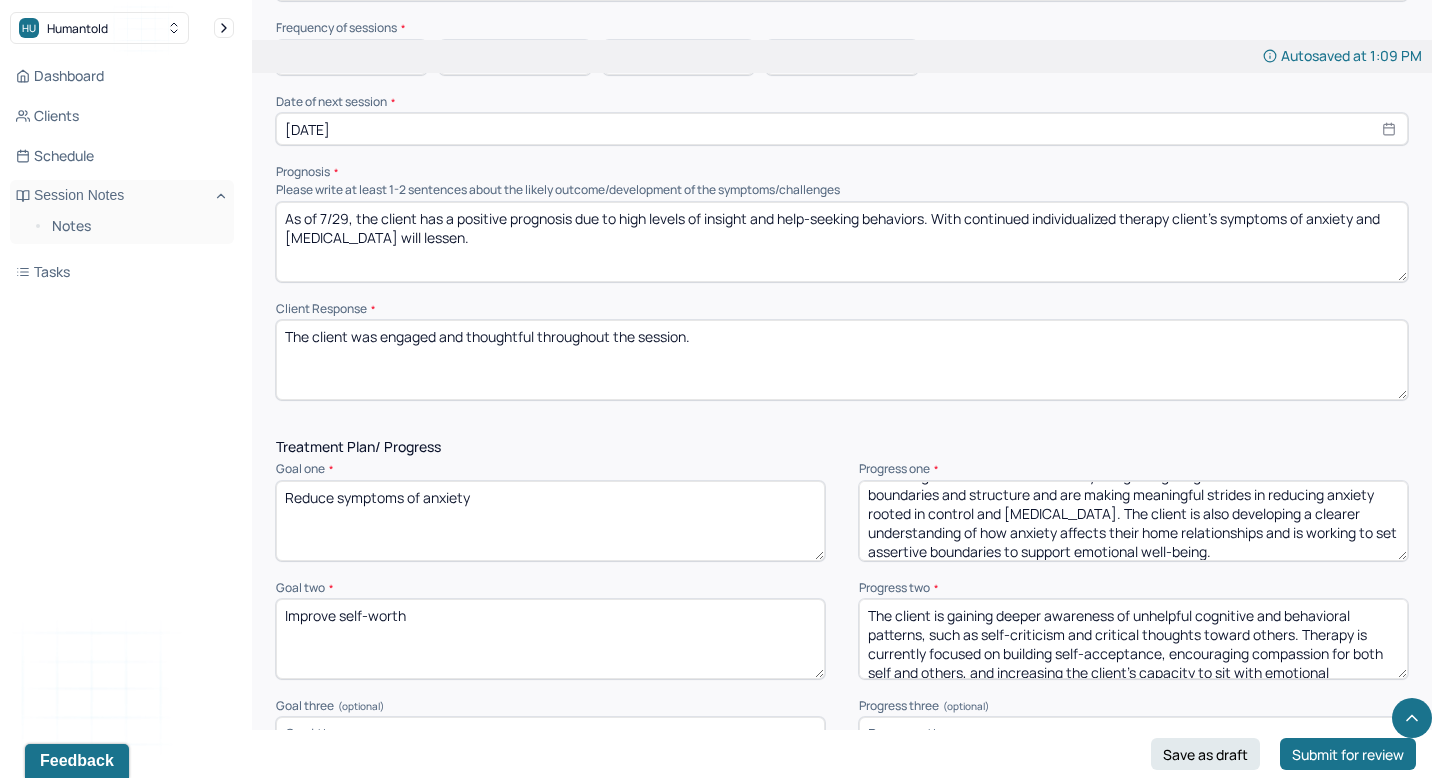 scroll, scrollTop: 22, scrollLeft: 0, axis: vertical 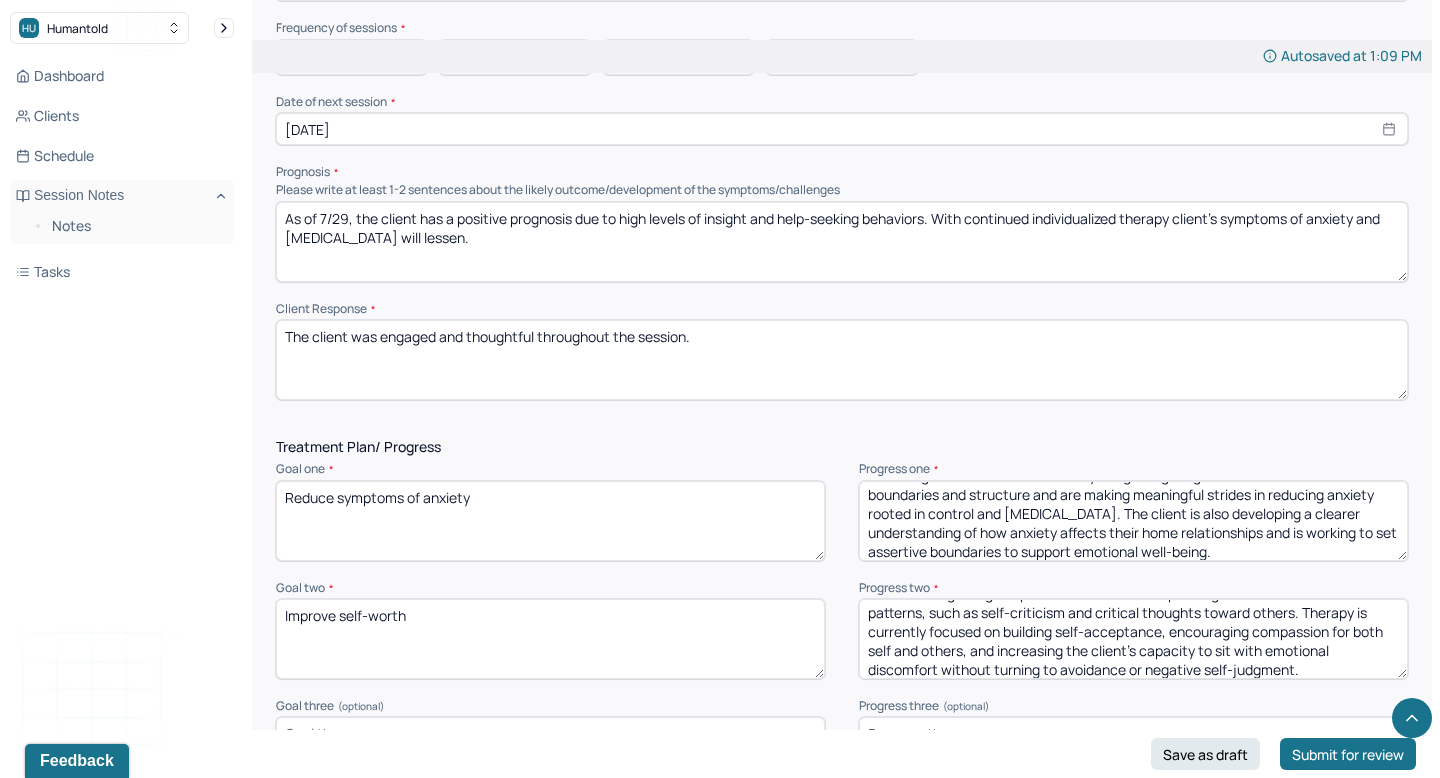 type on "The client is gaining deeper awareness of unhelpful cognitive and behavioral patterns, such as self-criticism and critical thoughts toward others. Therapy is currently focused on building self-acceptance, encouraging compassion for both self and others, and increasing the client’s capacity to sit with emotional discomfort without turning to avoidance or negative self-judgment." 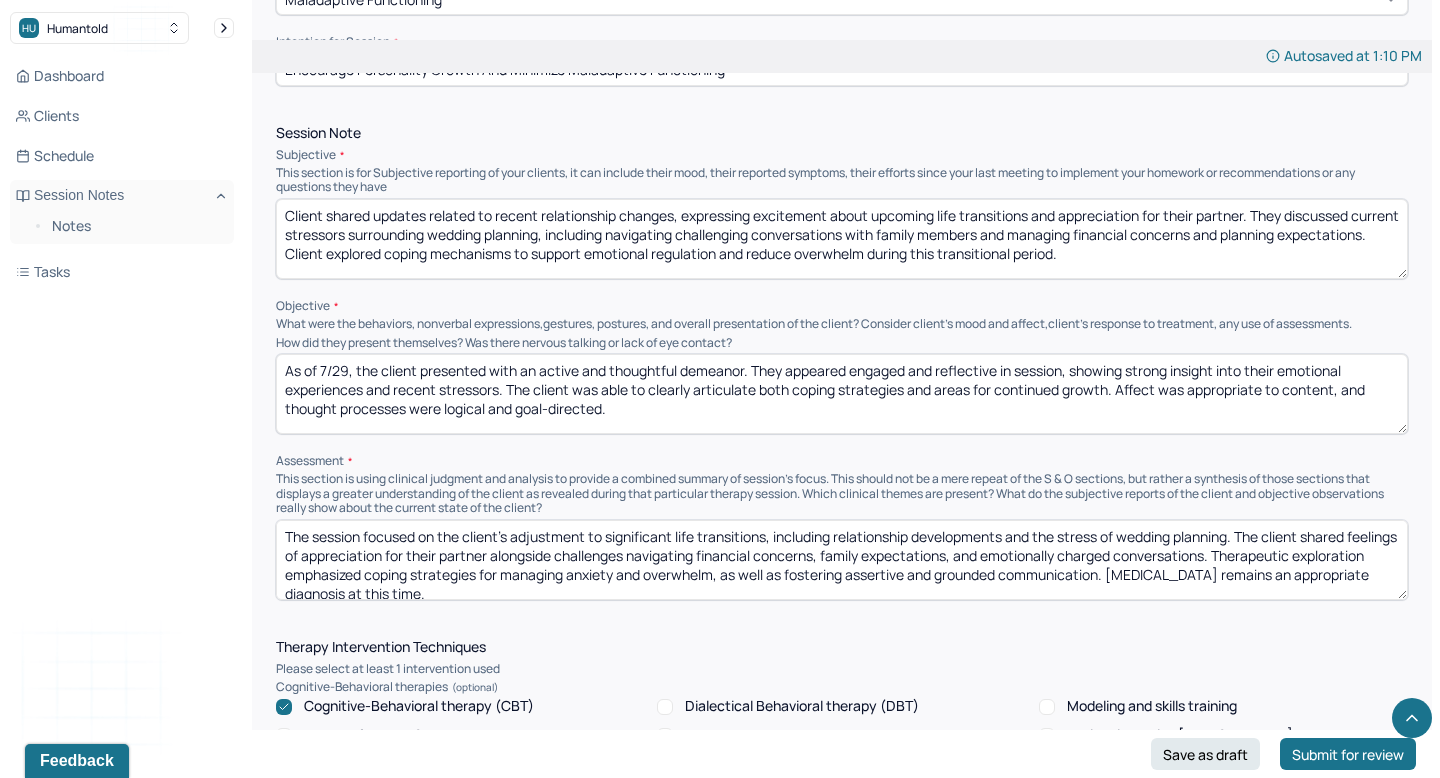 scroll, scrollTop: 1160, scrollLeft: 0, axis: vertical 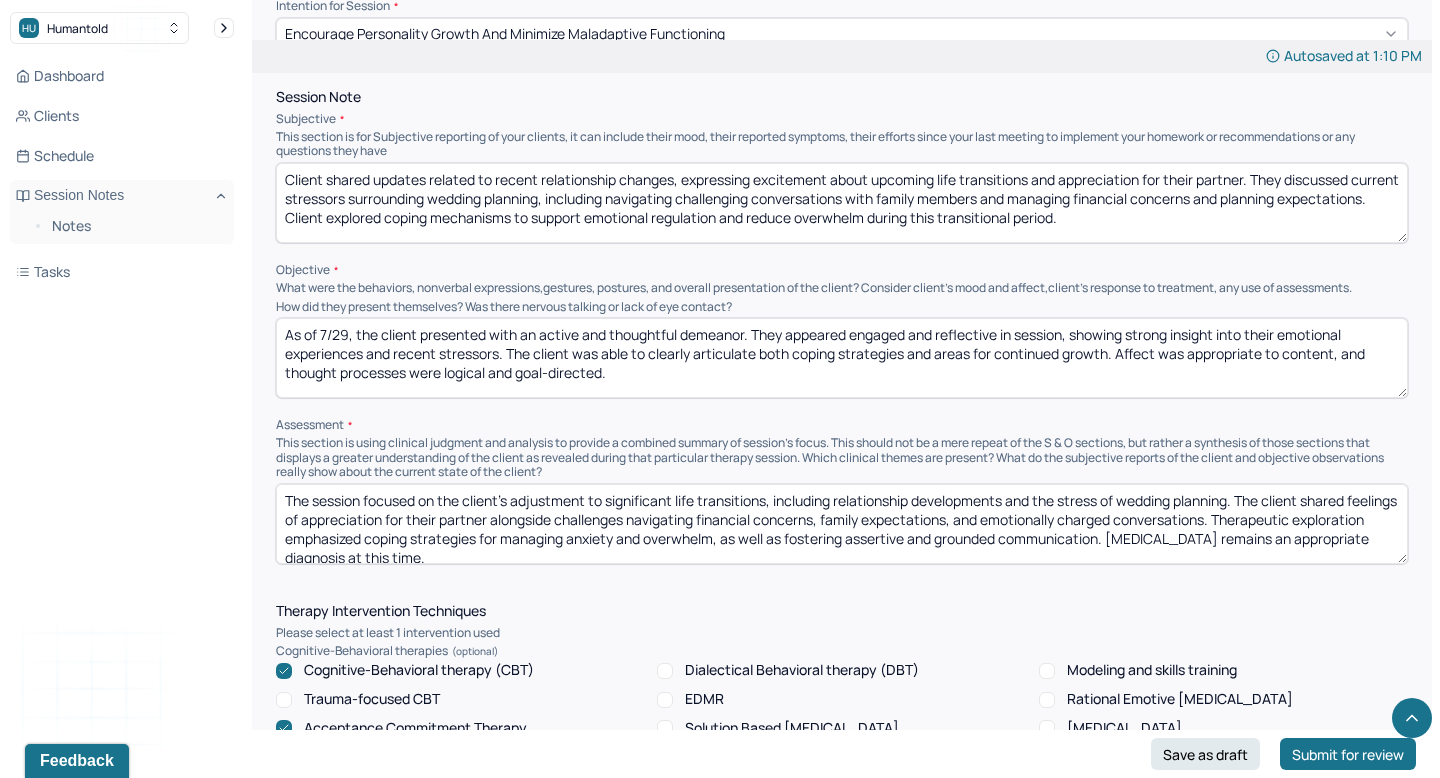click on "Client shared updates related to recent relationship changes, expressing excitement about upcoming life transitions and appreciation for their partner. They discussed current stressors surrounding wedding planning, including navigating challenging conversations with family members and managing financial concerns and planning expectations. Client explored coping mechanisms to support emotional regulation and reduce overwhelm during this transitional period." at bounding box center [842, 203] 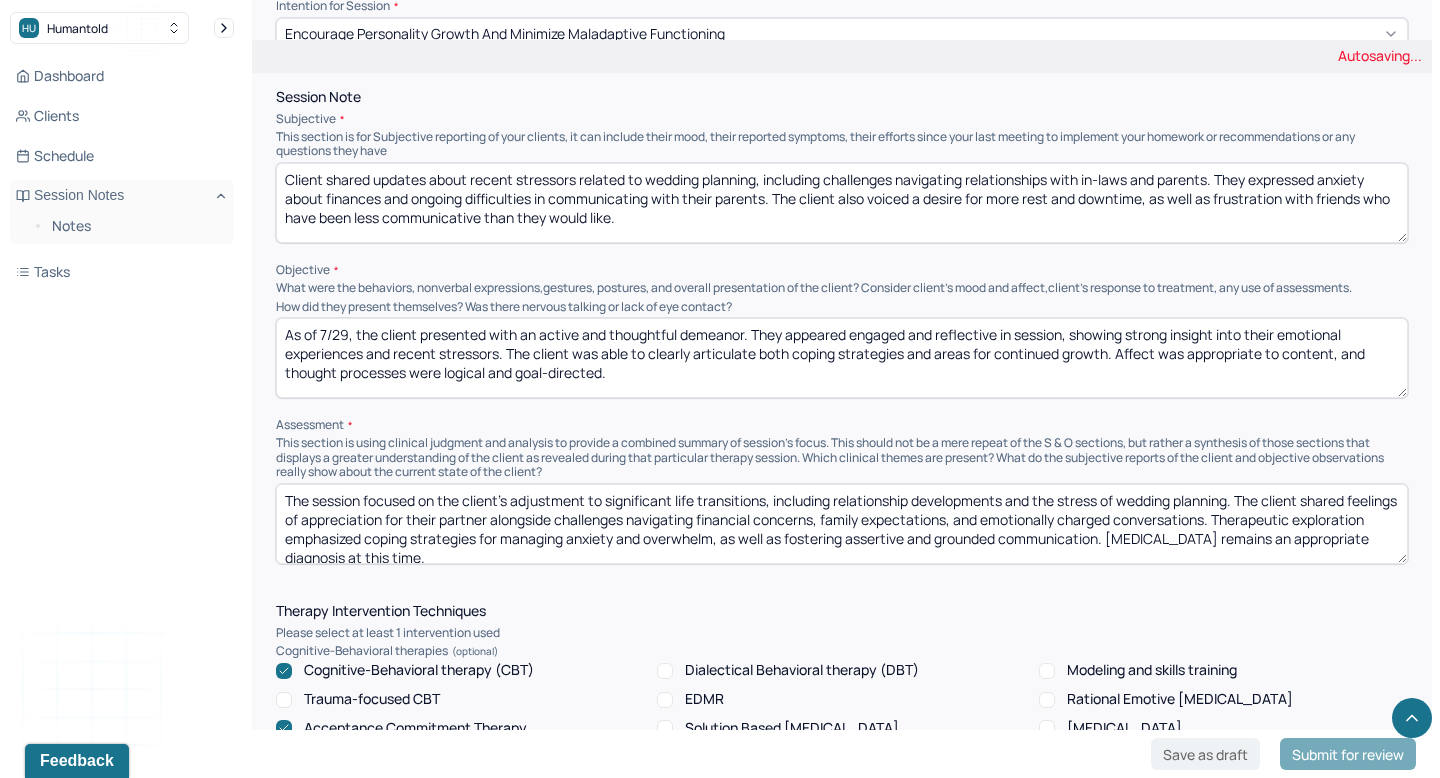 type on "Client shared updates about recent stressors related to wedding planning, including challenges navigating relationships with in-laws and parents. They expressed anxiety about finances and ongoing difficulties in communicating with their parents. The client also voiced a desire for more rest and downtime, as well as frustration with friends who have been less communicative than they would like." 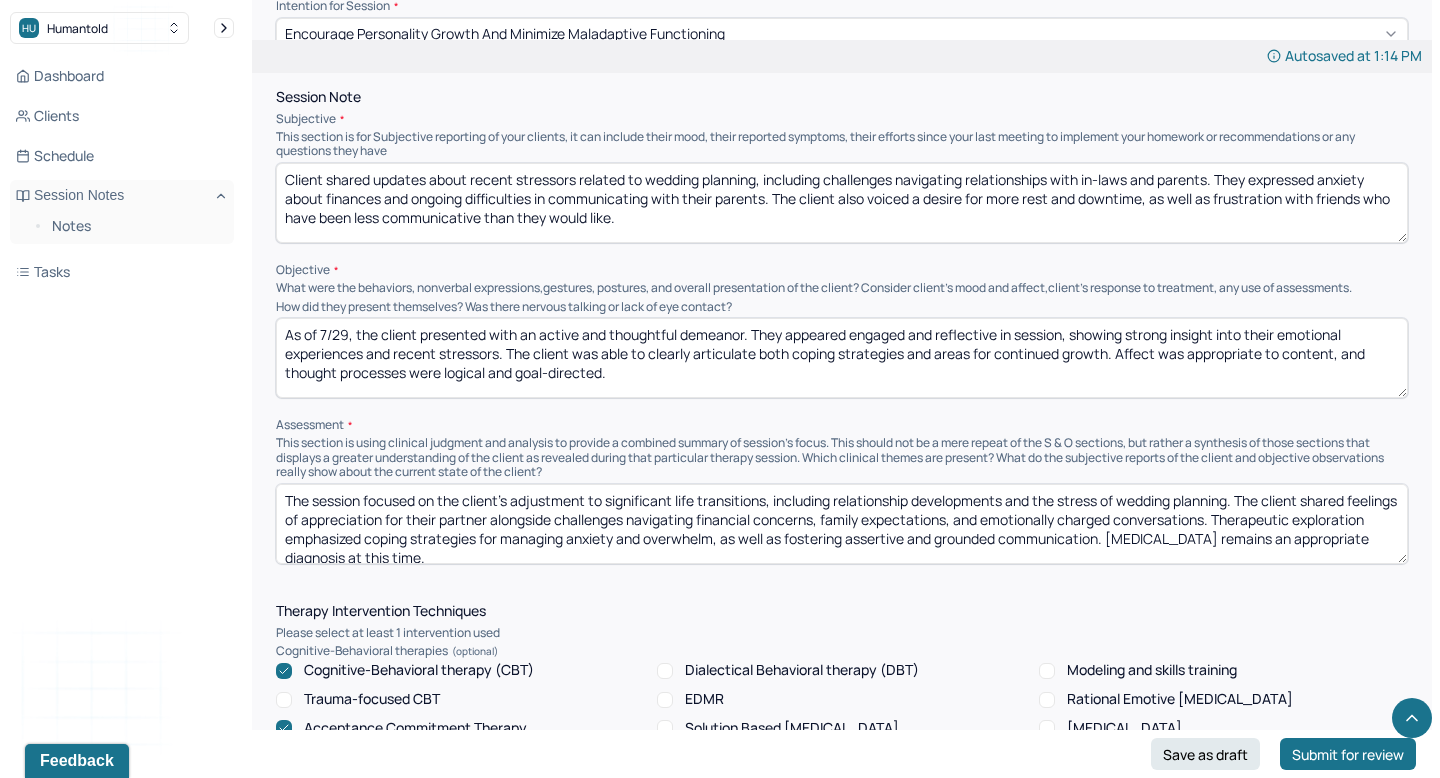 paste on "major life changes, including relationship growth and the stress of wedding planning. The client expressed appreciation for their partner while also discussing difficulties related to finances, family dynamics, and emotionally complex conversations. Therapy emphasized tools for managing anxiety and overwhelm, and supported the development of clear, grounded communication. A diagnosis of [MEDICAL_DATA] remains appropriat" 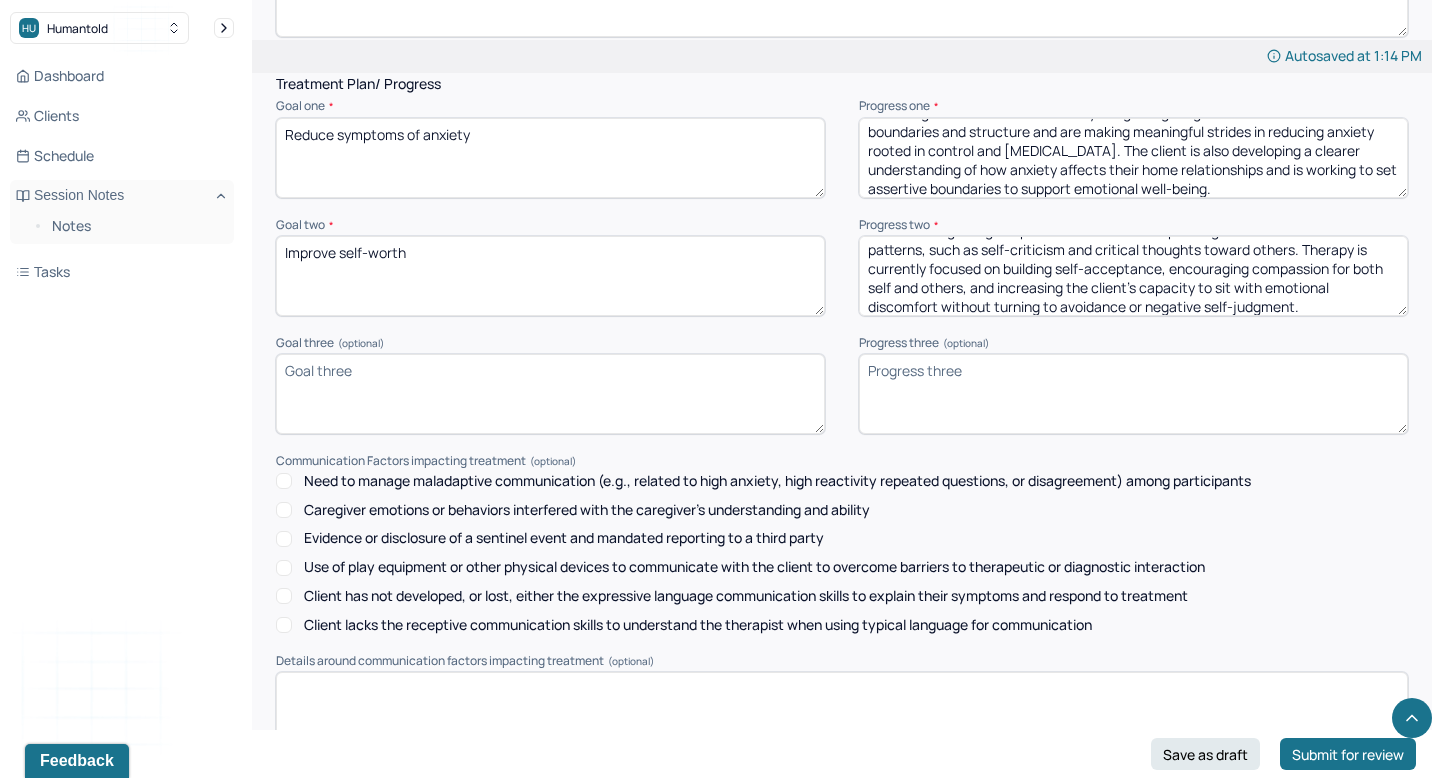 scroll, scrollTop: 2817, scrollLeft: 0, axis: vertical 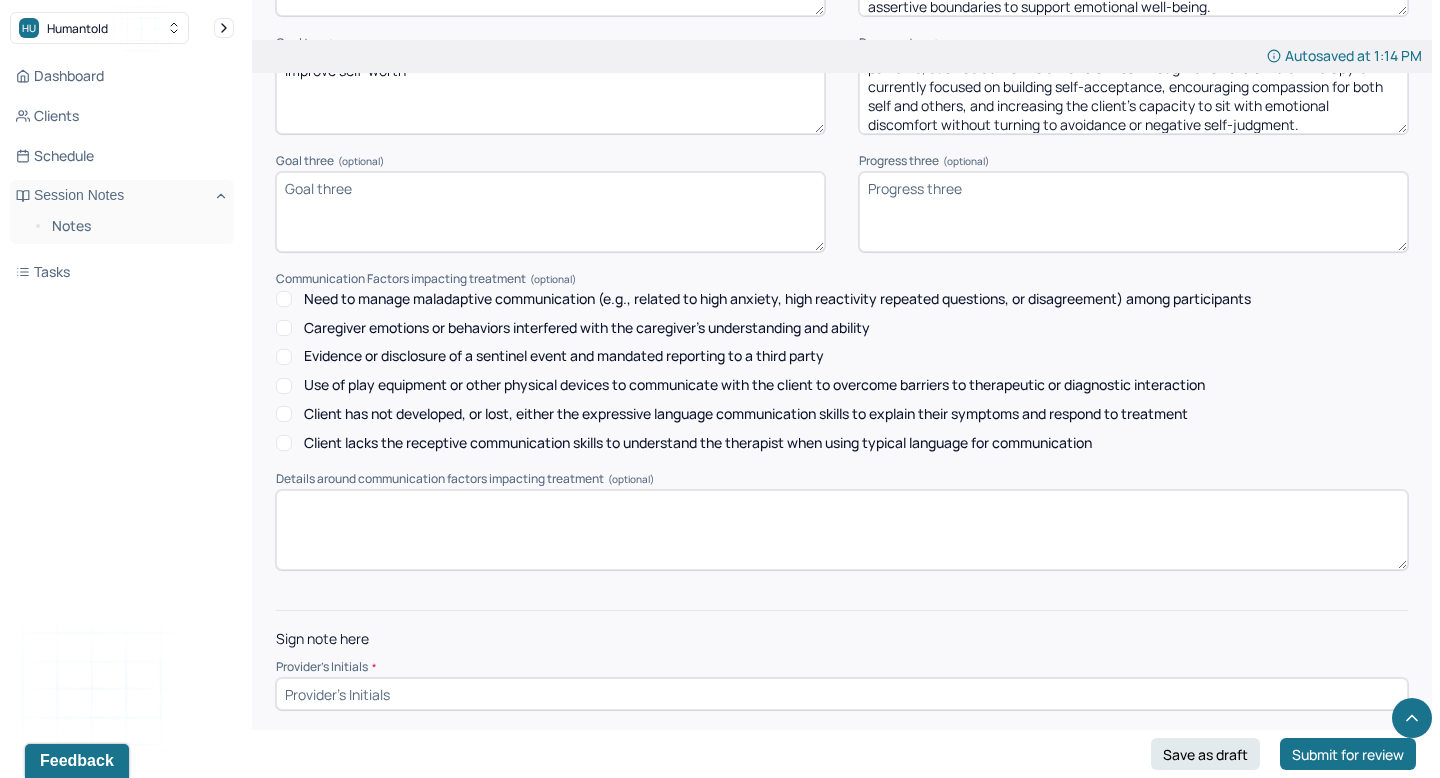 type on "The session focused on the client’s adjustment to major life changes, including relationship growth and the stress of wedding planning. The client expressed appreciation for their partner while also discussing difficulties related to finances, family dynamics, and emotionally complex conversations. Therapy emphasized tools for managing anxiety and overwhelm, and supported the development of clear, grounded communication. A diagnosis of [MEDICAL_DATA] remains appropriate." 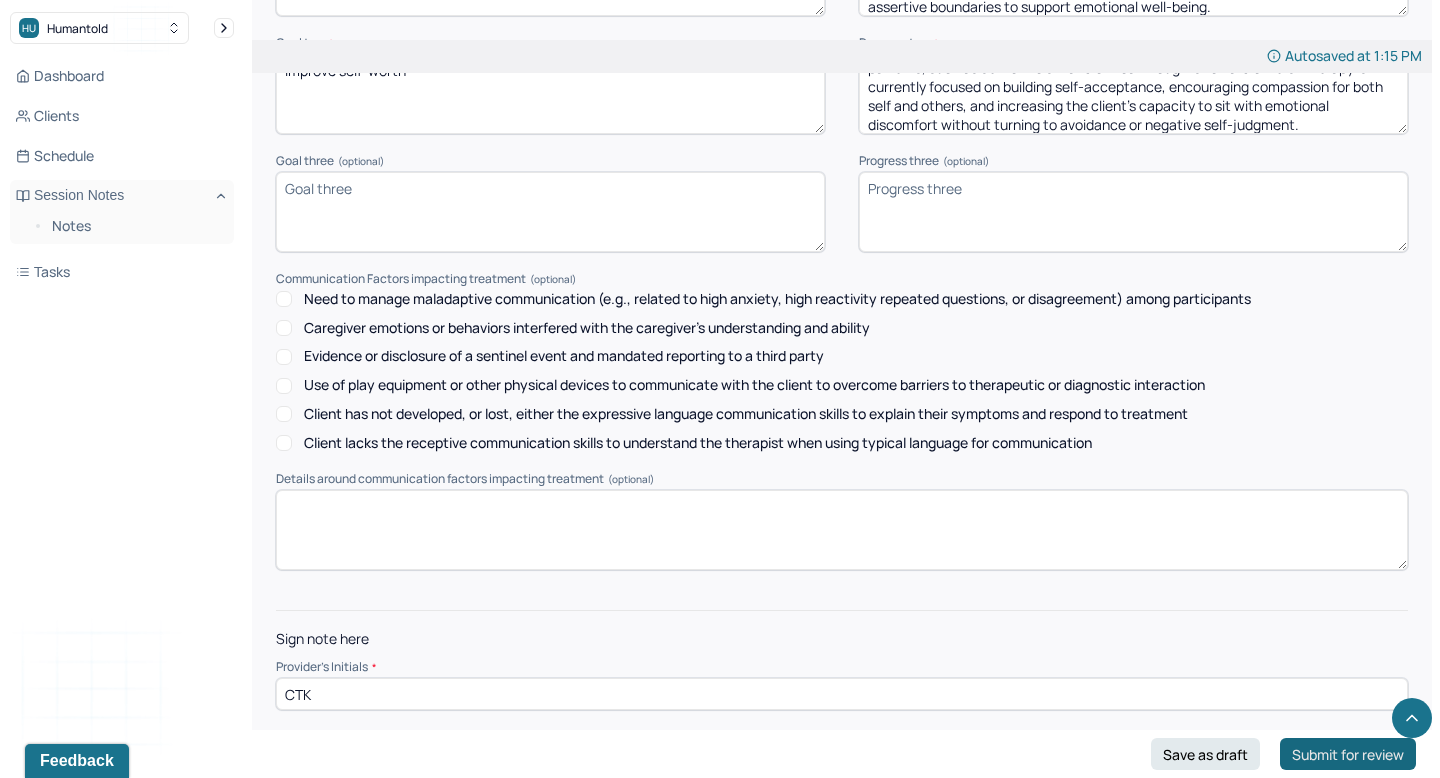 type on "CTK" 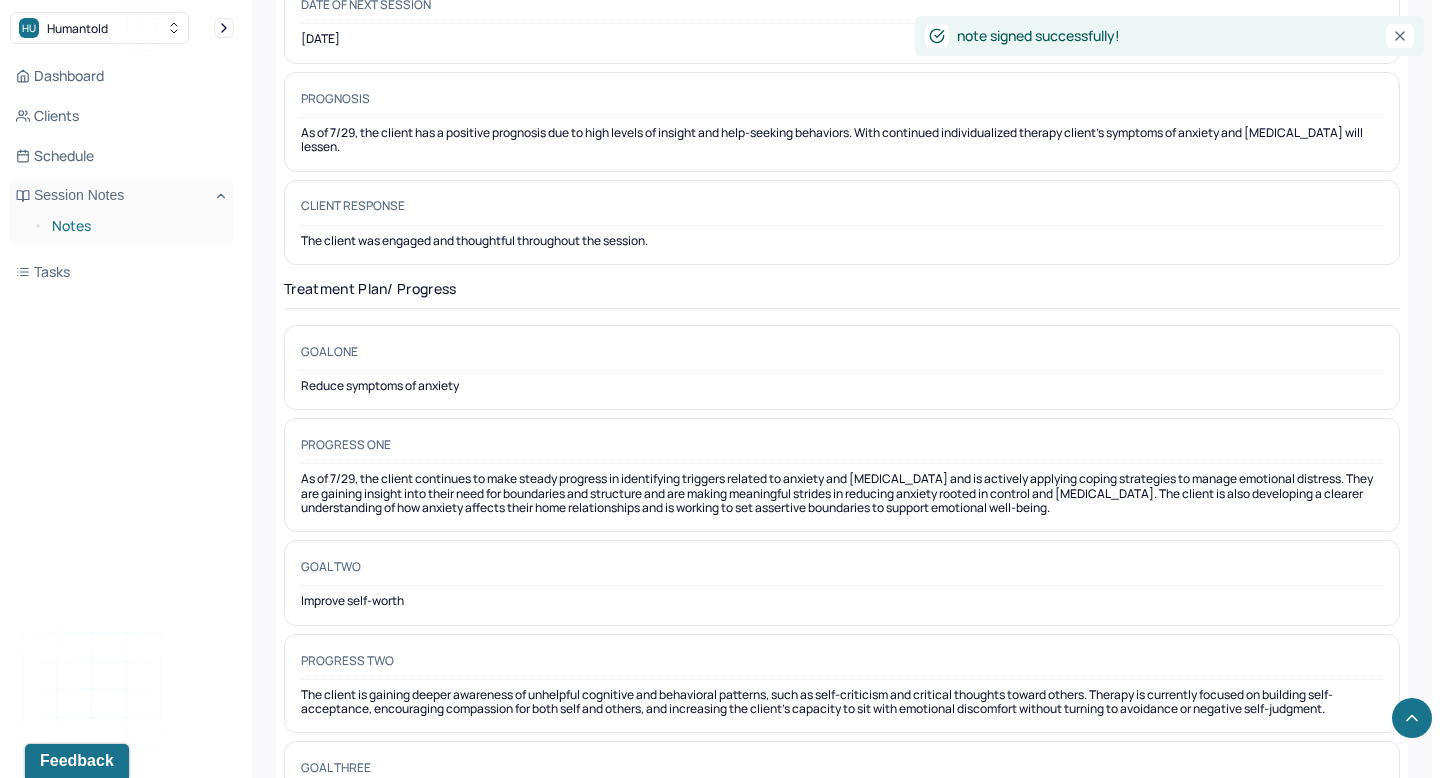 click on "Notes" at bounding box center [135, 226] 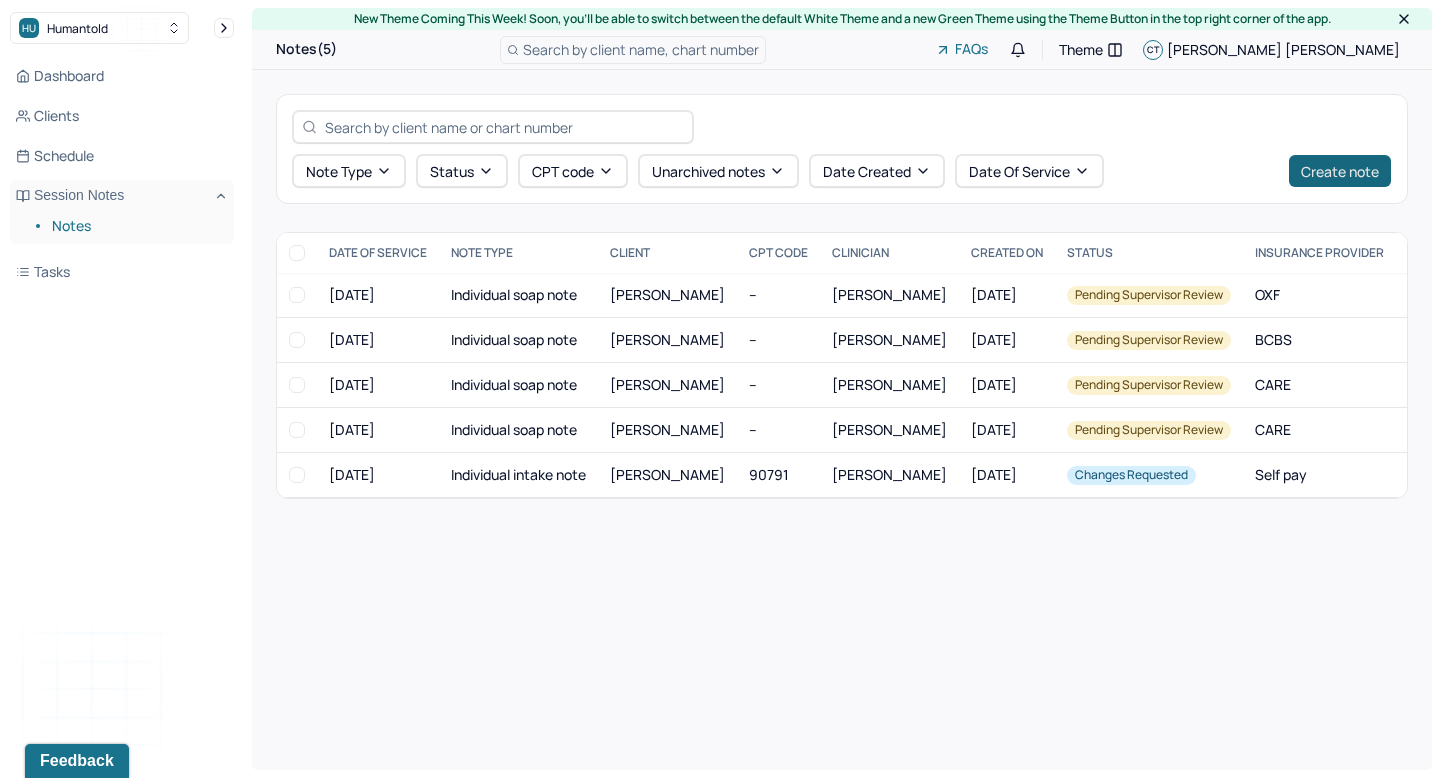 click on "Create note" at bounding box center (1340, 171) 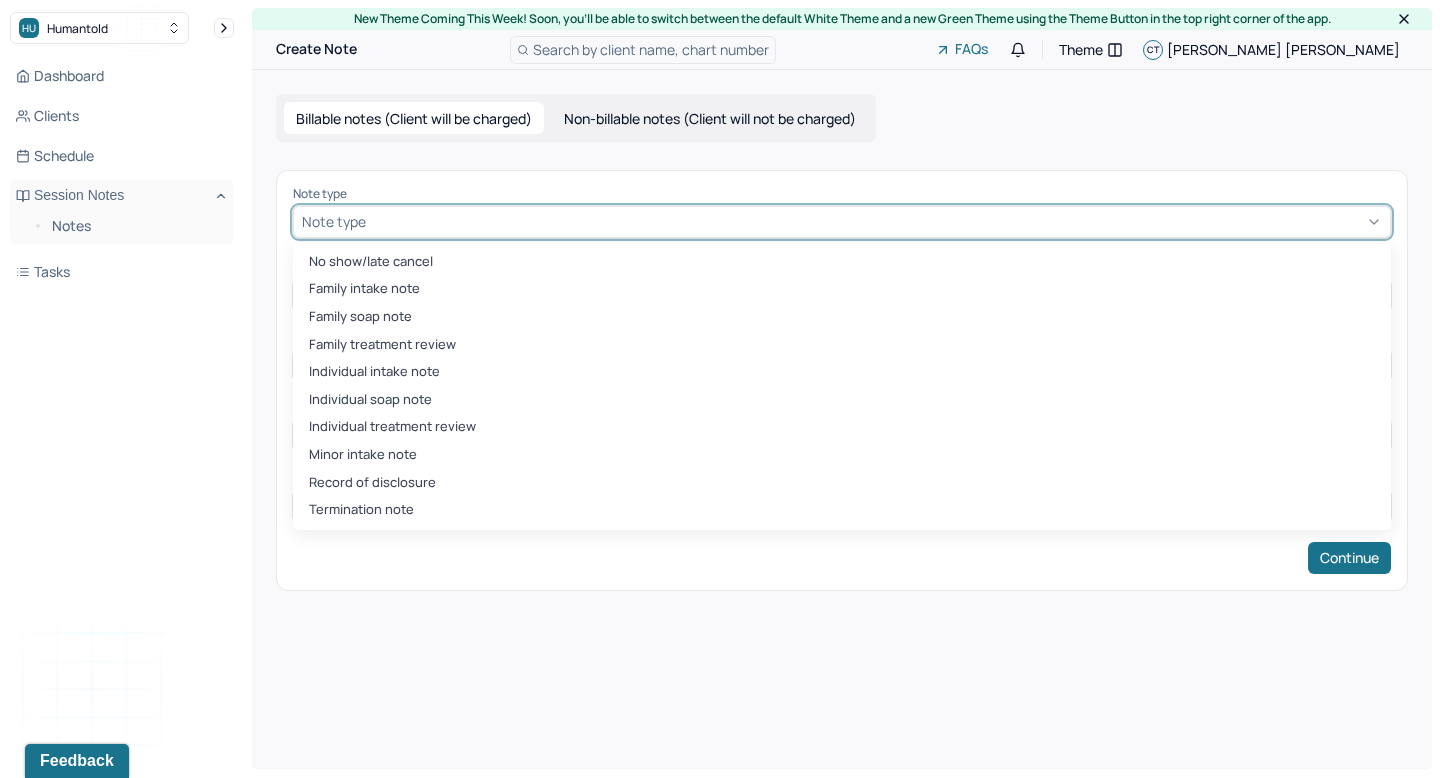 click at bounding box center [876, 221] 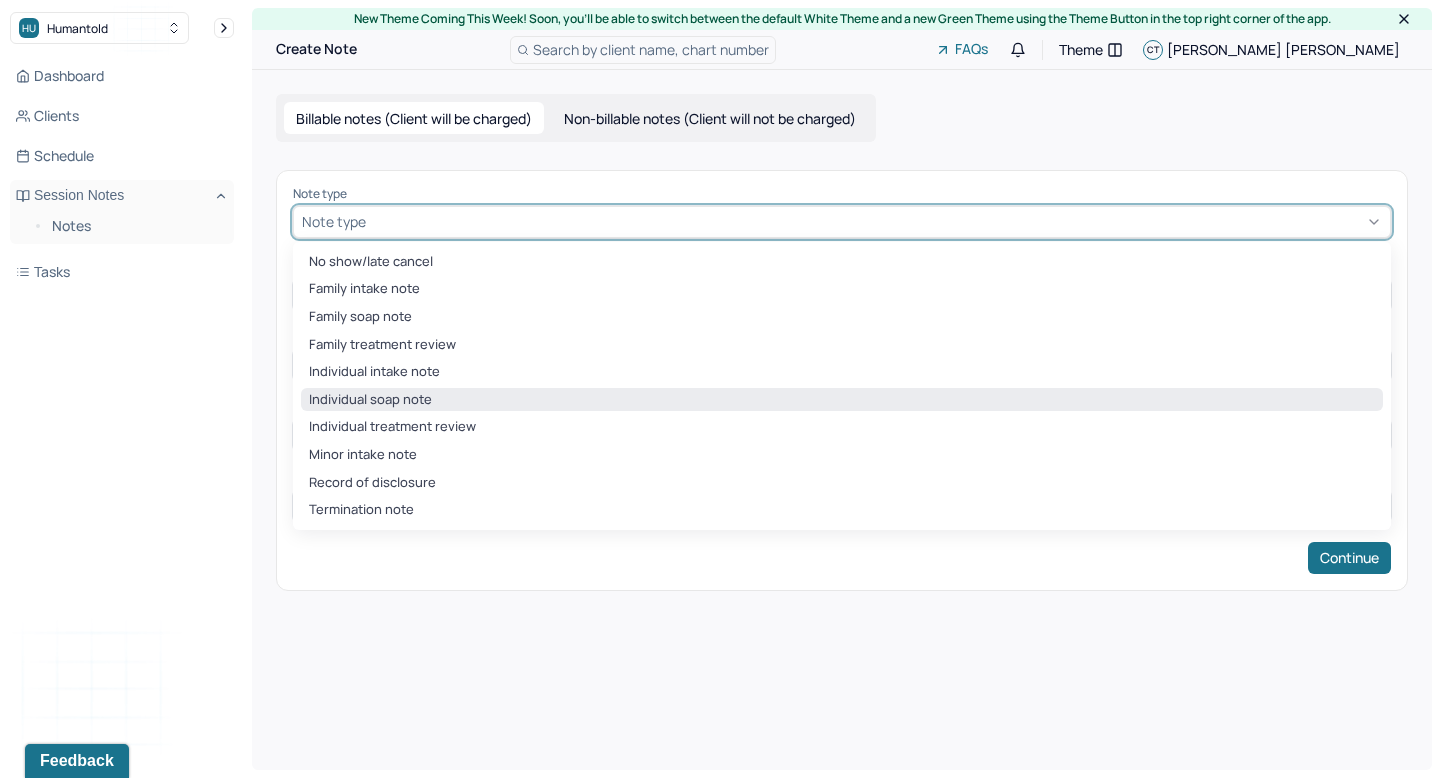 click on "Individual soap note" at bounding box center (842, 400) 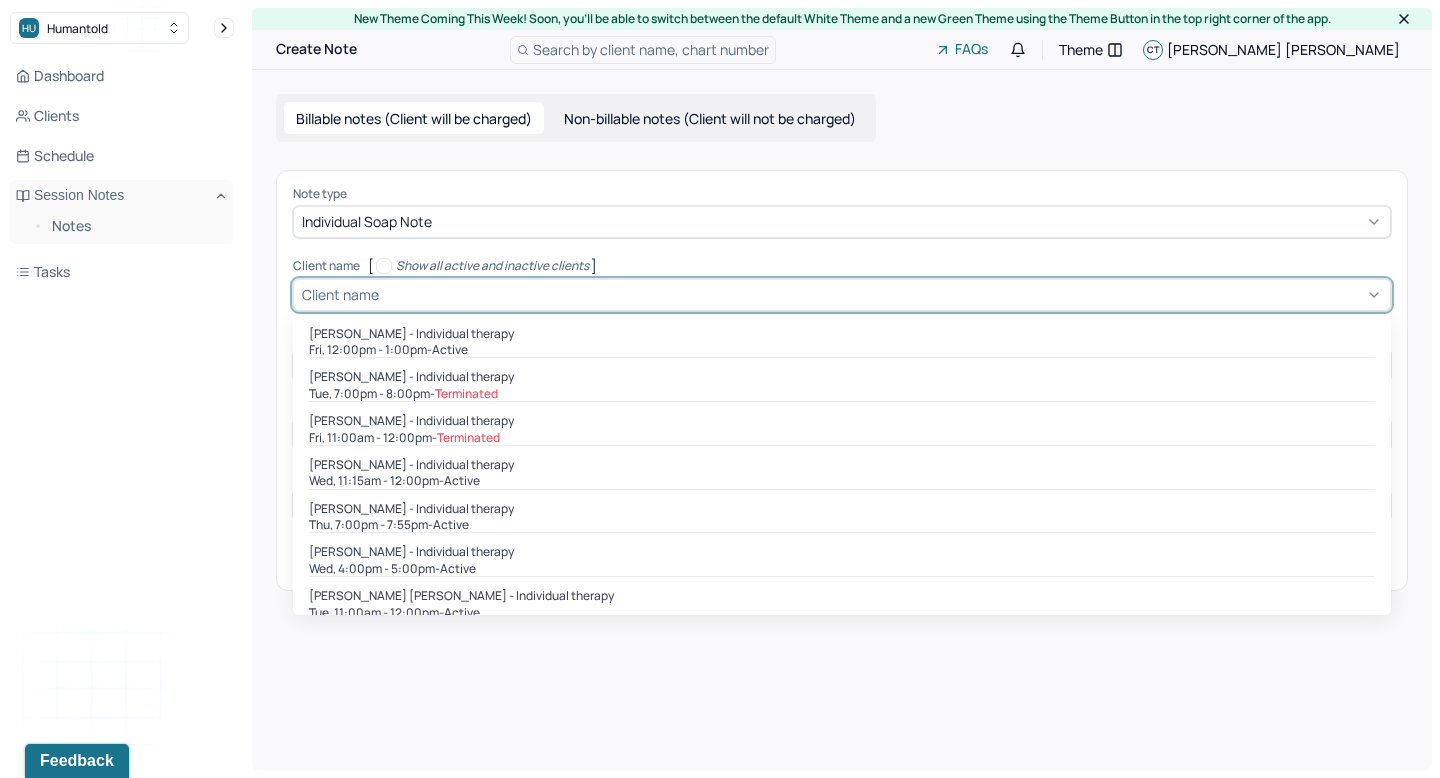 click at bounding box center (882, 294) 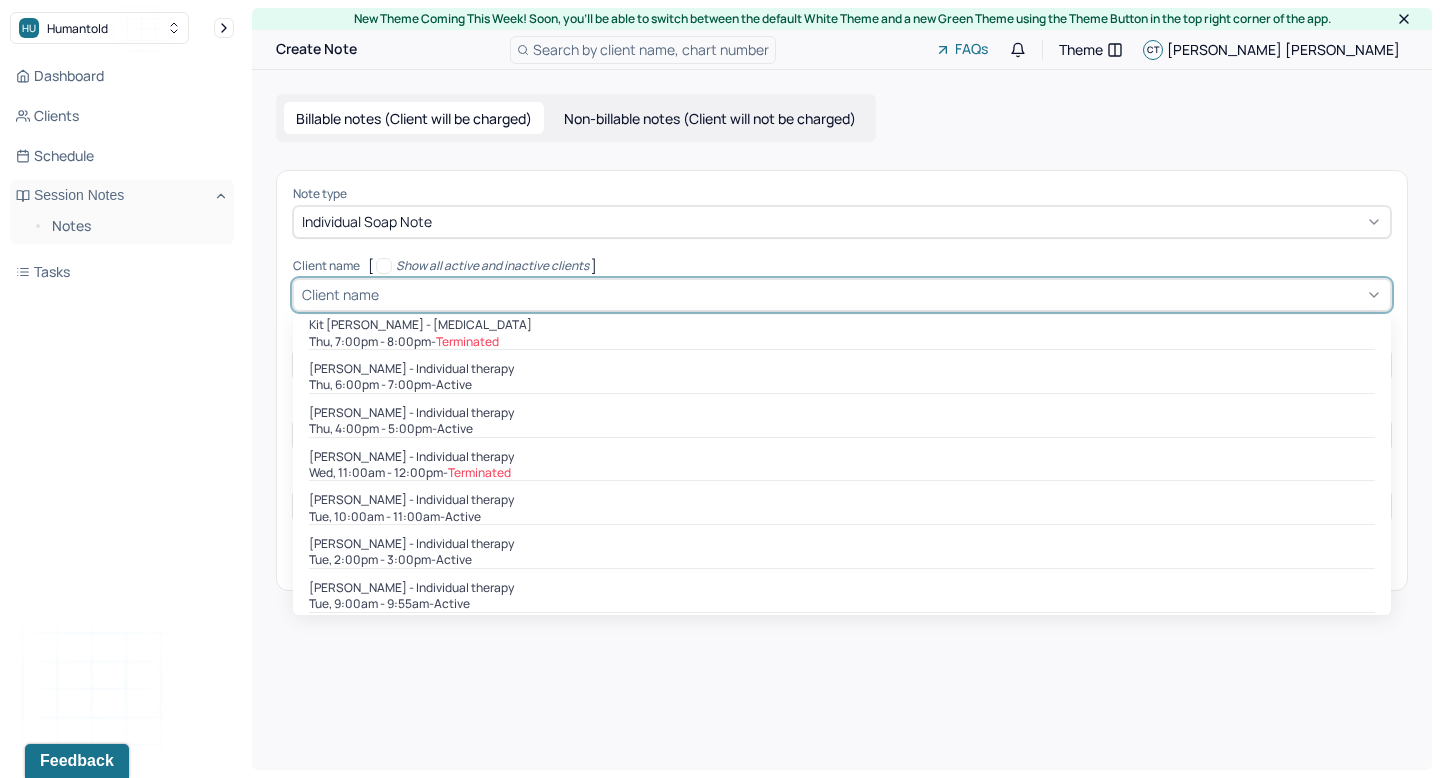scroll, scrollTop: 497, scrollLeft: 0, axis: vertical 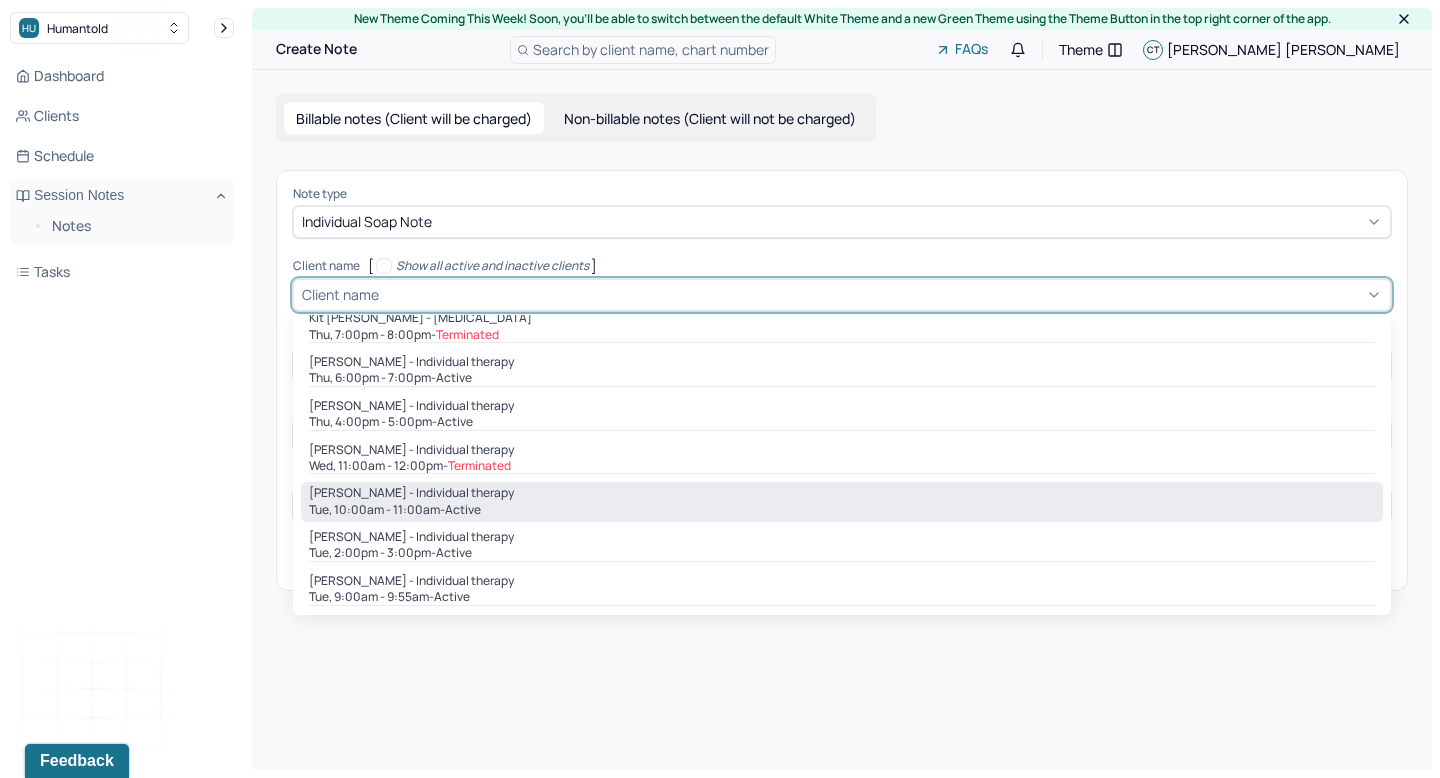 click on "Tue, 10:00am - 11:00am  -  active" at bounding box center [842, 510] 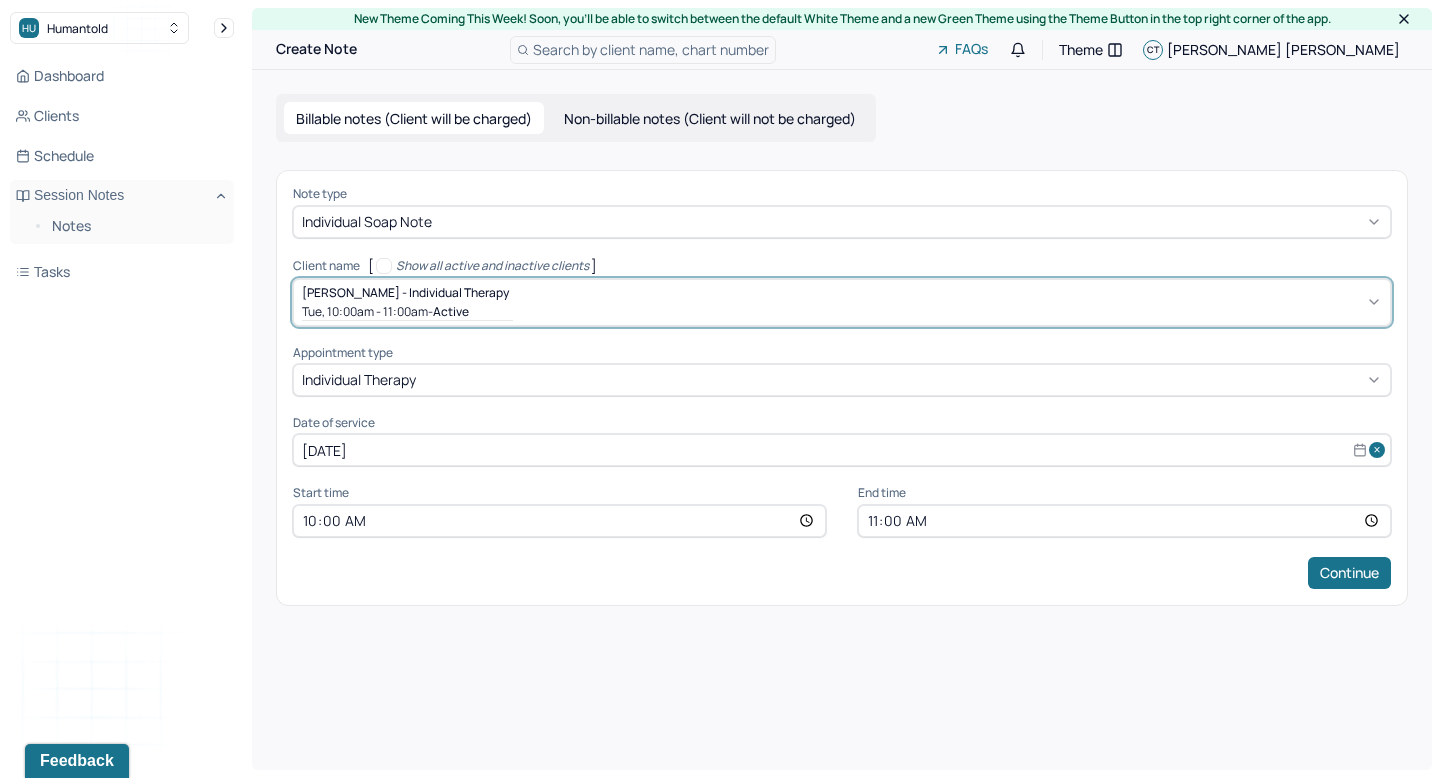 click on "[DATE]" at bounding box center (842, 450) 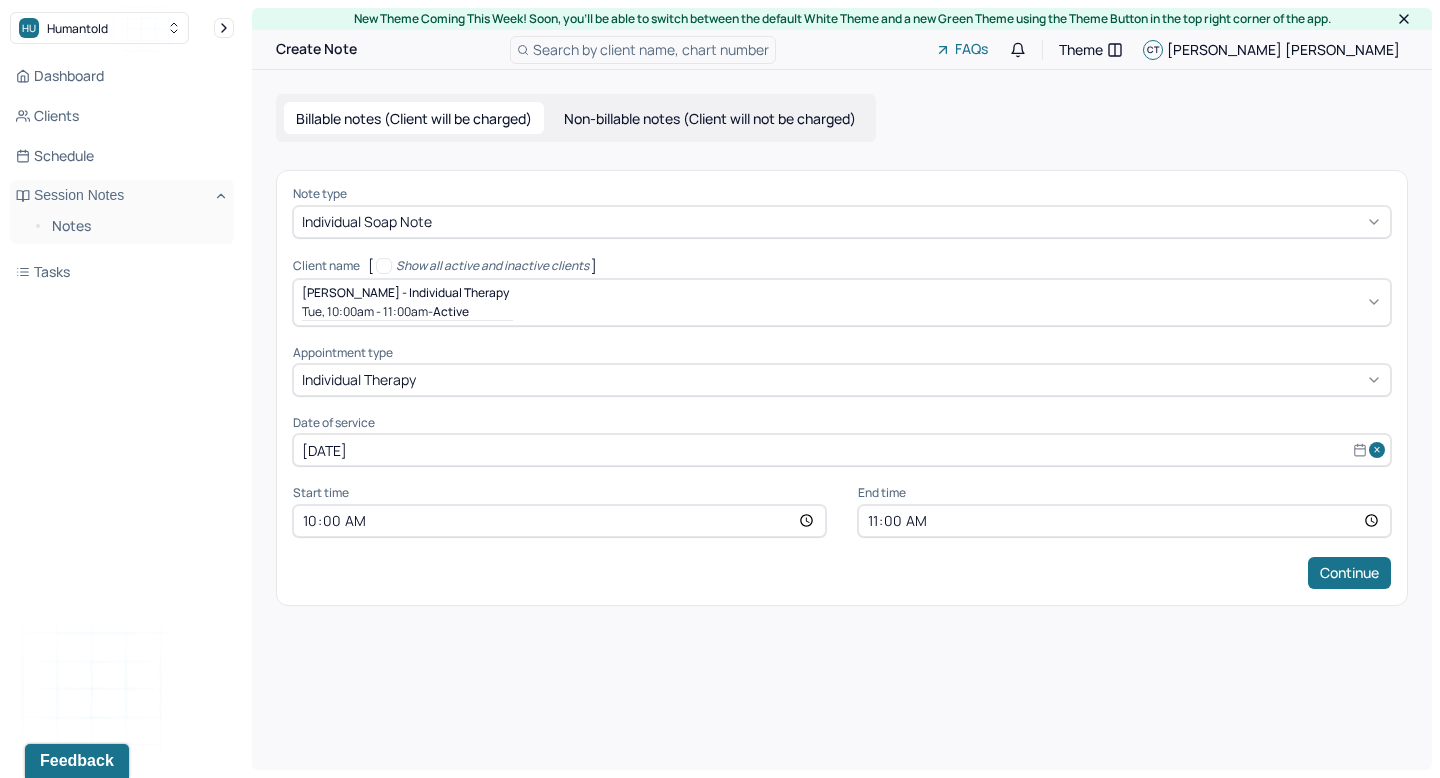 click on "New Theme Coming This Week! Soon, you’ll be able to switch between the default White Theme and a new Green Theme using the Theme Button in the top right corner of the app.  Create Note Search by client name, chart number  FAQs Theme CT [PERSON_NAME] Billable notes (Client will be charged) Non-billable notes (Client will not be charged) Note type Individual soap note Client name [ Show all active and inactive clients ] [PERSON_NAME] - Individual therapy Tue, 10:00am - 11:00am  -  active Supervisee name [PERSON_NAME] Appointment type individual therapy Date of service [DATE] Start time 10:00 End time 11:00 Continue" at bounding box center (842, 389) 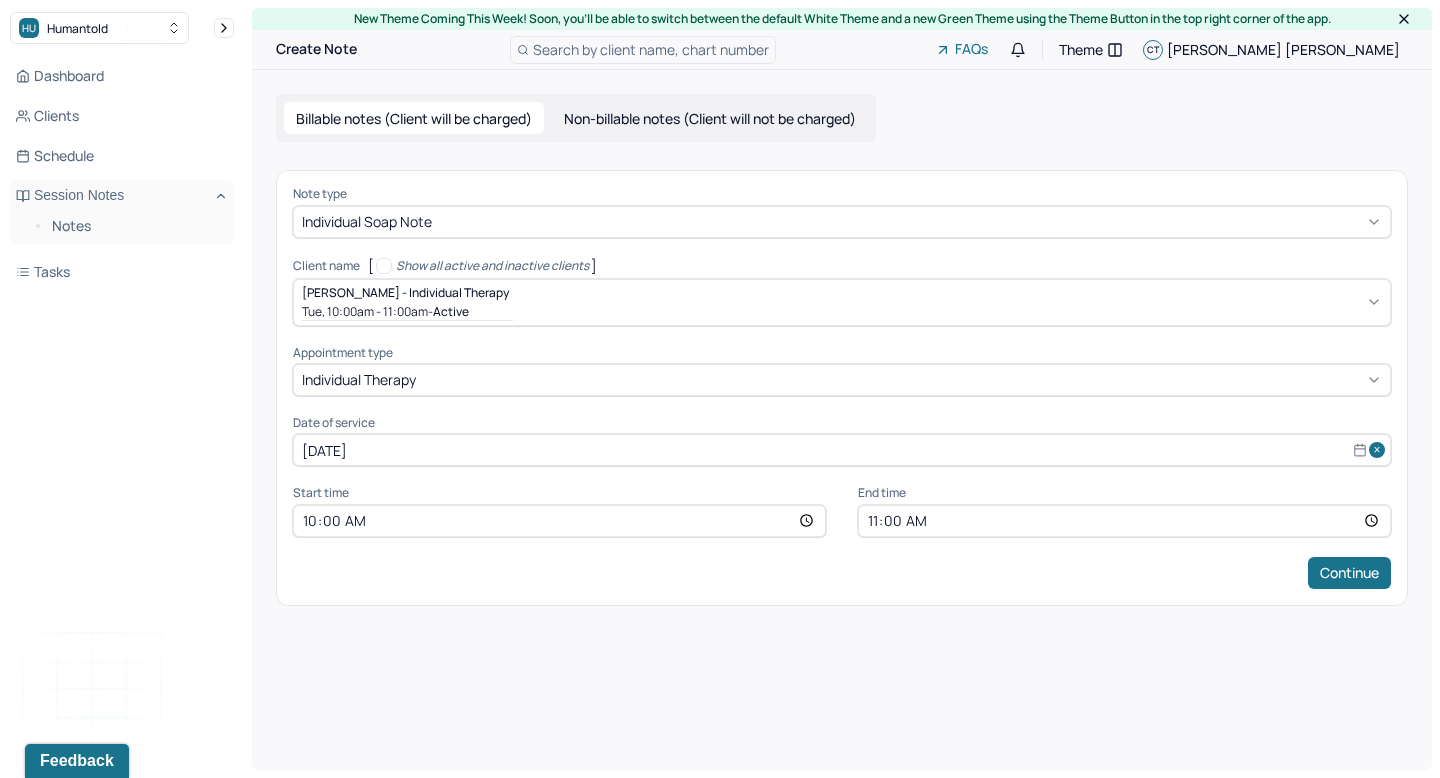 click on "10:00" at bounding box center [559, 521] 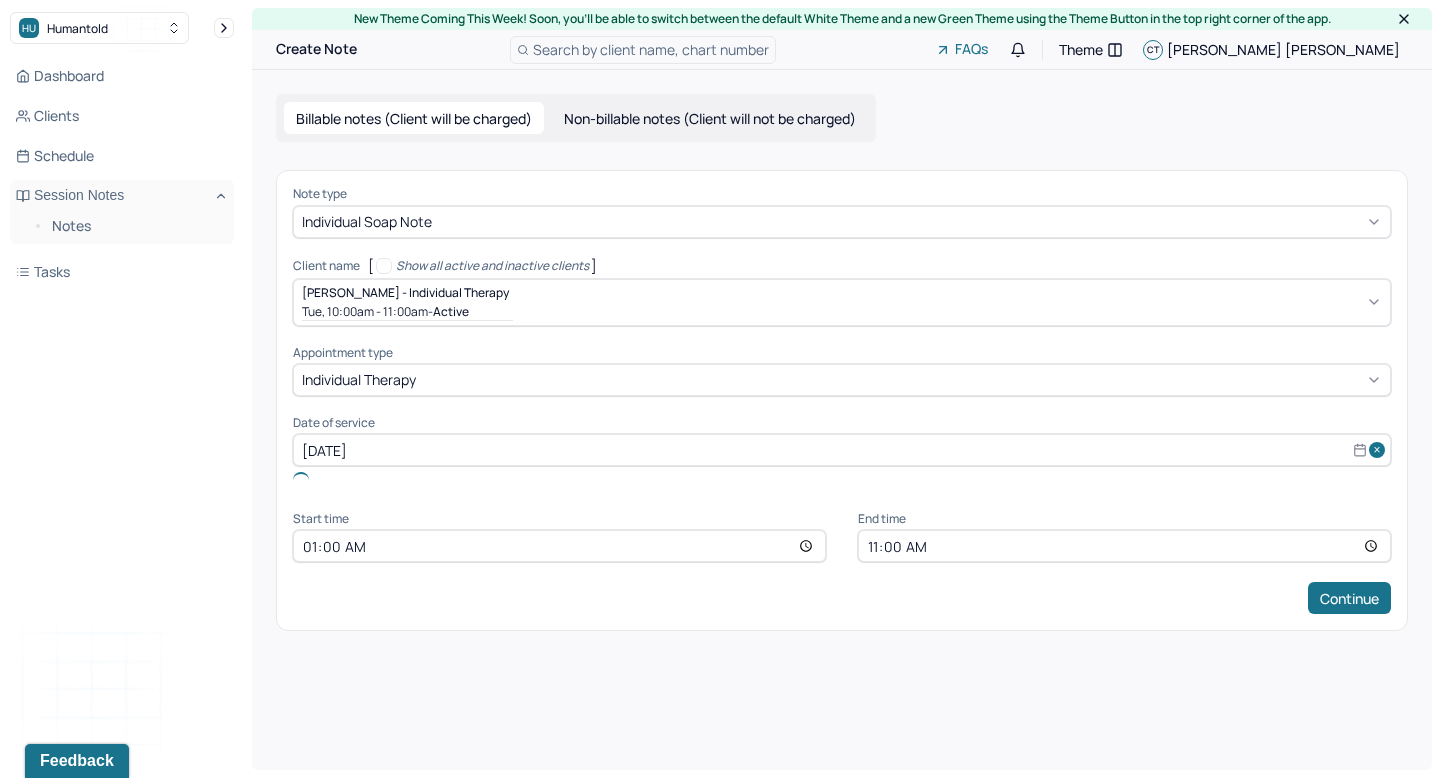 type on "11:00" 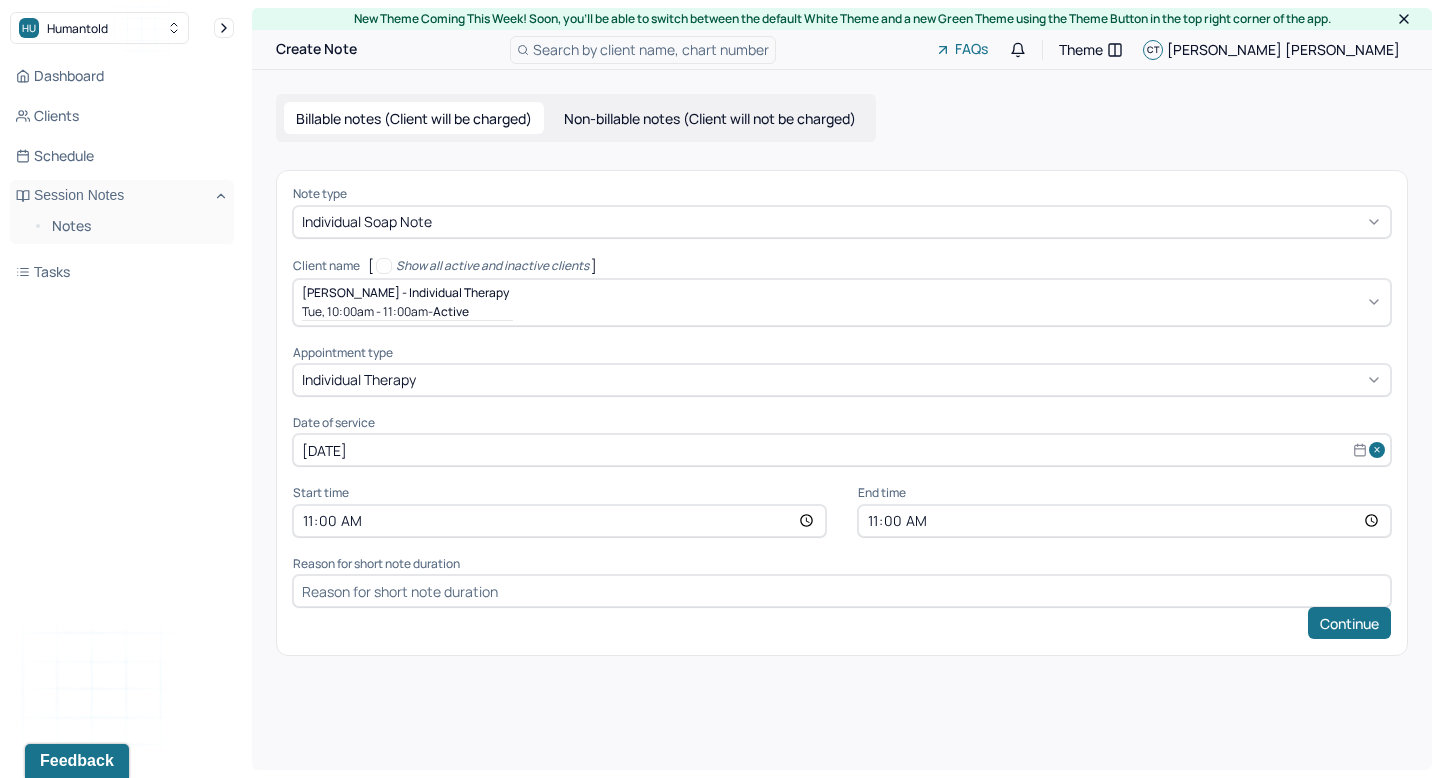 click on "11:00" at bounding box center (1124, 521) 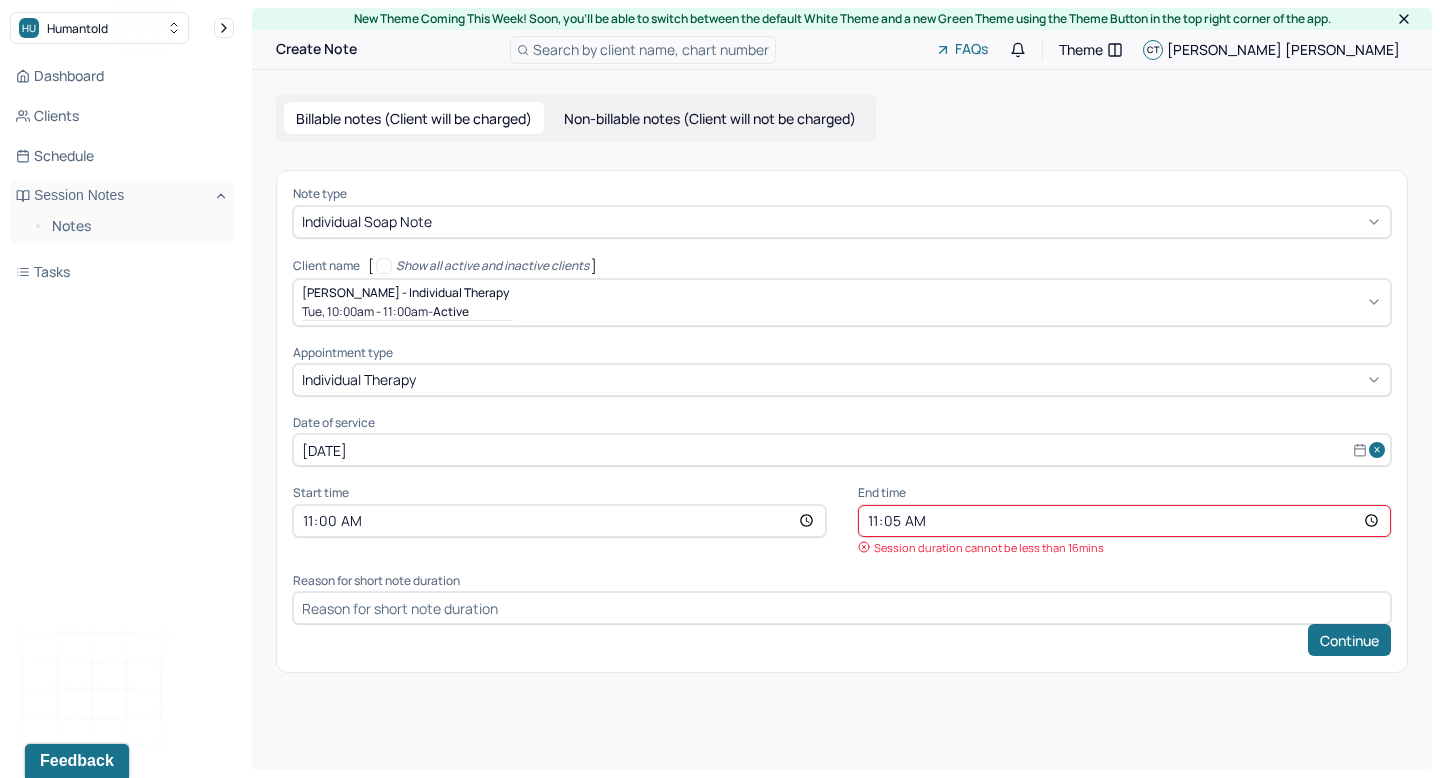 type on "11:55" 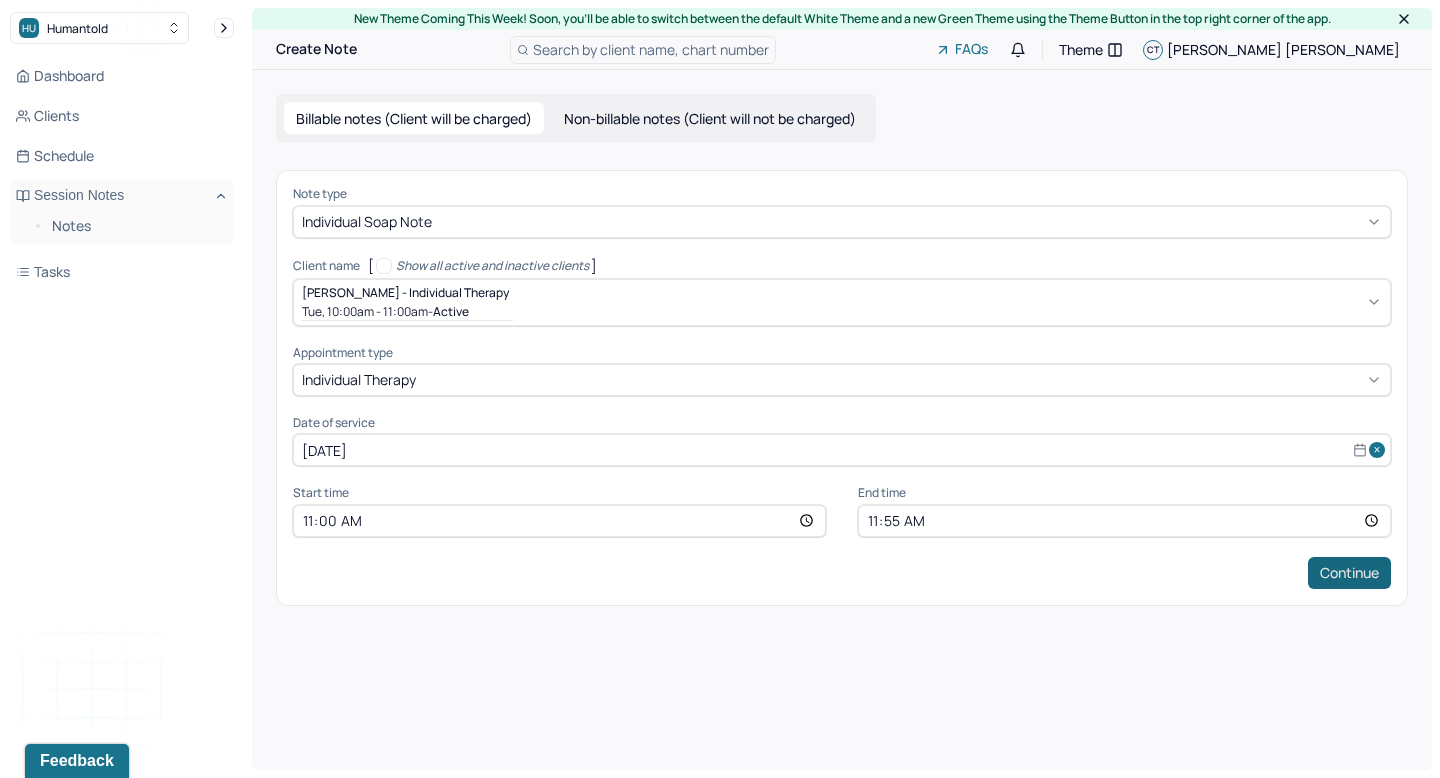 click on "Continue" at bounding box center (1349, 573) 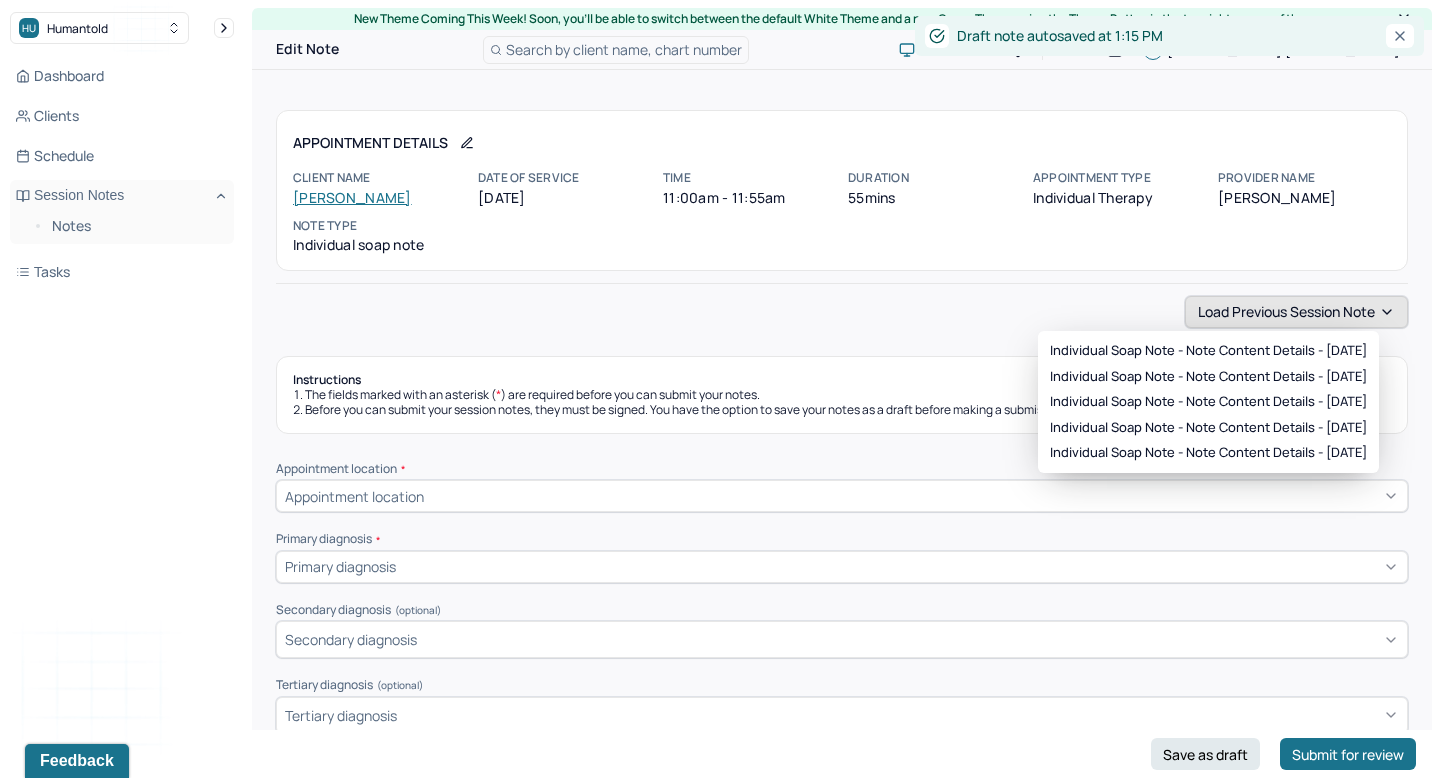 click on "Load previous session note" at bounding box center [1296, 312] 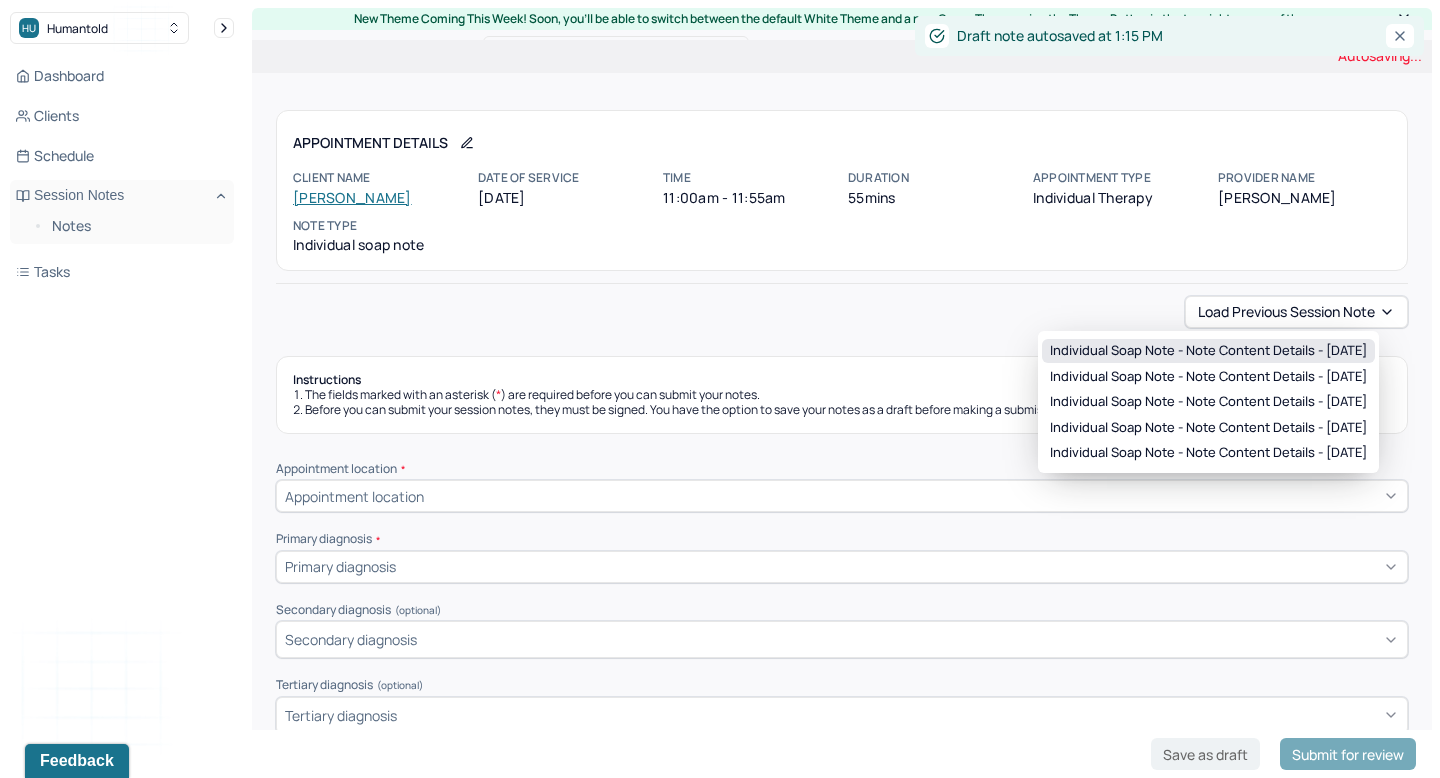 click on "Individual soap note   - Note content Details -   [DATE]" at bounding box center (1208, 351) 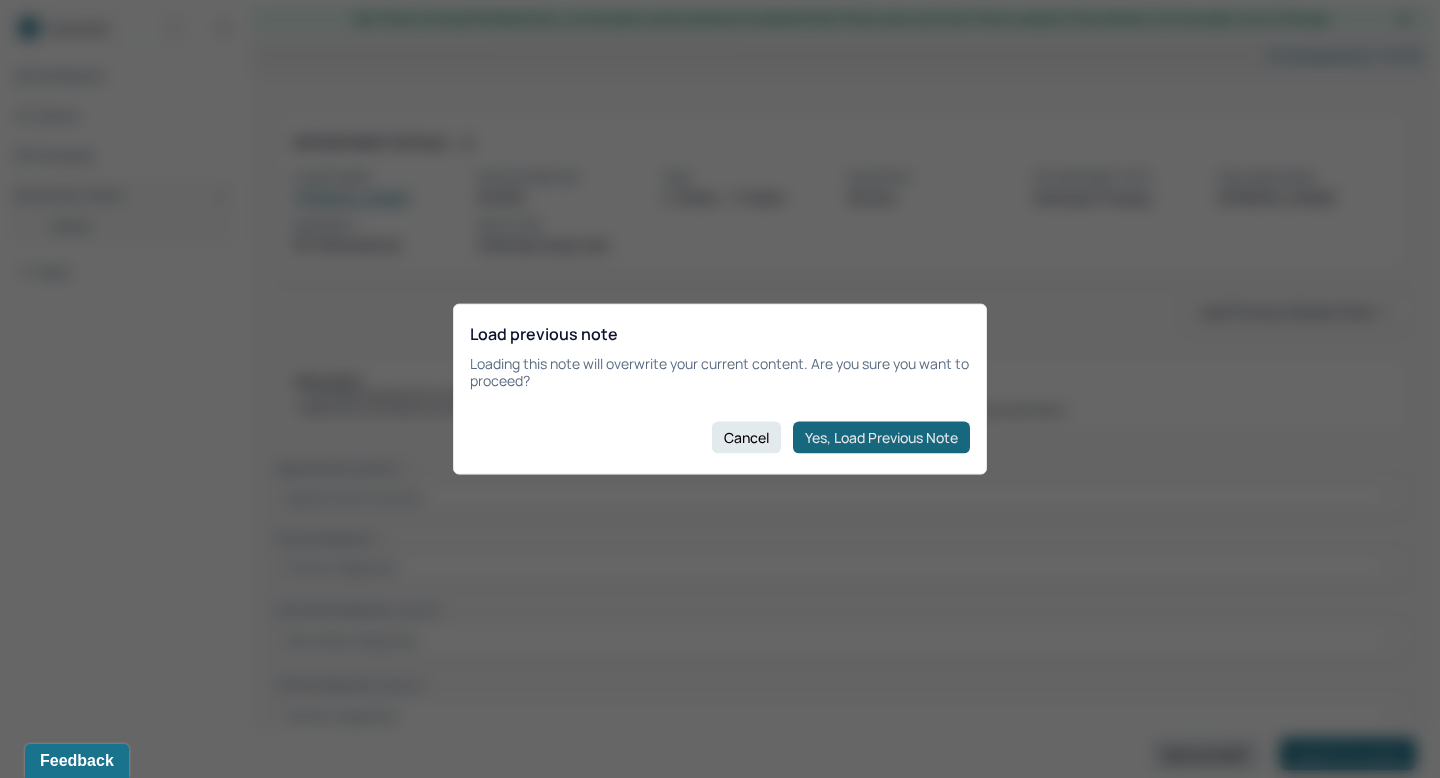 click on "Yes, Load Previous Note" at bounding box center [881, 437] 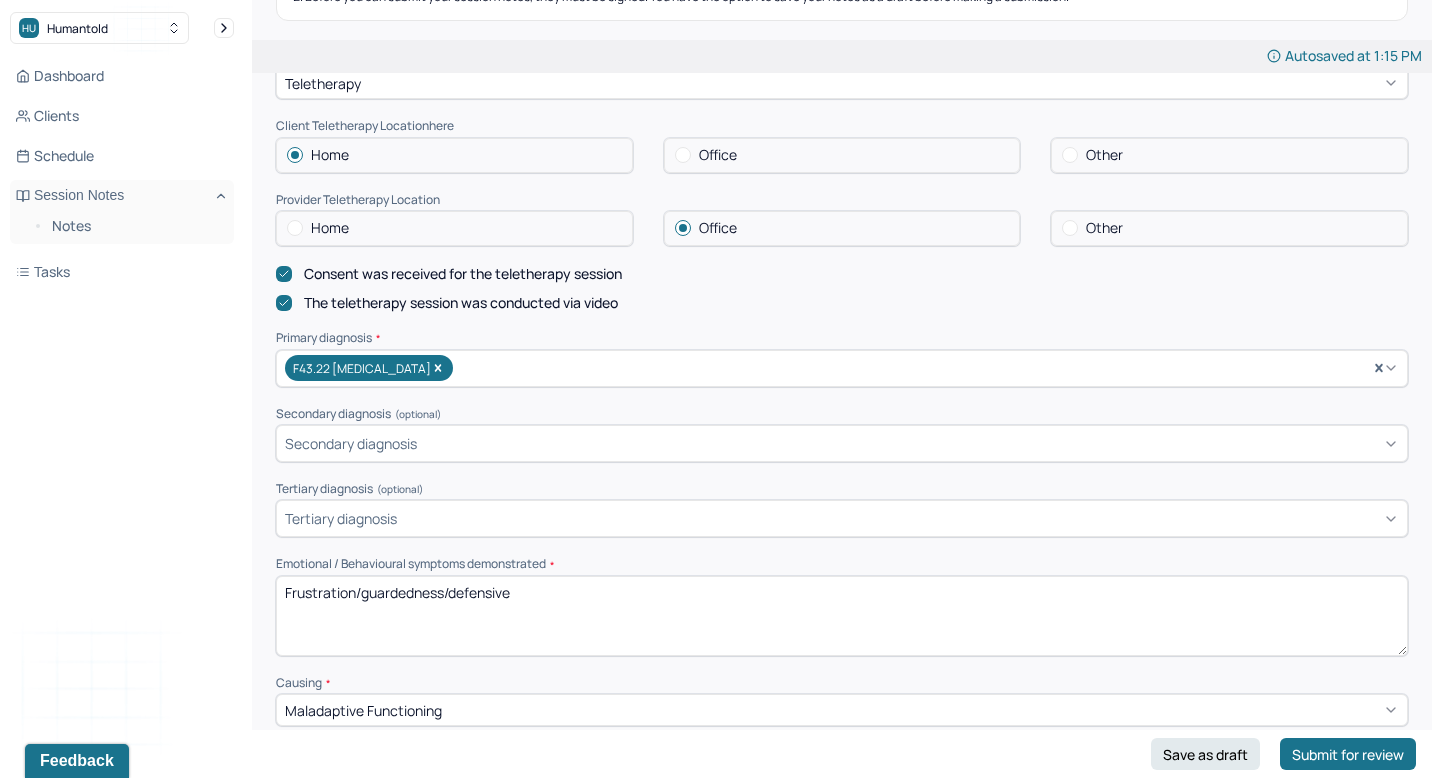 scroll, scrollTop: 418, scrollLeft: 0, axis: vertical 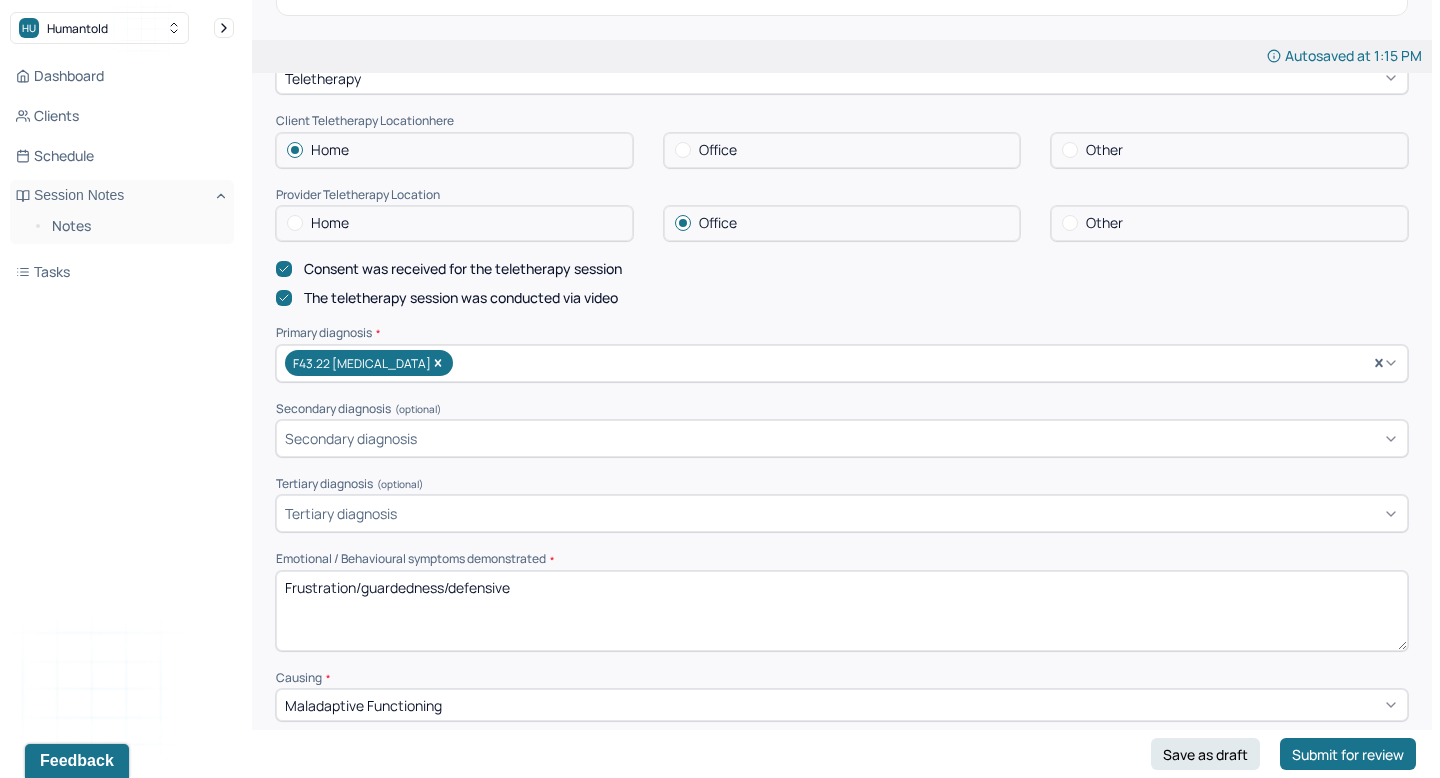 click on "Frustration/guardedness/defensive" at bounding box center [842, 611] 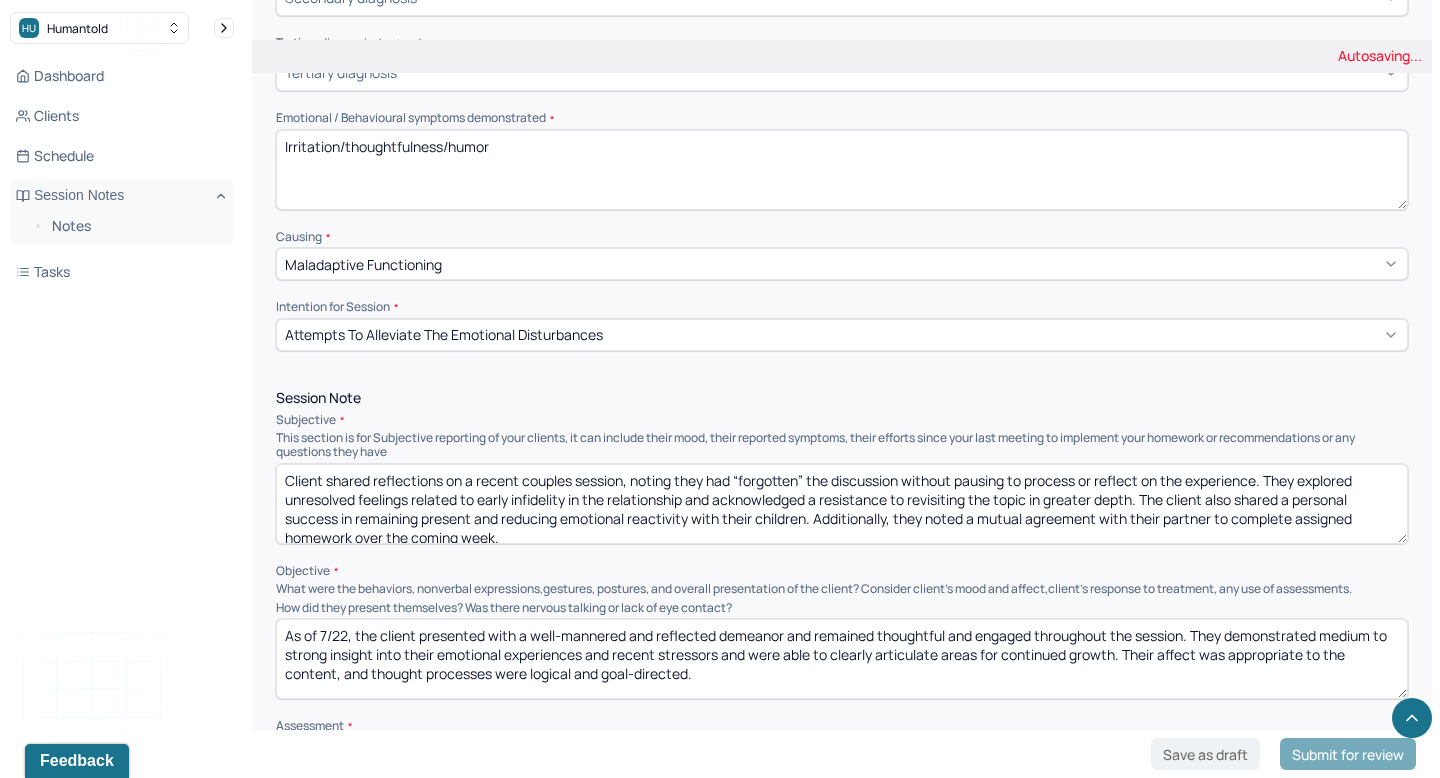 scroll, scrollTop: 880, scrollLeft: 0, axis: vertical 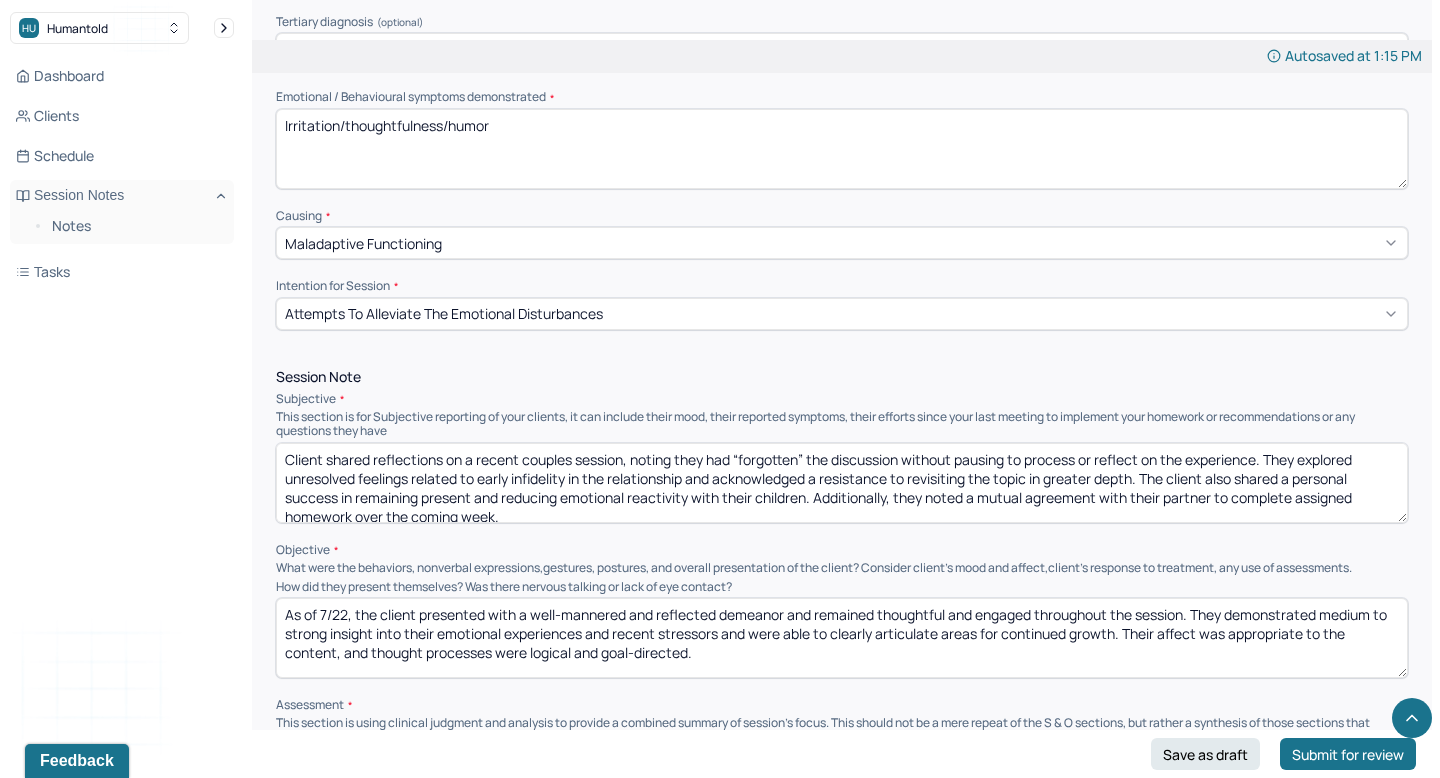 type on "Irritation/thoughtfulness/humor" 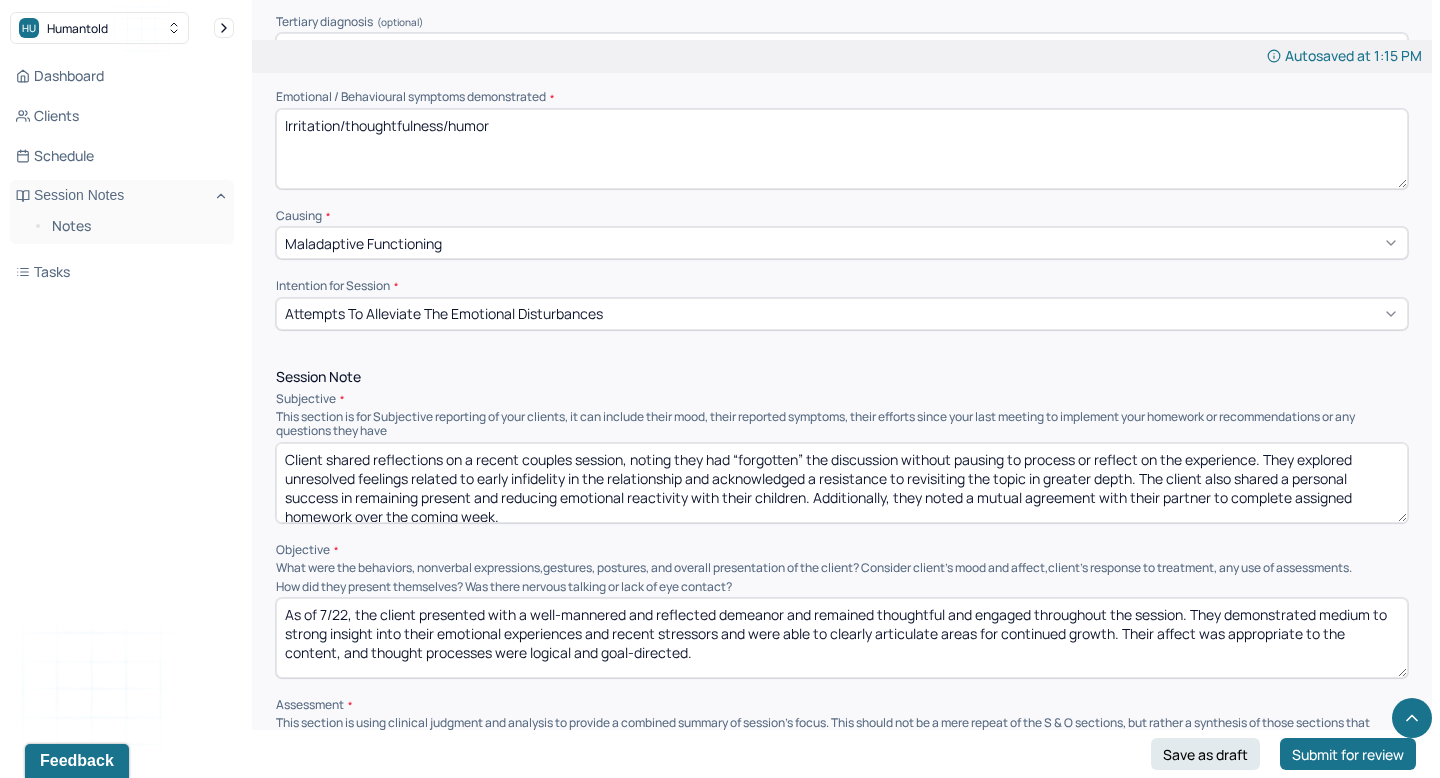 click on "As of 7/22, the client presented with a well-mannered and reflected demeanor and remained thoughtful and engaged throughout the session. They demonstrated medium to strong insight into their emotional experiences and recent stressors and were able to clearly articulate areas for continued growth. Their affect was appropriate to the content, and thought processes were logical and goal-directed." at bounding box center (842, 638) 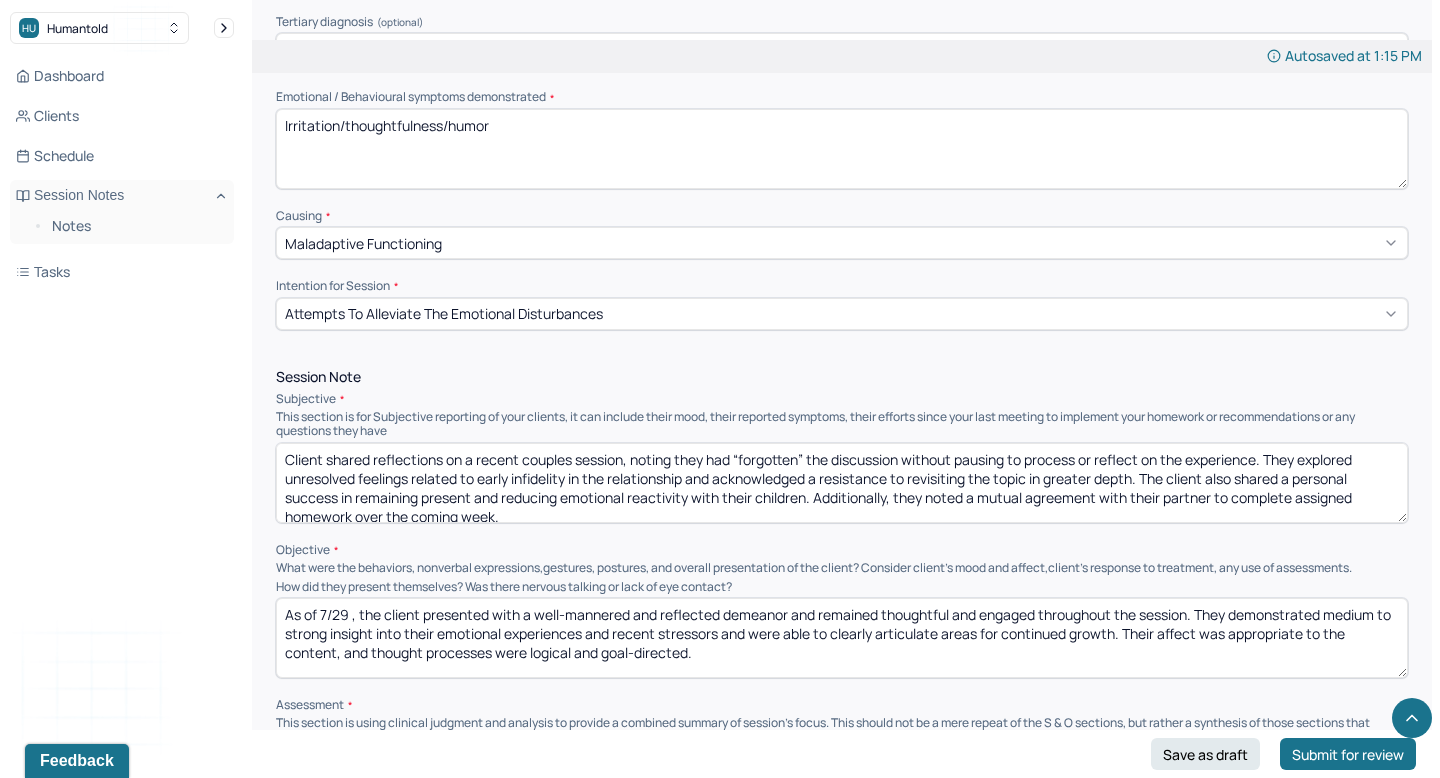 drag, startPoint x: 347, startPoint y: 609, endPoint x: 342, endPoint y: 565, distance: 44.28318 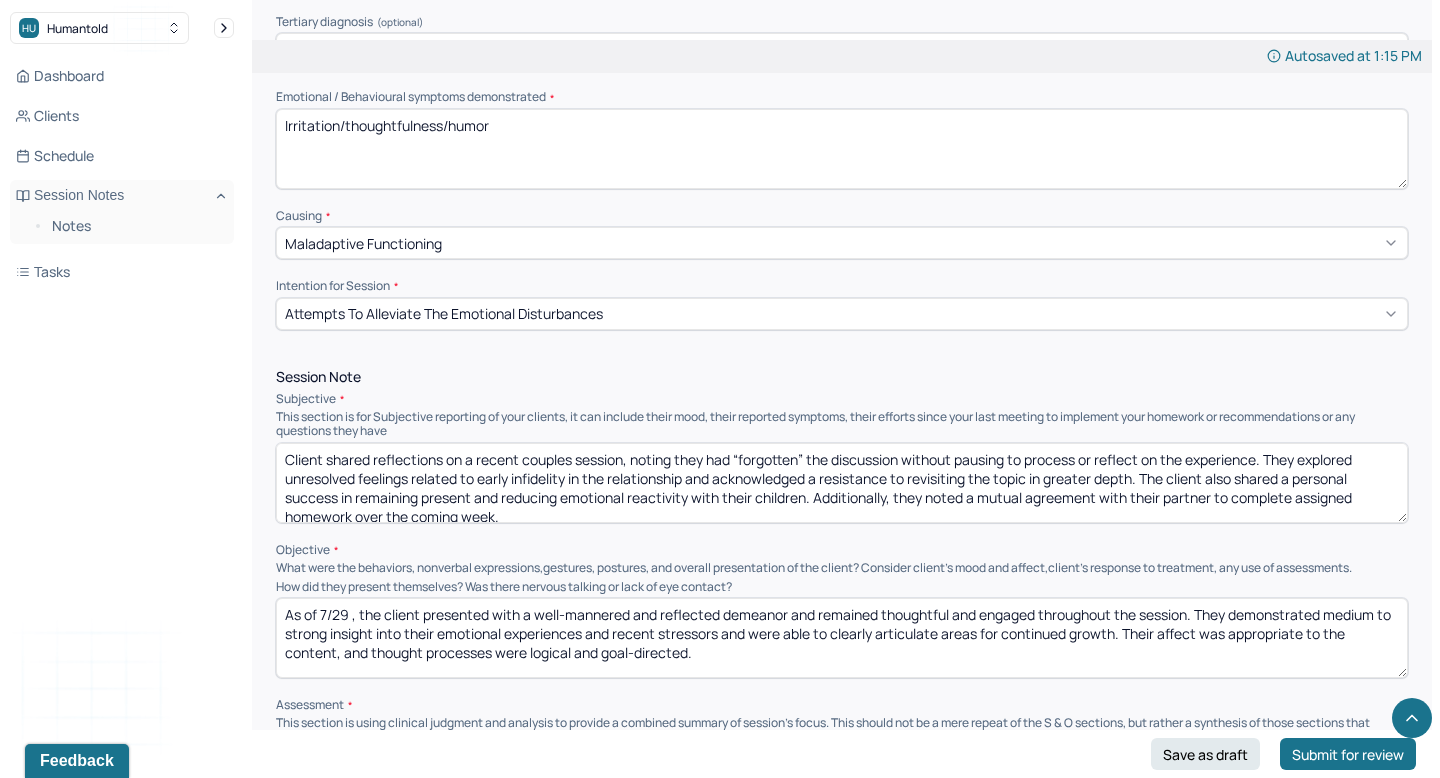 click on "Session Note Subjective This section is for Subjective reporting of your clients, it can include their mood, their reported symptoms, their efforts since your last meeting to implement your homework or recommendations or any questions they have Client shared reflections on a recent couples session, noting they had “forgotten” the discussion without pausing to process or reflect on the experience. They explored unresolved feelings related to early infidelity in the relationship and acknowledged a resistance to revisiting the topic in greater depth. The client also shared a personal success in remaining present and reducing emotional reactivity with their children. Additionally, they noted a mutual agreement with their partner to complete assigned homework over the coming week. Objective What were the behaviors, nonverbal expressions,gestures, postures, and overall presentation of the client? Consider client's mood and affect,client's response to treatment, any use of assessments. Assessment" at bounding box center (842, 607) 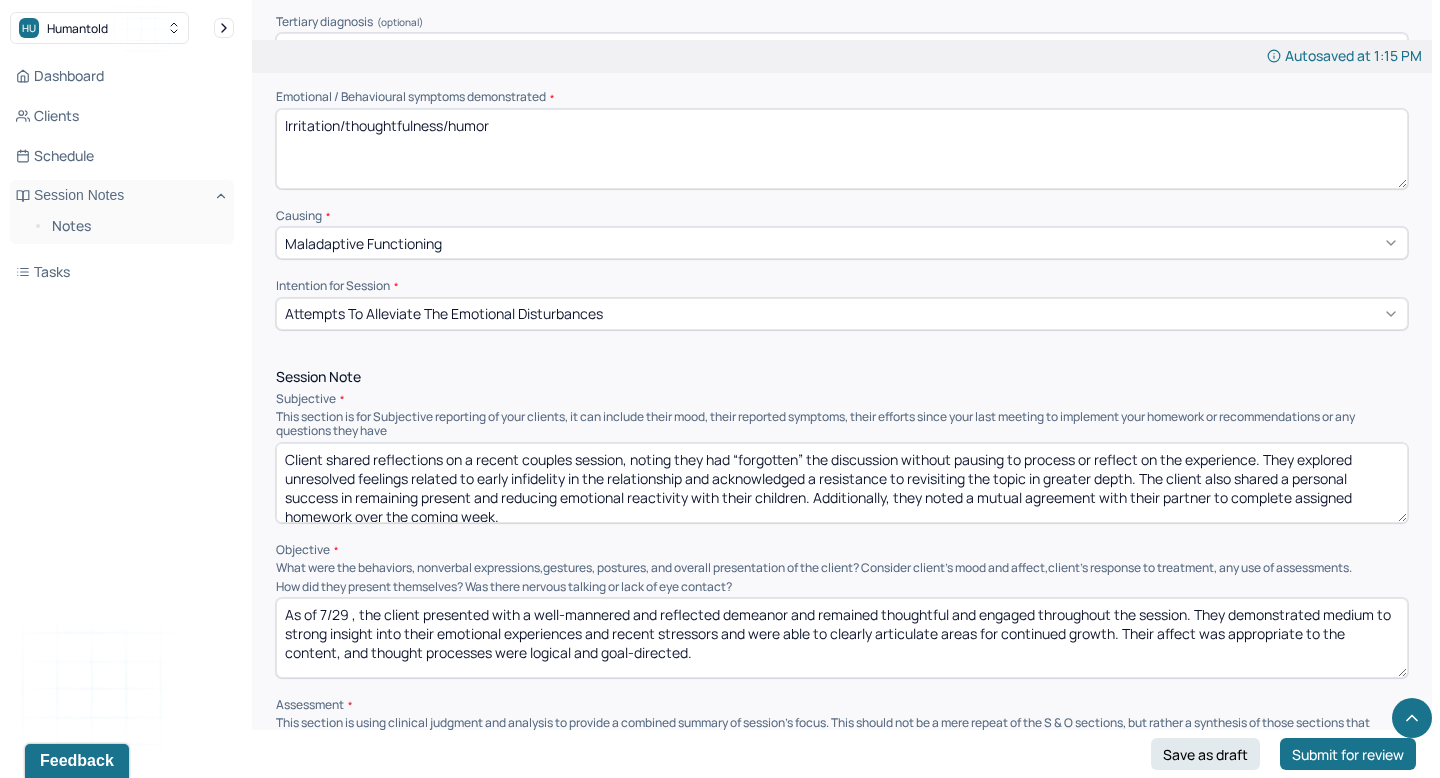 click on "As of 7/29 , the client presented with a well-mannered and reflected demeanor and remained thoughtful and engaged throughout the session. They demonstrated medium to strong insight into their emotional experiences and recent stressors and were able to clearly articulate areas for continued growth. Their affect was appropriate to the content, and thought processes were logical and goal-directed." at bounding box center [842, 638] 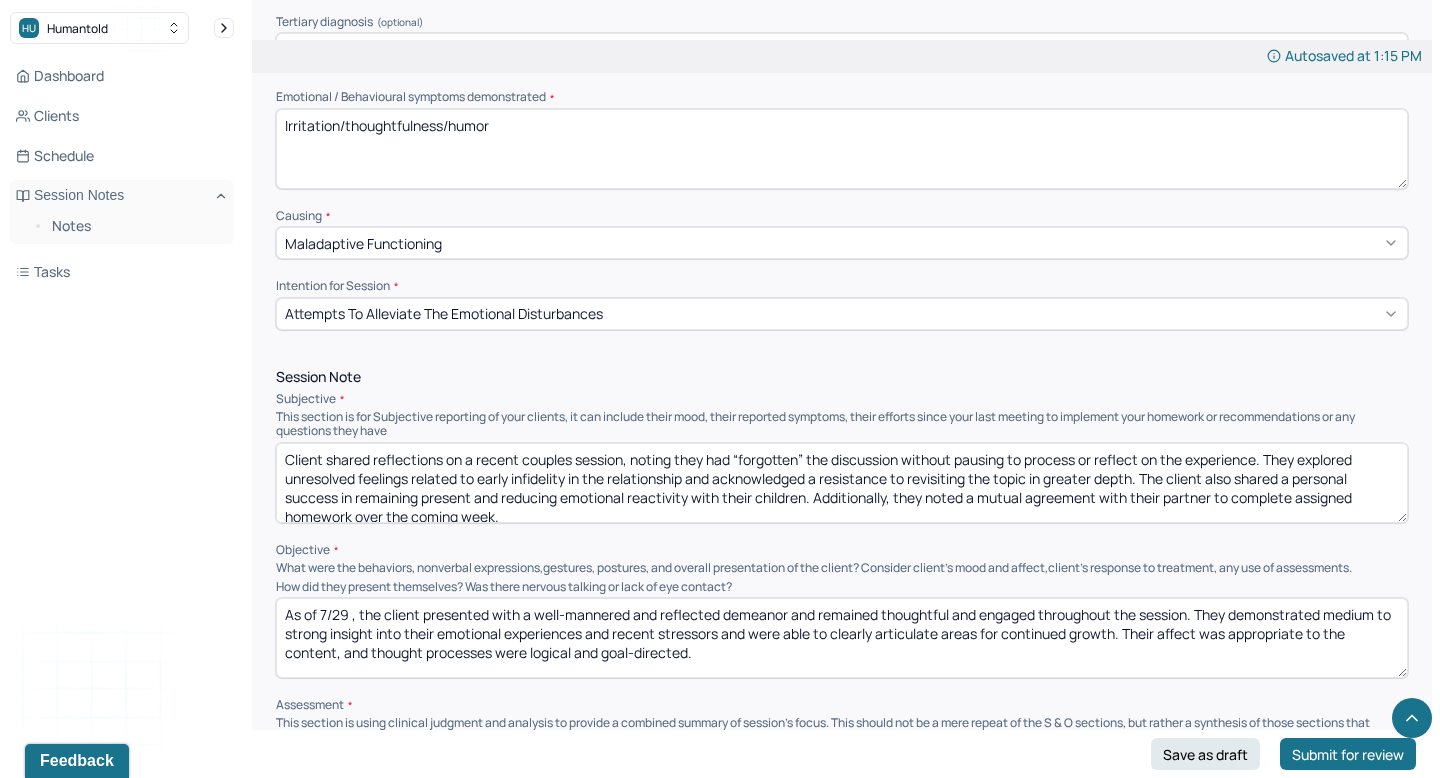 click on "As of 7/29 , the client presented with a well-mannered and reflected demeanor and remained thoughtful and engaged throughout the session. They demonstrated medium to strong insight into their emotional experiences and recent stressors and were able to clearly articulate areas for continued growth. Their affect was appropriate to the content, and thought processes were logical and goal-directed." at bounding box center [842, 638] 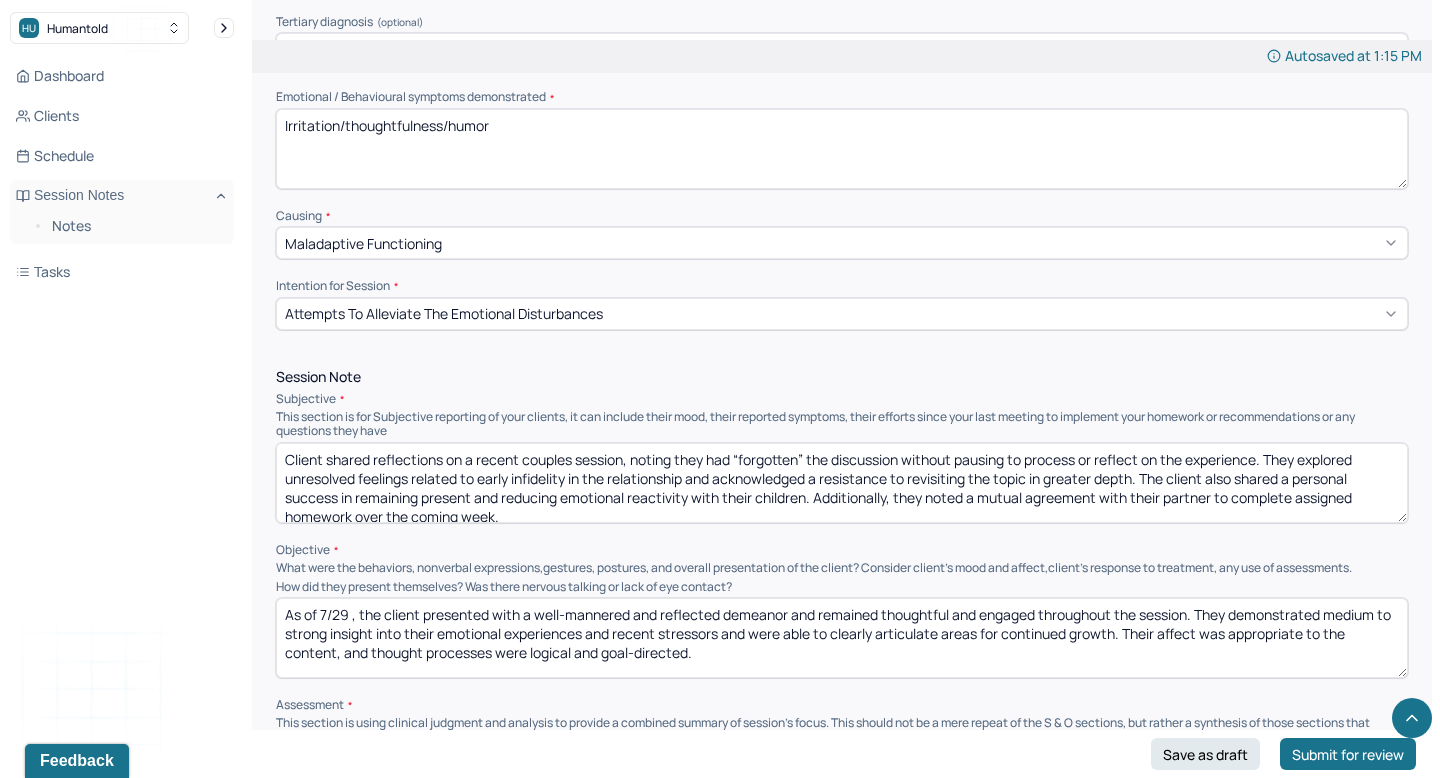 drag, startPoint x: 630, startPoint y: 607, endPoint x: 567, endPoint y: 612, distance: 63.1981 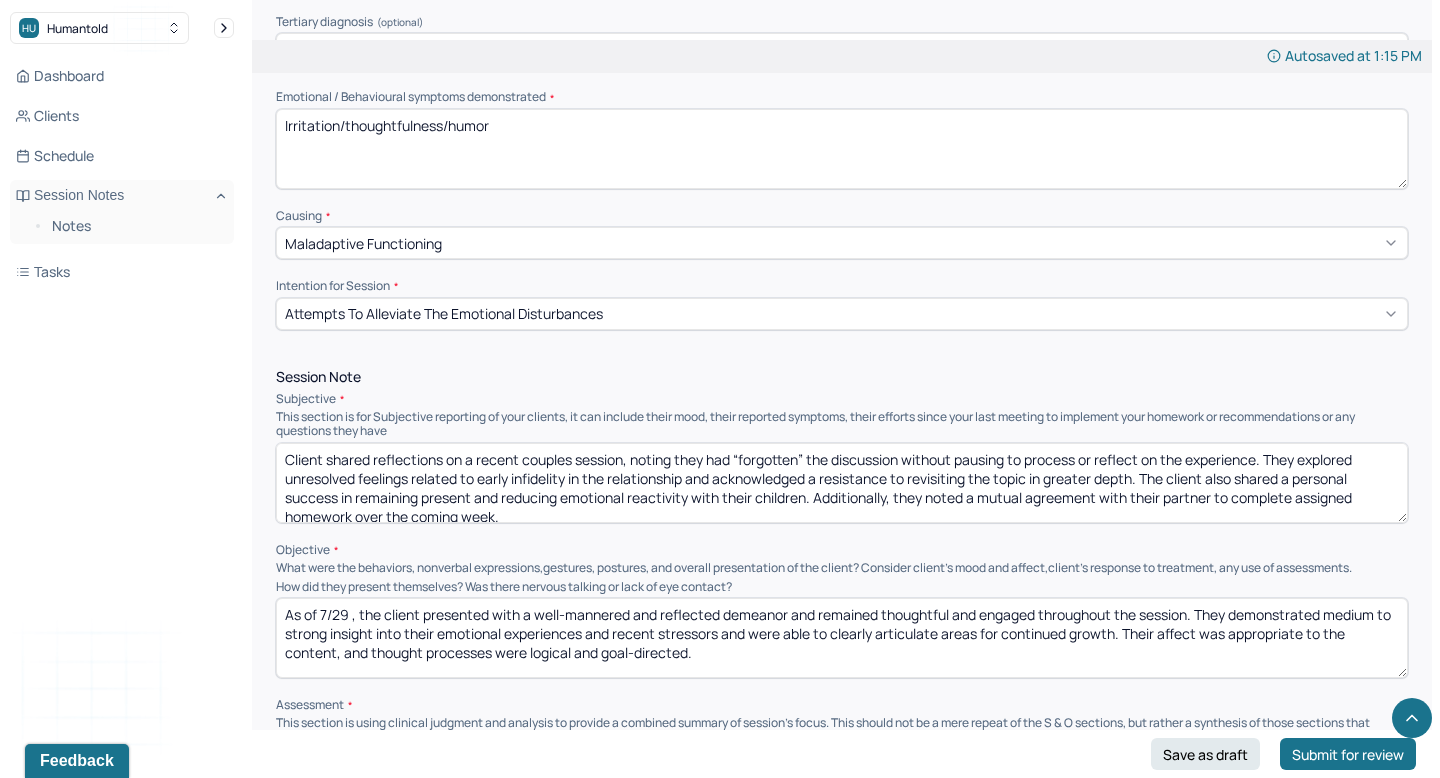 click on "As of 7/29 , the client presented with a well-mannered and reflected demeanor and remained thoughtful and engaged throughout the session. They demonstrated medium to strong insight into their emotional experiences and recent stressors and were able to clearly articulate areas for continued growth. Their affect was appropriate to the content, and thought processes were logical and goal-directed." at bounding box center [842, 638] 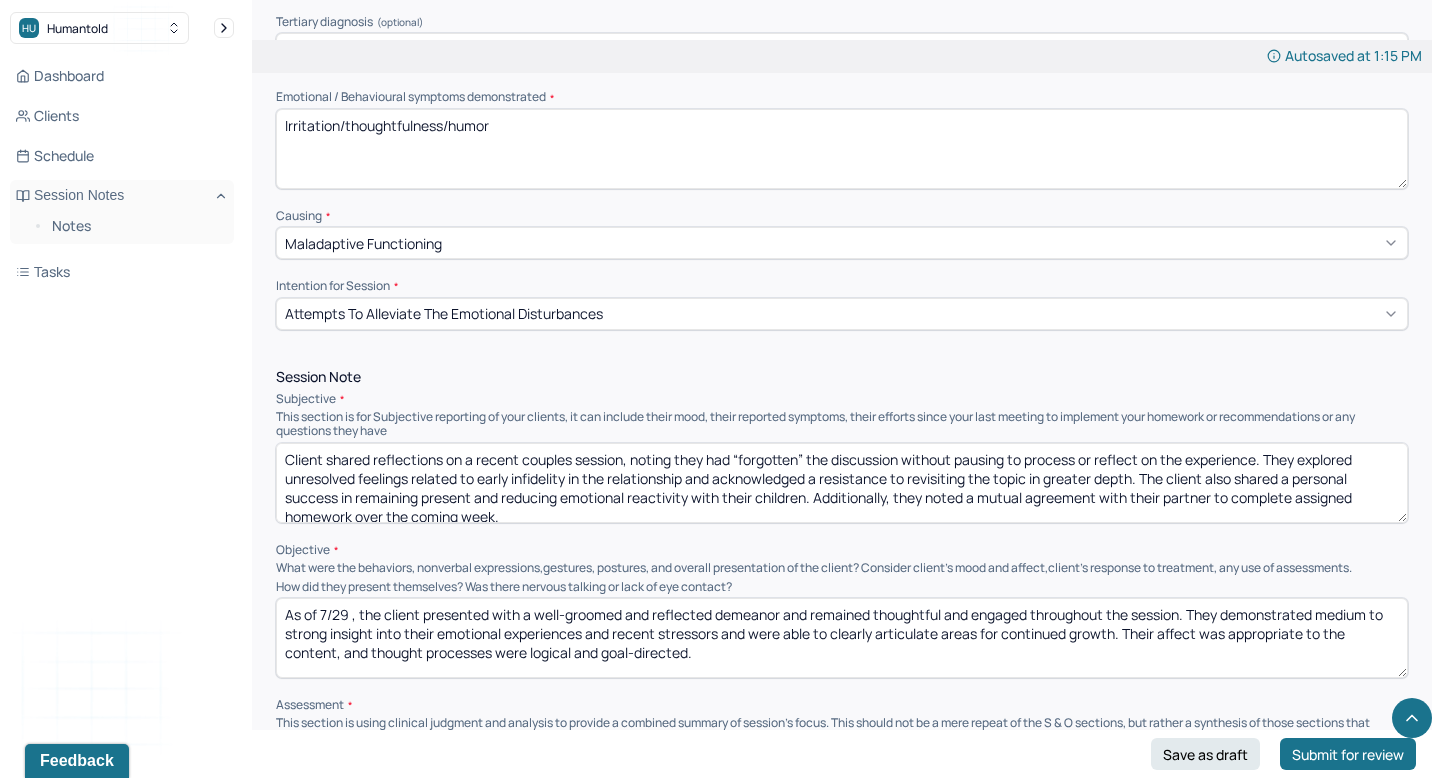 click on "As of 7/29 , the client presented with a well-mannered and reflected demeanor and remained thoughtful and engaged throughout the session. They demonstrated medium to strong insight into their emotional experiences and recent stressors and were able to clearly articulate areas for continued growth. Their affect was appropriate to the content, and thought processes were logical and goal-directed." at bounding box center [842, 638] 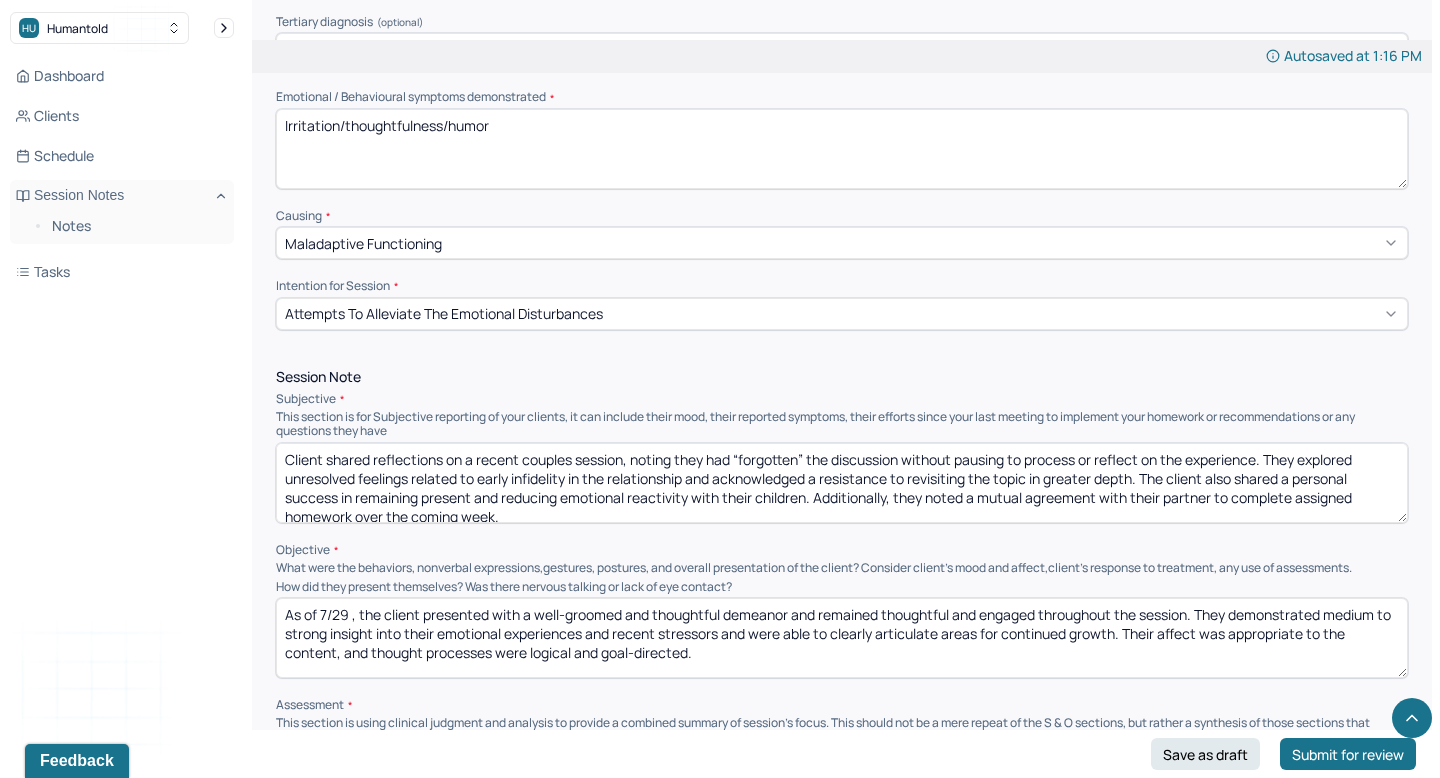 click on "As of 7/29 , the client presented with a well-groomed and reflected demeanor and remained thoughtful and engaged throughout the session. They demonstrated medium to strong insight into their emotional experiences and recent stressors and were able to clearly articulate areas for continued growth. Their affect was appropriate to the content, and thought processes were logical and goal-directed." at bounding box center (842, 638) 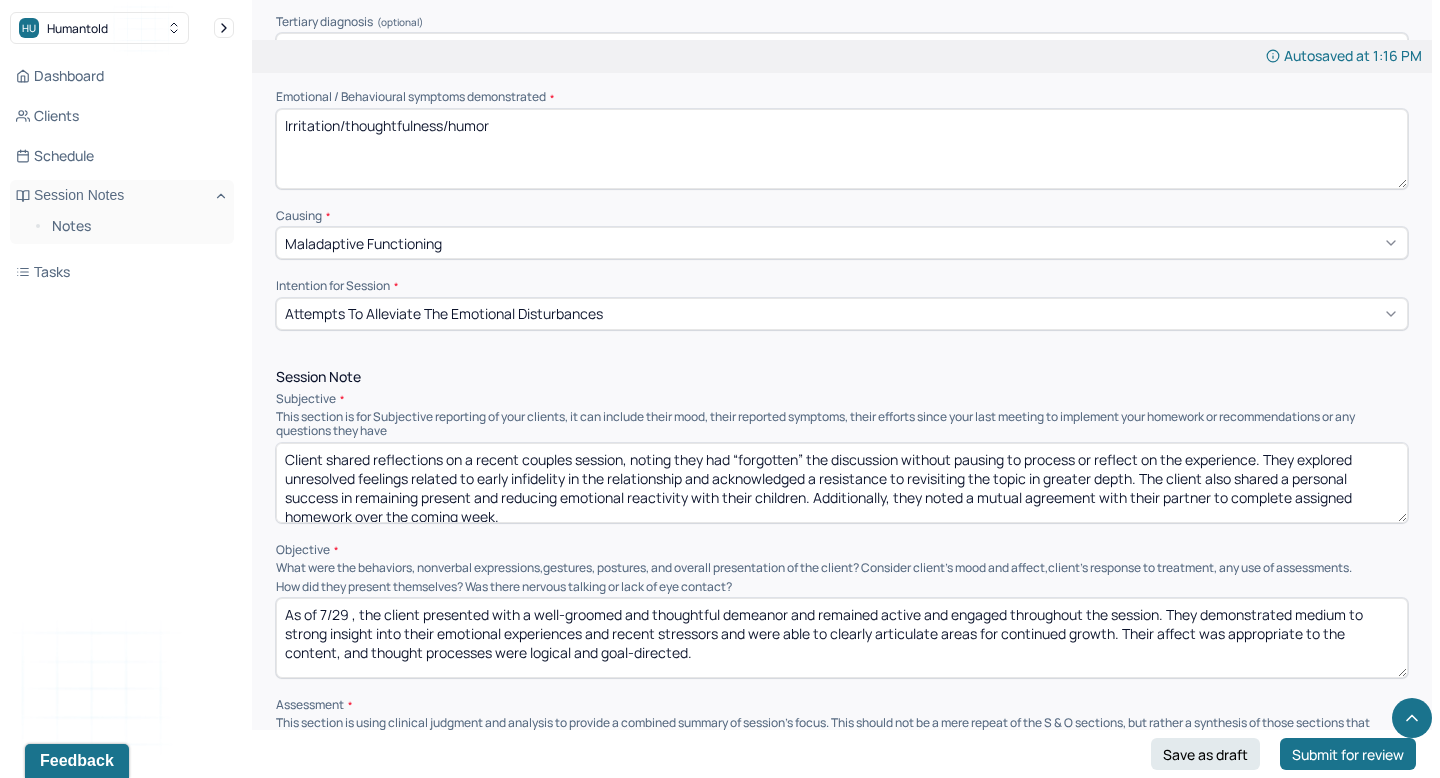 click on "As of 7/29 , the client presented with a well-groomed and thoughtful demeanor and remained active and engaged throughout the session. They demonstrated medium to strong insight into their emotional experiences and recent stressors and were able to clearly articulate areas for continued growth. Their affect was appropriate to the content, and thought processes were logical and goal-directed." at bounding box center (842, 638) 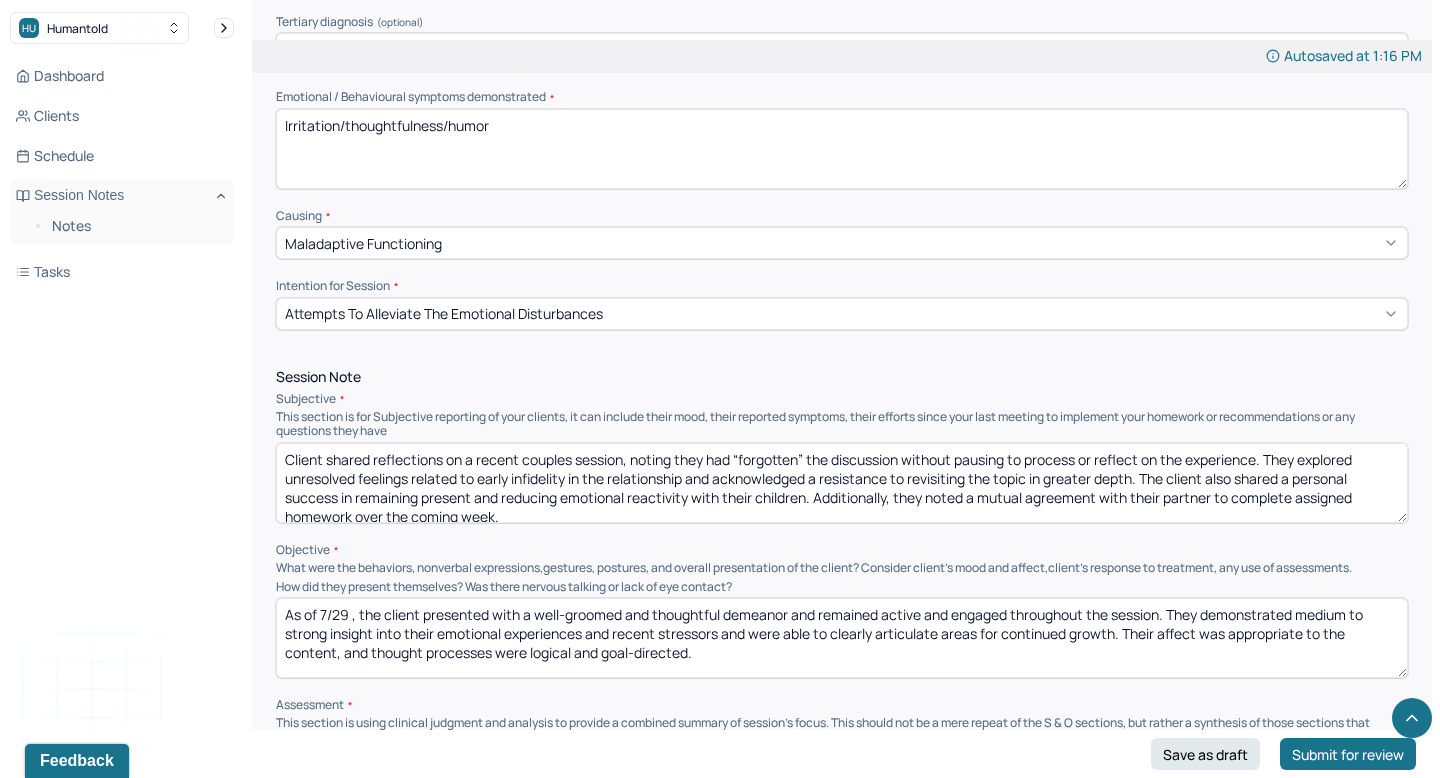 click on "As of 7/29 , the client presented with a well-groomed and thoughtful demeanor and remained active and engaged throughout the session. They demonstrated medium to strong insight into their emotional experiences and recent stressors and were able to clearly articulate areas for continued growth. Their affect was appropriate to the content, and thought processes were logical and goal-directed." at bounding box center (842, 638) 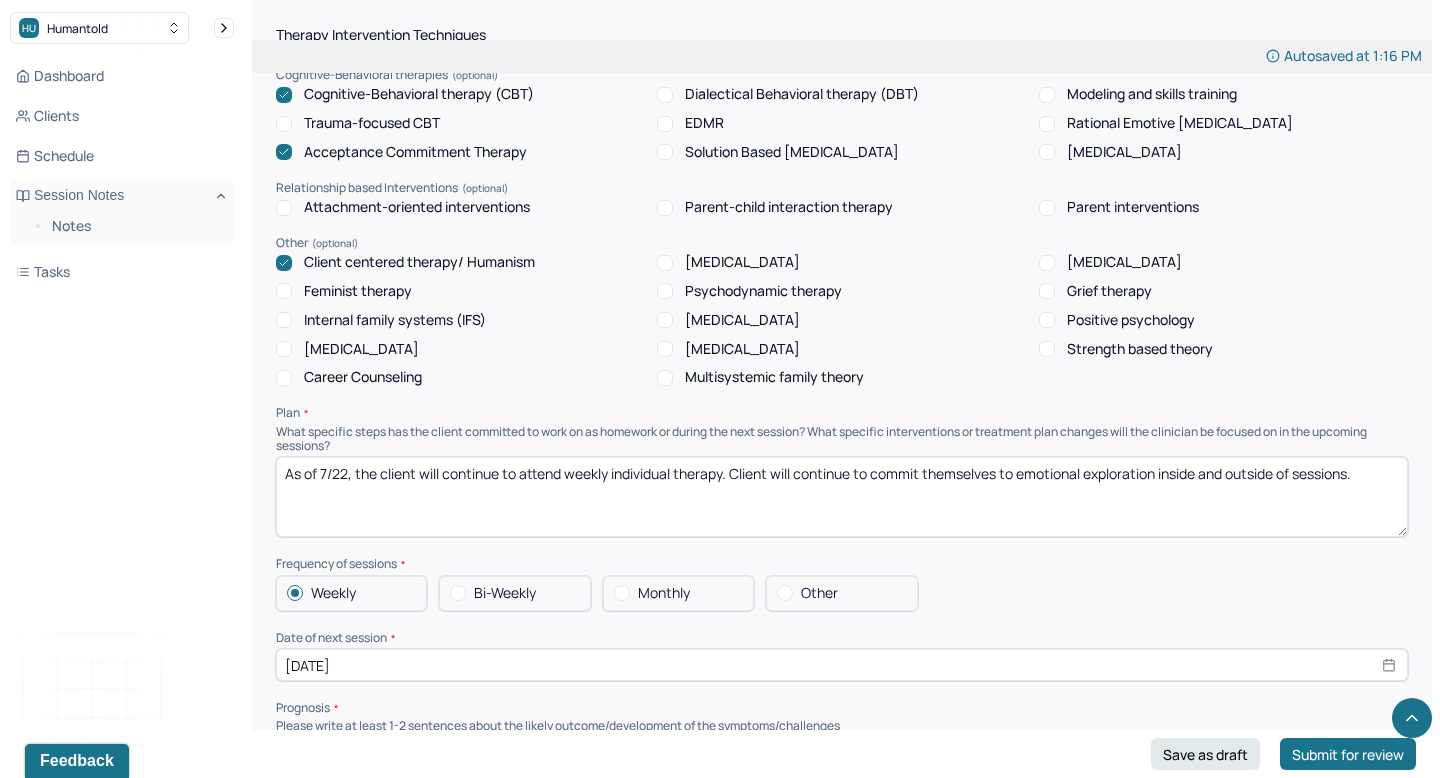 scroll, scrollTop: 1743, scrollLeft: 0, axis: vertical 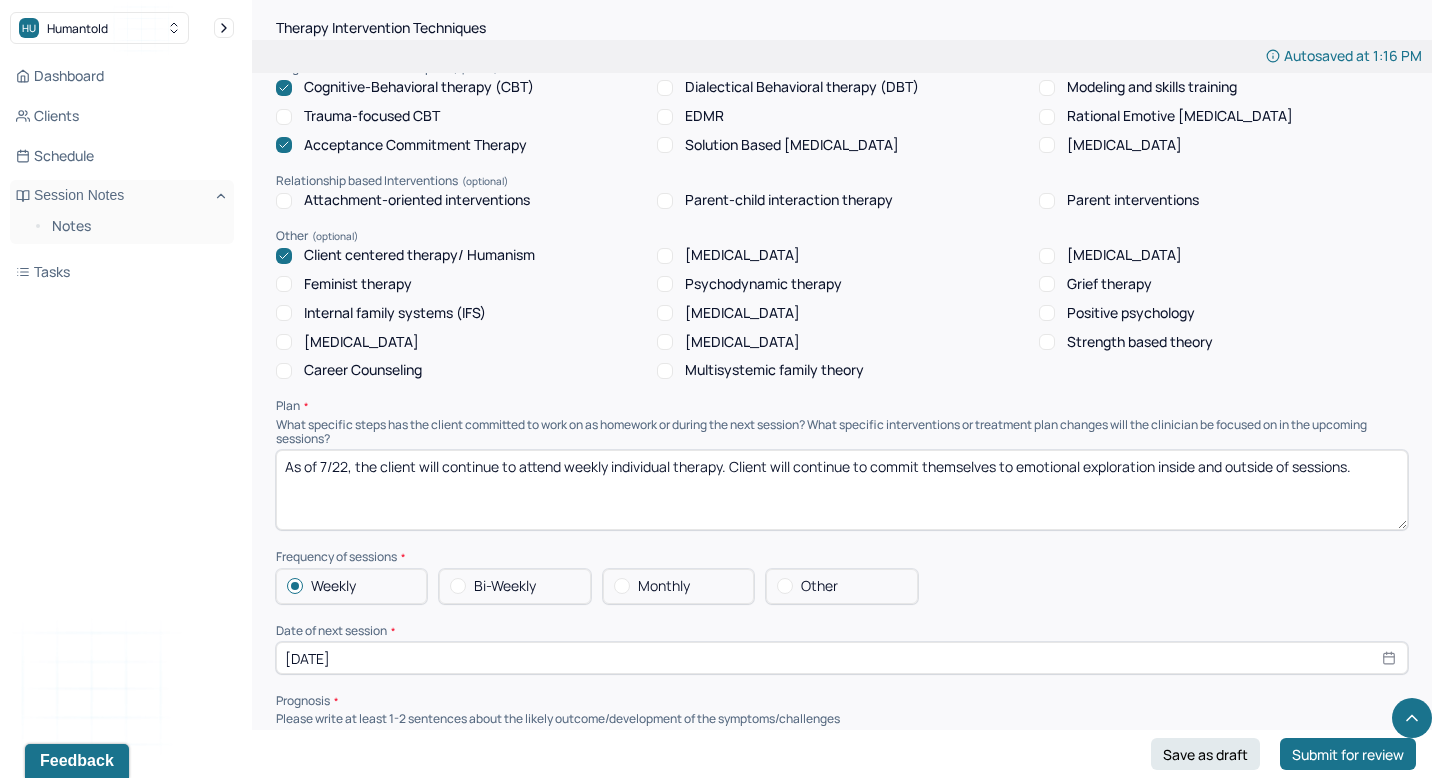 type on "As of 7/29 , the client presented with a well-groomed and thoughtful demeanor and remained active and communicative throughout the session. They demonstrated medium to strong insight into their emotional experiences and recent stressors and were able to clearly articulate areas for continued growth. Their affect was appropriate to the content, and thought processes were logical and goal-directed." 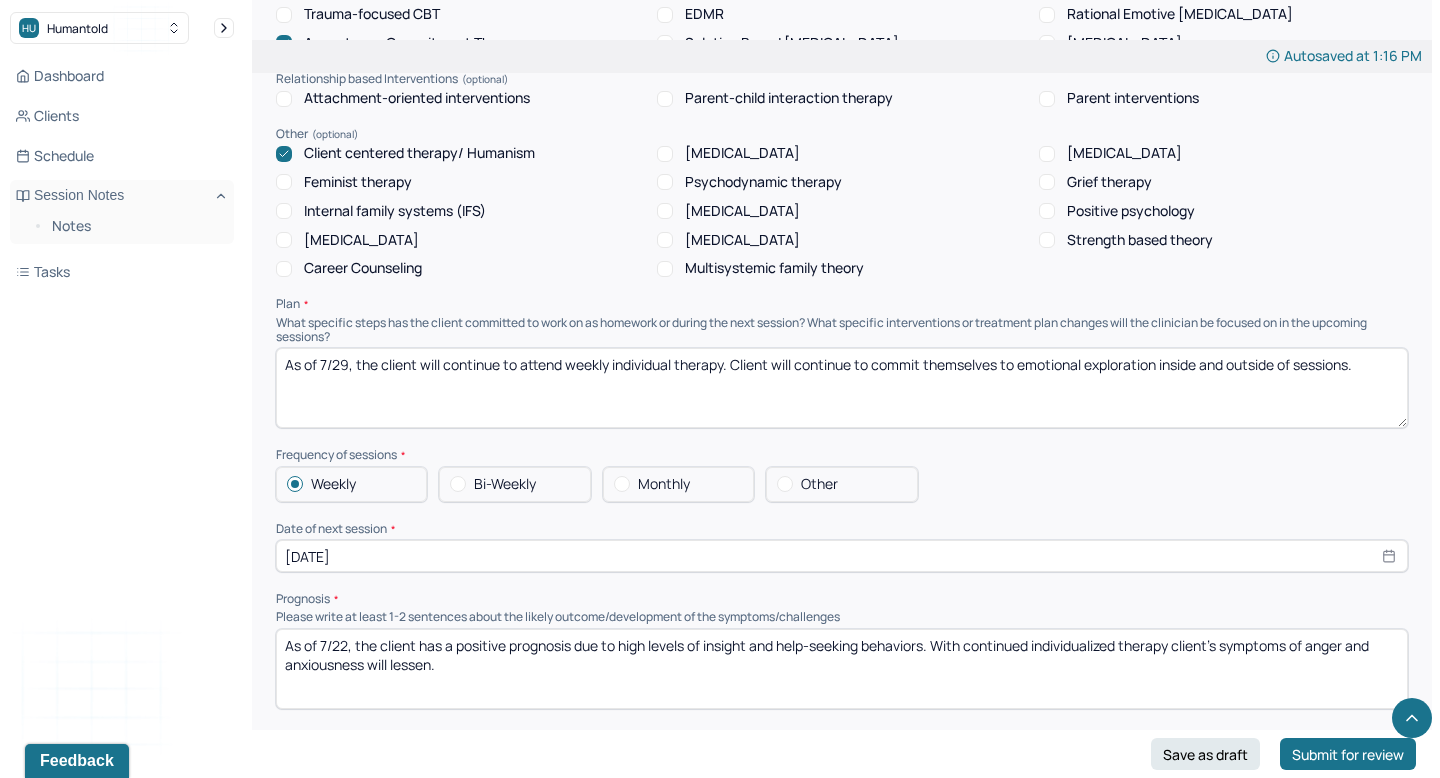 scroll, scrollTop: 1851, scrollLeft: 0, axis: vertical 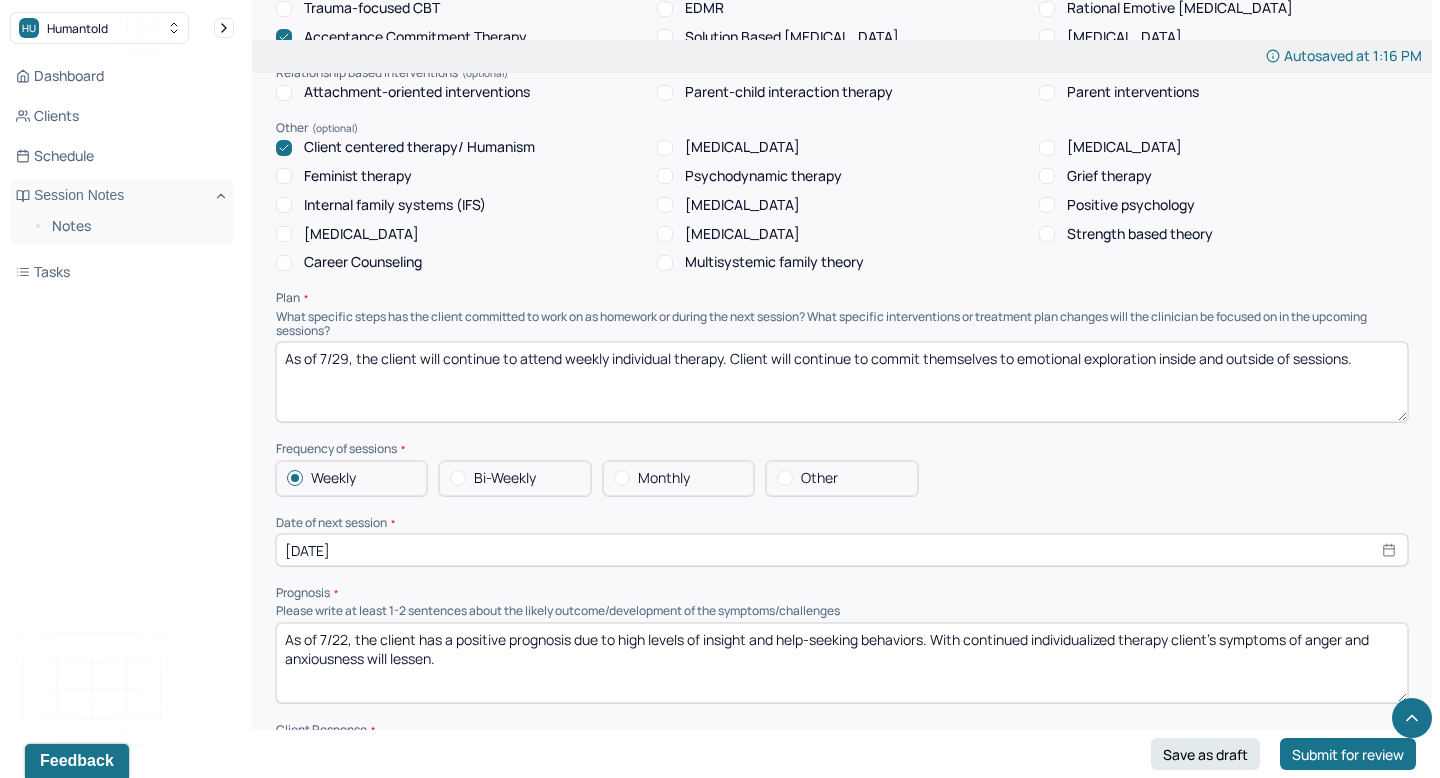 type on "As of 7/29, the client will continue to attend weekly individual therapy. Client will continue to commit themselves to emotional exploration inside and outside of sessions." 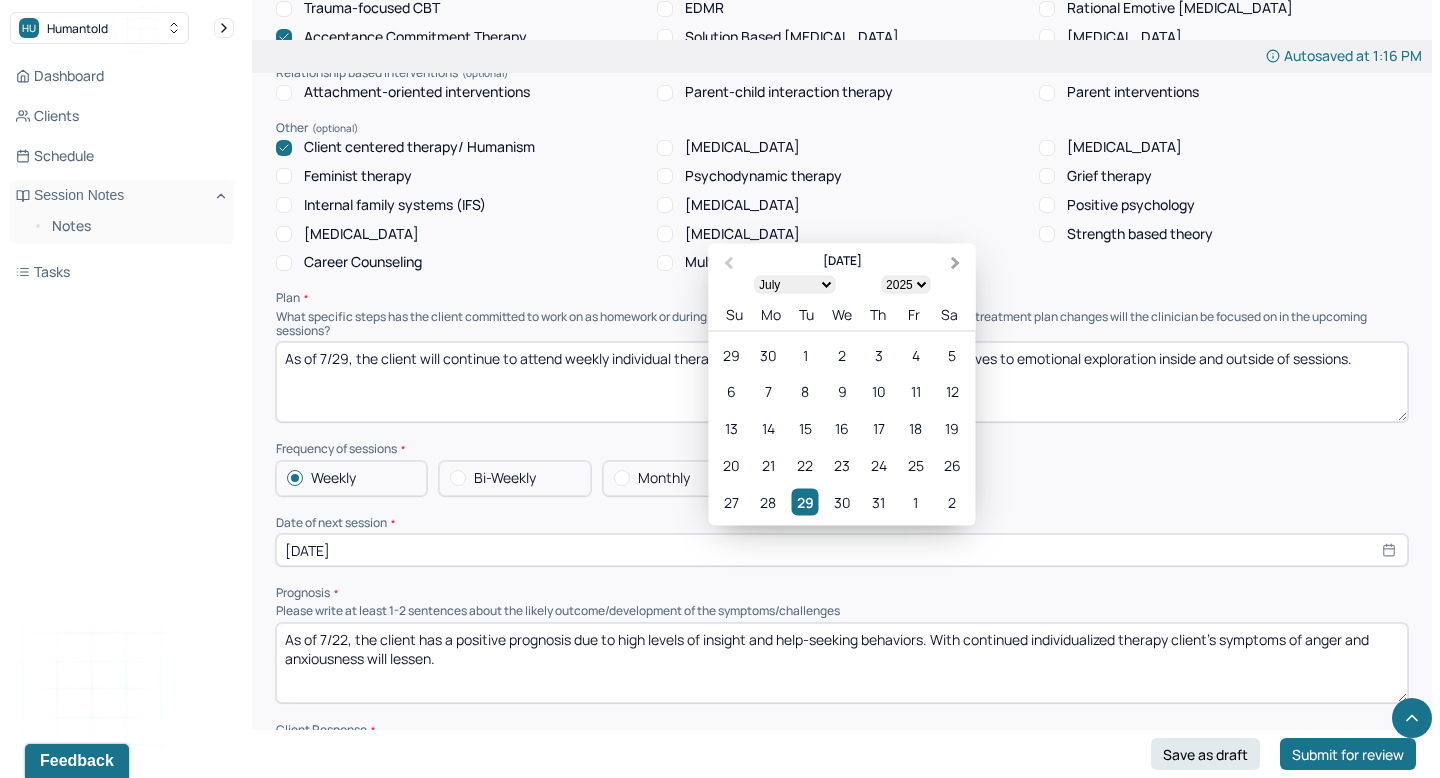 click on "Next Month" at bounding box center (958, 265) 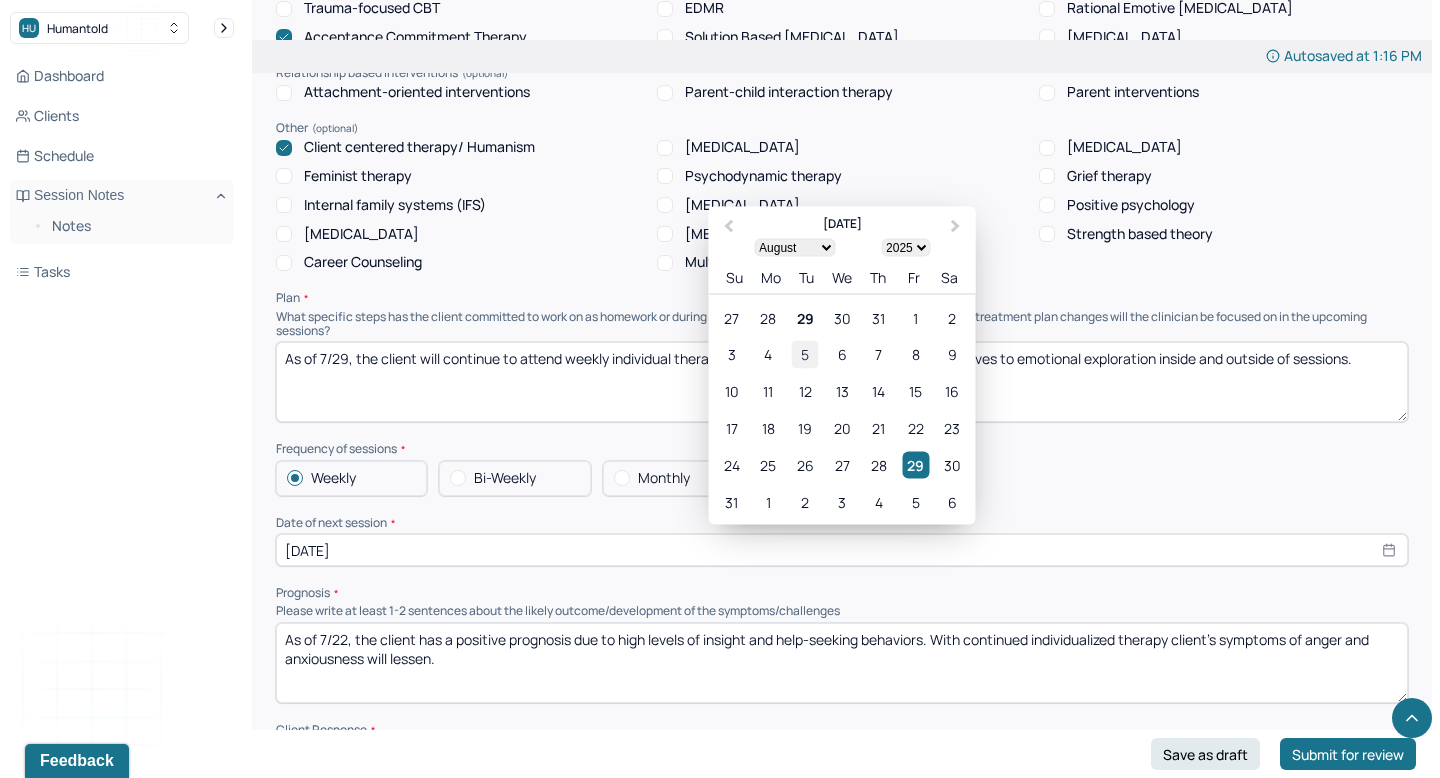 click on "5" at bounding box center [805, 354] 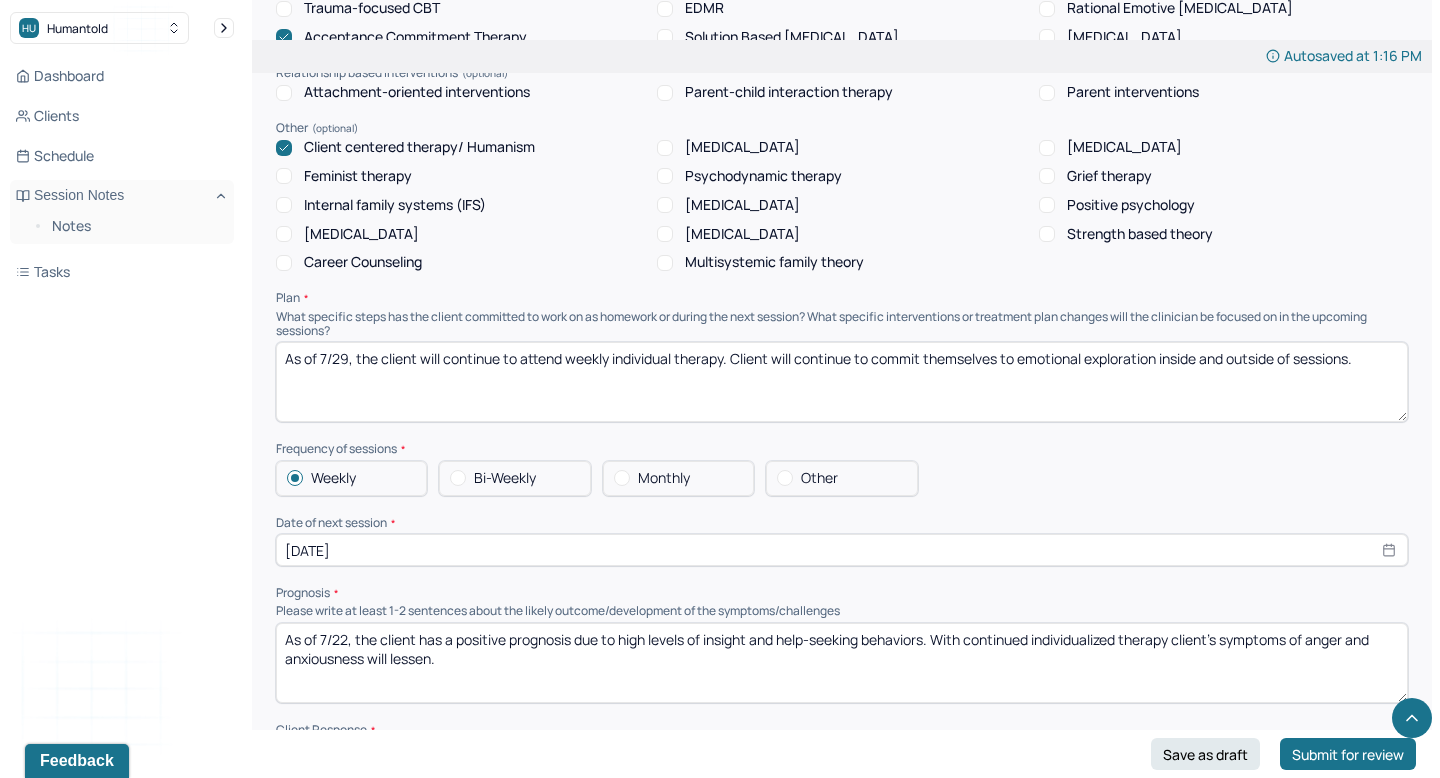 click on "As of 7/22, the client has a positive prognosis due to high levels of insight and help-seeking behaviors. With continued individualized therapy client's symptoms of anger and anxiousness will lessen." at bounding box center (842, 663) 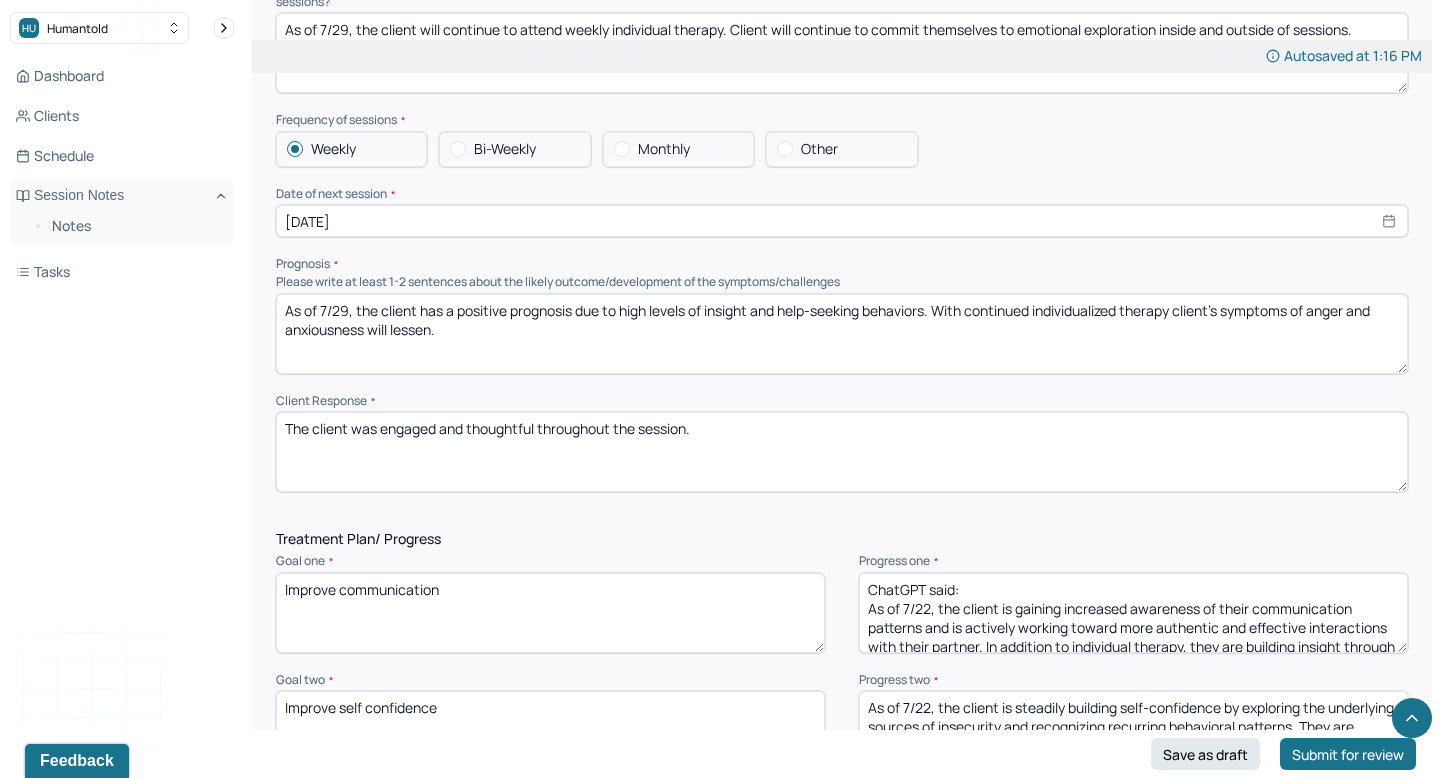 scroll, scrollTop: 2182, scrollLeft: 0, axis: vertical 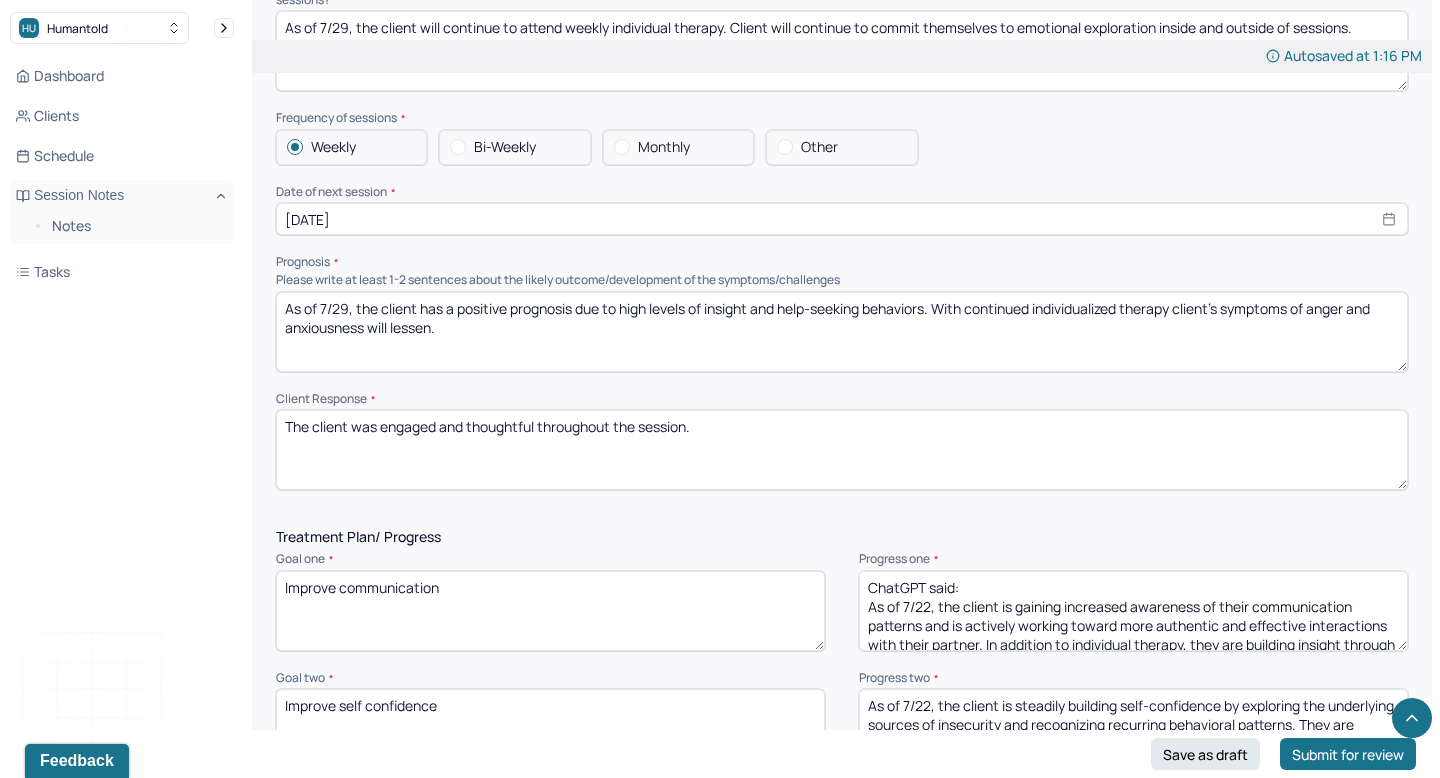 type on "As of 7/29, the client has a positive prognosis due to high levels of insight and help-seeking behaviors. With continued individualized therapy client's symptoms of anger and anxiousness will lessen." 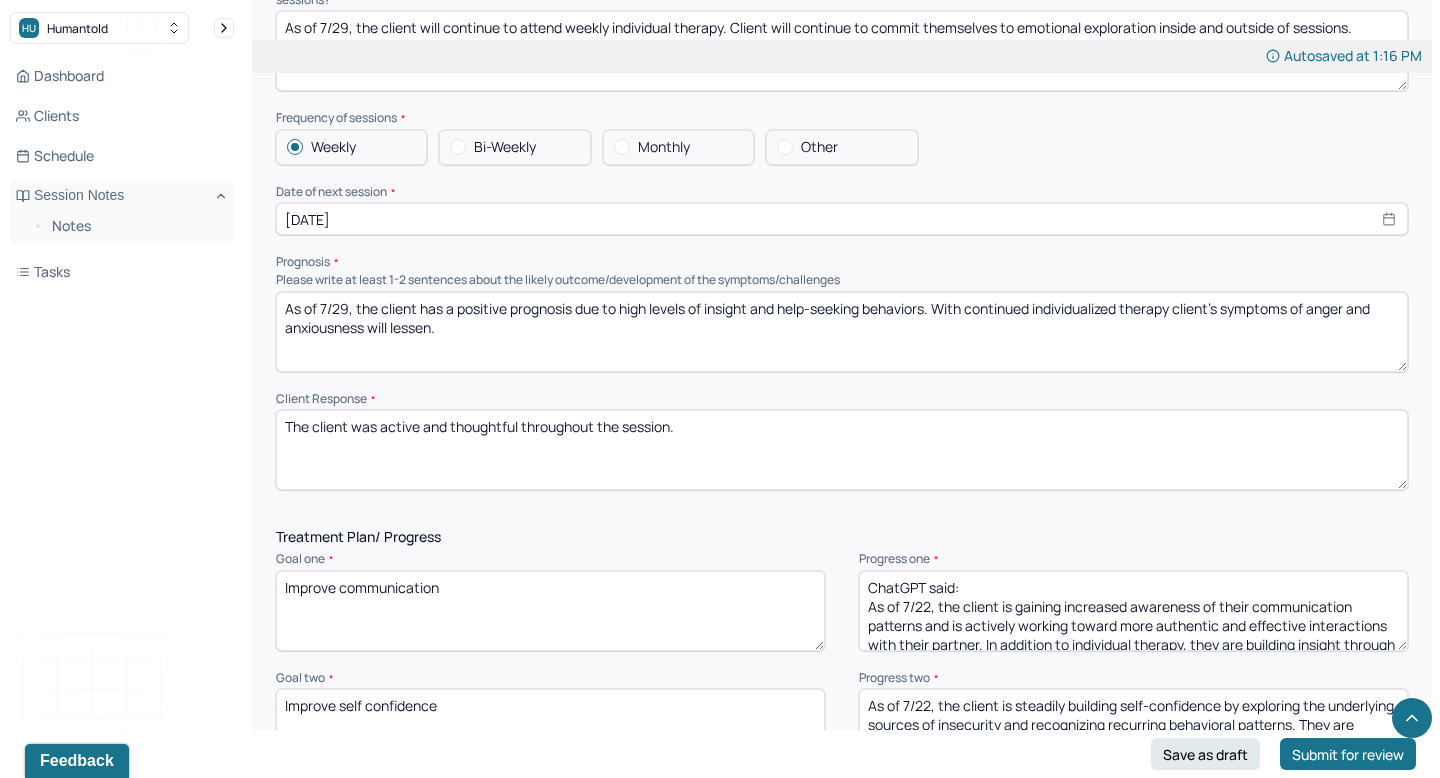 click on "The client was engaged and thoughtful throughout the session." at bounding box center [842, 450] 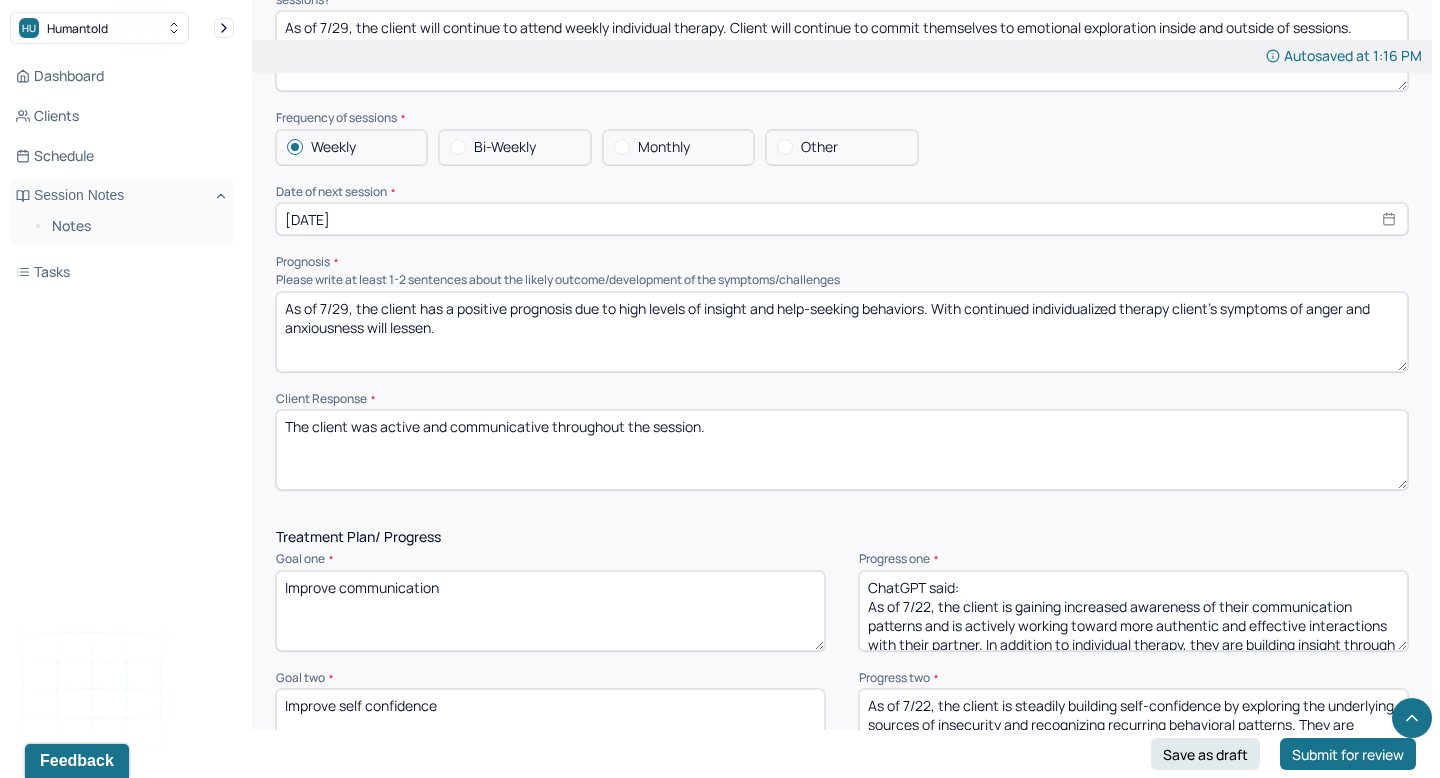 type on "The client was active and communicative throughout the session." 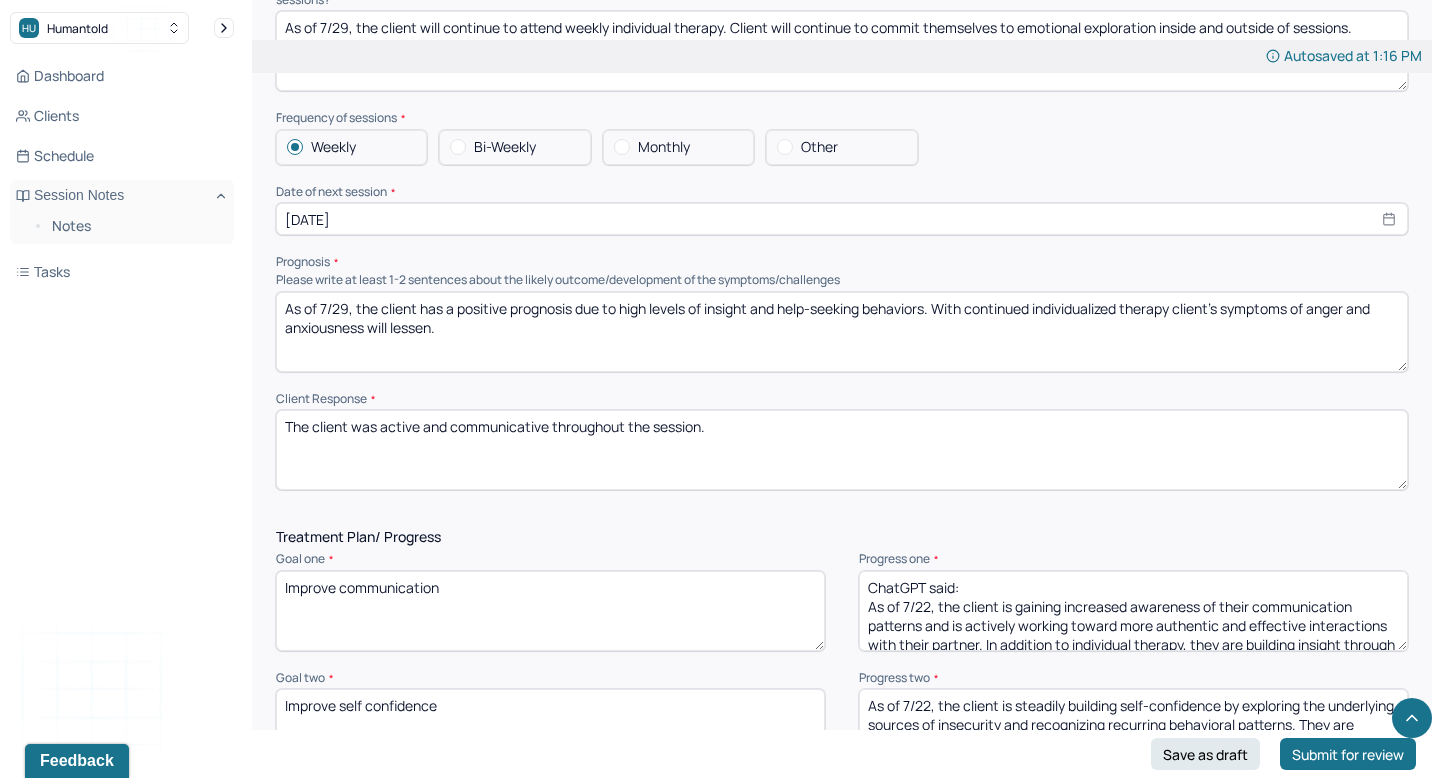 click on "ChatGPT said:
As of 7/22, the client is gaining increased awareness of their communication patterns and is actively working toward more authentic and effective interactions with their partner. In addition to individual therapy, they are building insight through participation in couples therapy. The client is becoming more attuned to their emotional experiences and has expressed curiosity about the roots of emotional suppression. They remain committed to understanding how past relationships influence current dynamics and are making steady progress in managing emotional responses with greater self-compassion and resilience." at bounding box center (1133, 611) 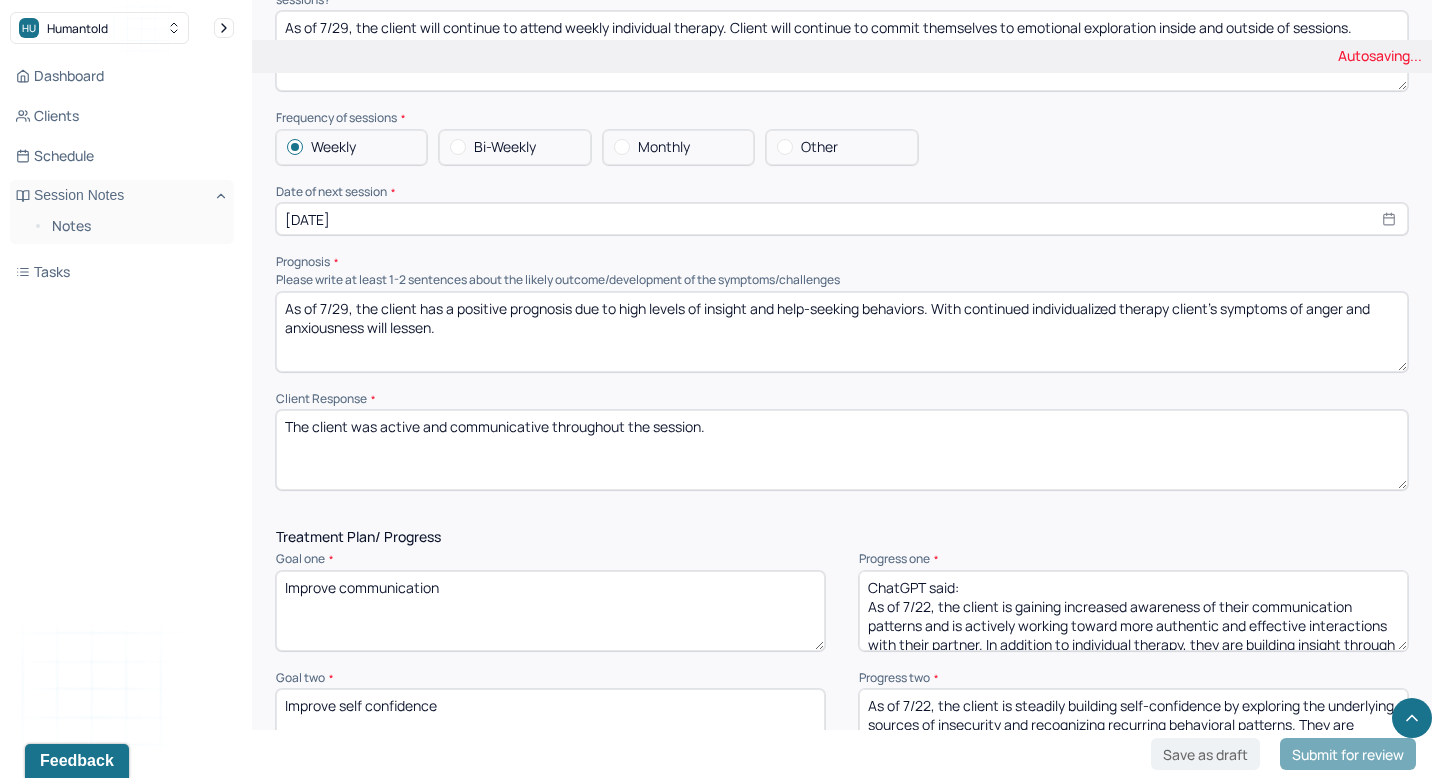click on "ChatGPT said:
As of 7/22, the client is gaining increased awareness of their communication patterns and is actively working toward more authentic and effective interactions with their partner. In addition to individual therapy, they are building insight through participation in couples therapy. The client is becoming more attuned to their emotional experiences and has expressed curiosity about the roots of emotional suppression. They remain committed to understanding how past relationships influence current dynamics and are making steady progress in managing emotional responses with greater self-compassion and resilience." at bounding box center (1133, 611) 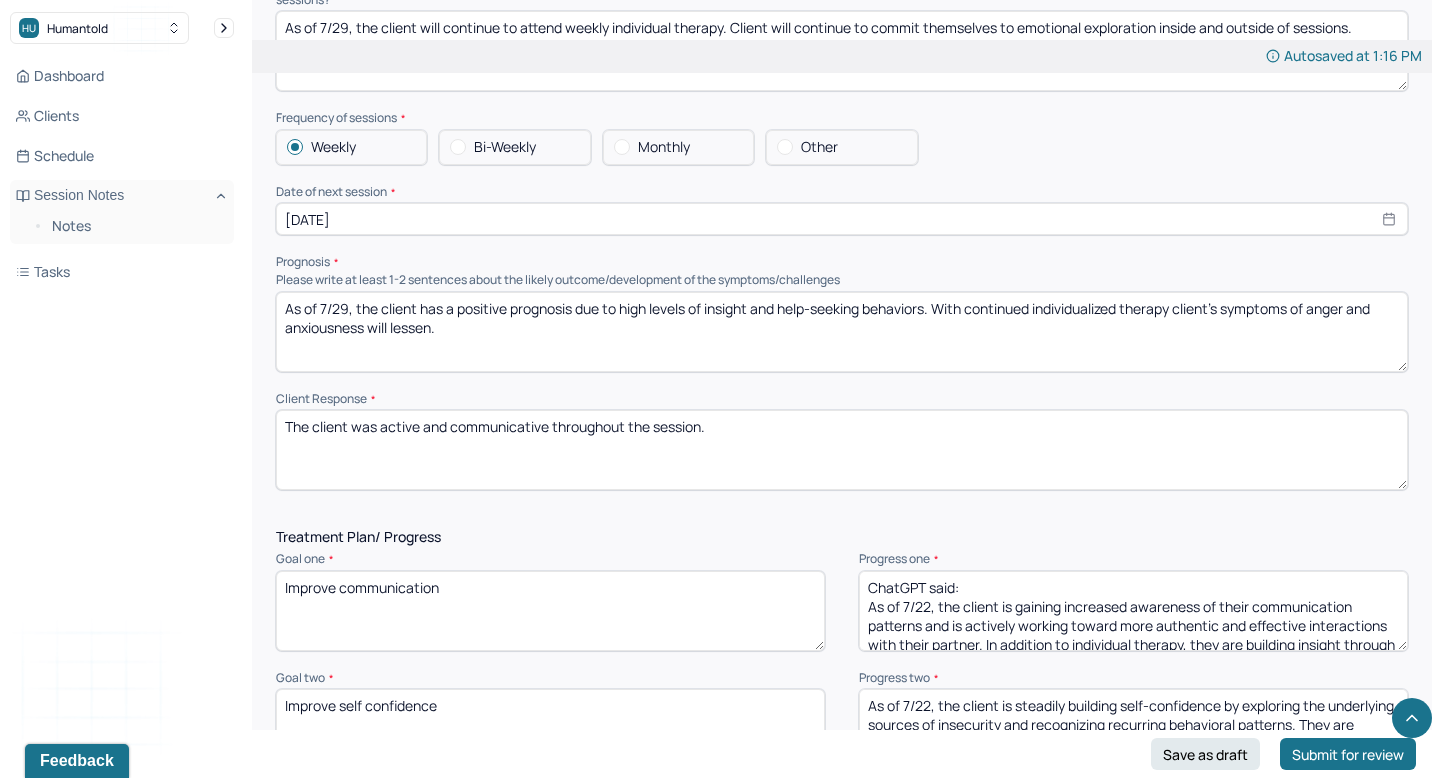 drag, startPoint x: 971, startPoint y: 573, endPoint x: 793, endPoint y: 573, distance: 178 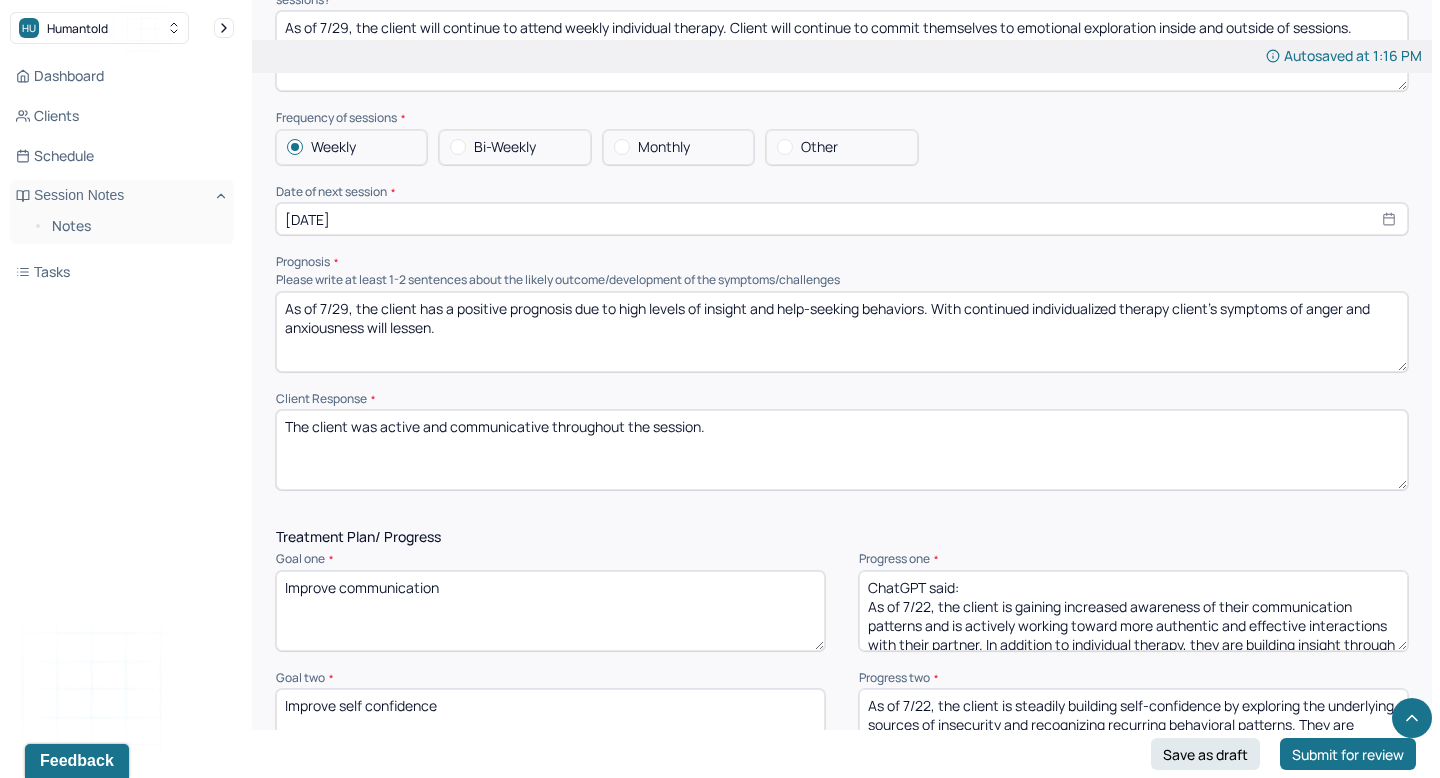 click on "Goal one * Improve communication Progress one * ChatGPT said:
As of 7/22, the client is gaining increased awareness of their communication patterns and is actively working toward more authentic and effective interactions with their partner. In addition to individual therapy, they are building insight through participation in couples therapy. The client is becoming more attuned to their emotional experiences and has expressed curiosity about the roots of emotional suppression. They remain committed to understanding how past relationships influence current dynamics and are making steady progress in managing emotional responses with greater self-compassion and resilience." at bounding box center [842, 601] 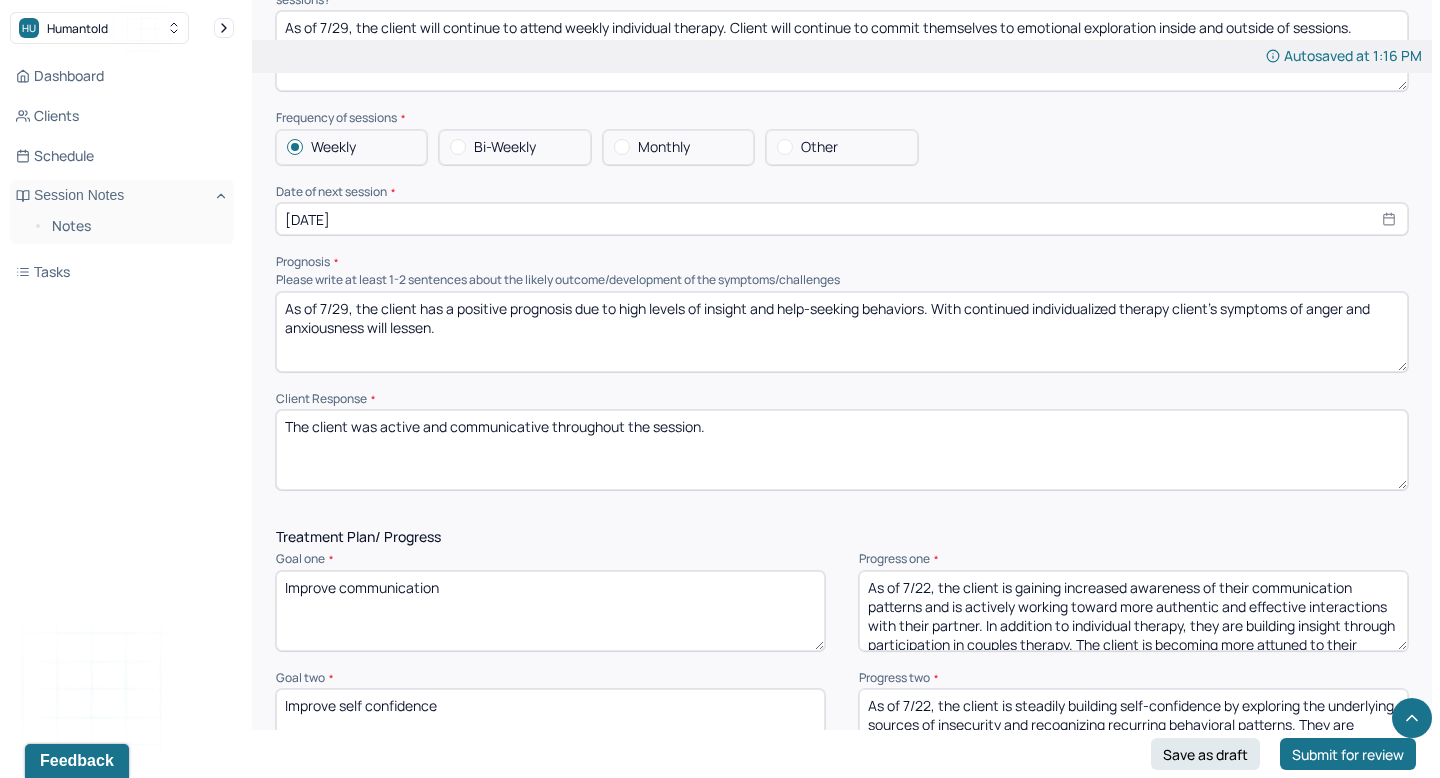 click on "ChatGPT said:
As of 7/22, the client is gaining increased awareness of their communication patterns and is actively working toward more authentic and effective interactions with their partner. In addition to individual therapy, they are building insight through participation in couples therapy. The client is becoming more attuned to their emotional experiences and has expressed curiosity about the roots of emotional suppression. They remain committed to understanding how past relationships influence current dynamics and are making steady progress in managing emotional responses with greater self-compassion and resilience." at bounding box center [1133, 611] 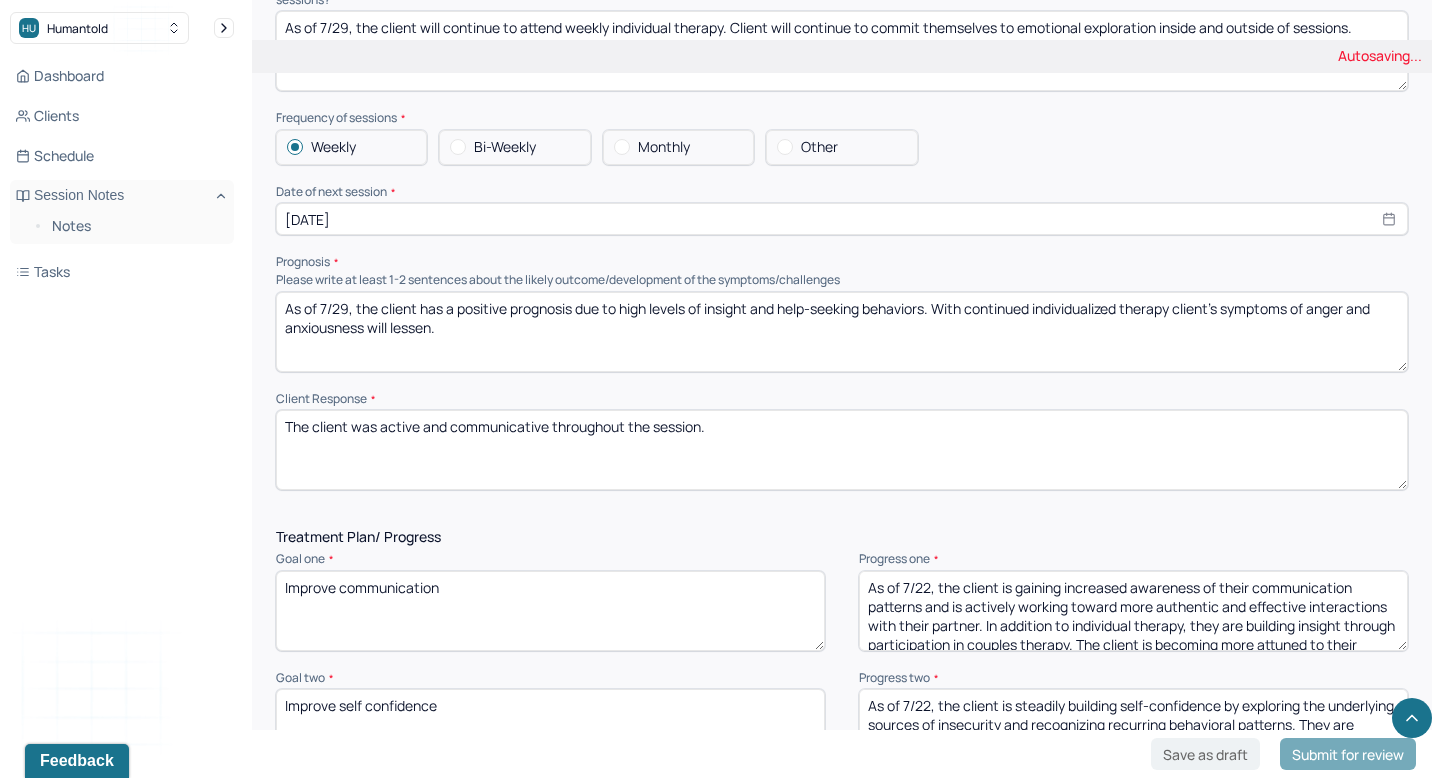click on "ChatGPT said:
As of 7/22, the client is gaining increased awareness of their communication patterns and is actively working toward more authentic and effective interactions with their partner. In addition to individual therapy, they are building insight through participation in couples therapy. The client is becoming more attuned to their emotional experiences and has expressed curiosity about the roots of emotional suppression. They remain committed to understanding how past relationships influence current dynamics and are making steady progress in managing emotional responses with greater self-compassion and resilience." at bounding box center (1133, 611) 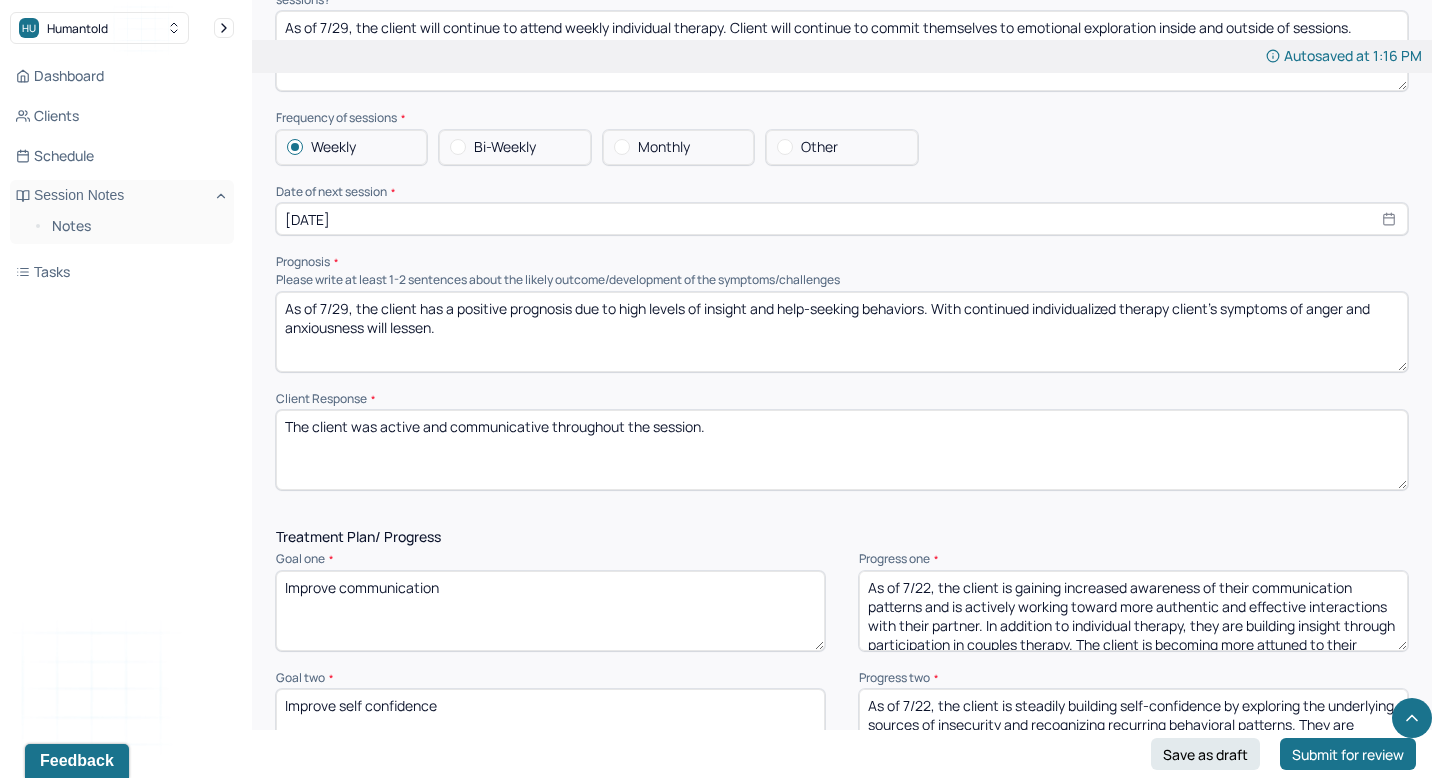 paste on "9, the client is developing greater awareness of their communication habits and is intentionally working toward more honest and effective interactions with their partner. Alongside individual therapy, they are deepening insight through engagement in couples therapy. The client is becoming more emotionally attuned and has expressed interest in exploring the origins of emotional suppression. They remain dedicated to understanding how past relational patterns impact current dynamics and are showing steady growth in managing emotional responses with increased self-compassion and resilience.
Ask ChatGPT" 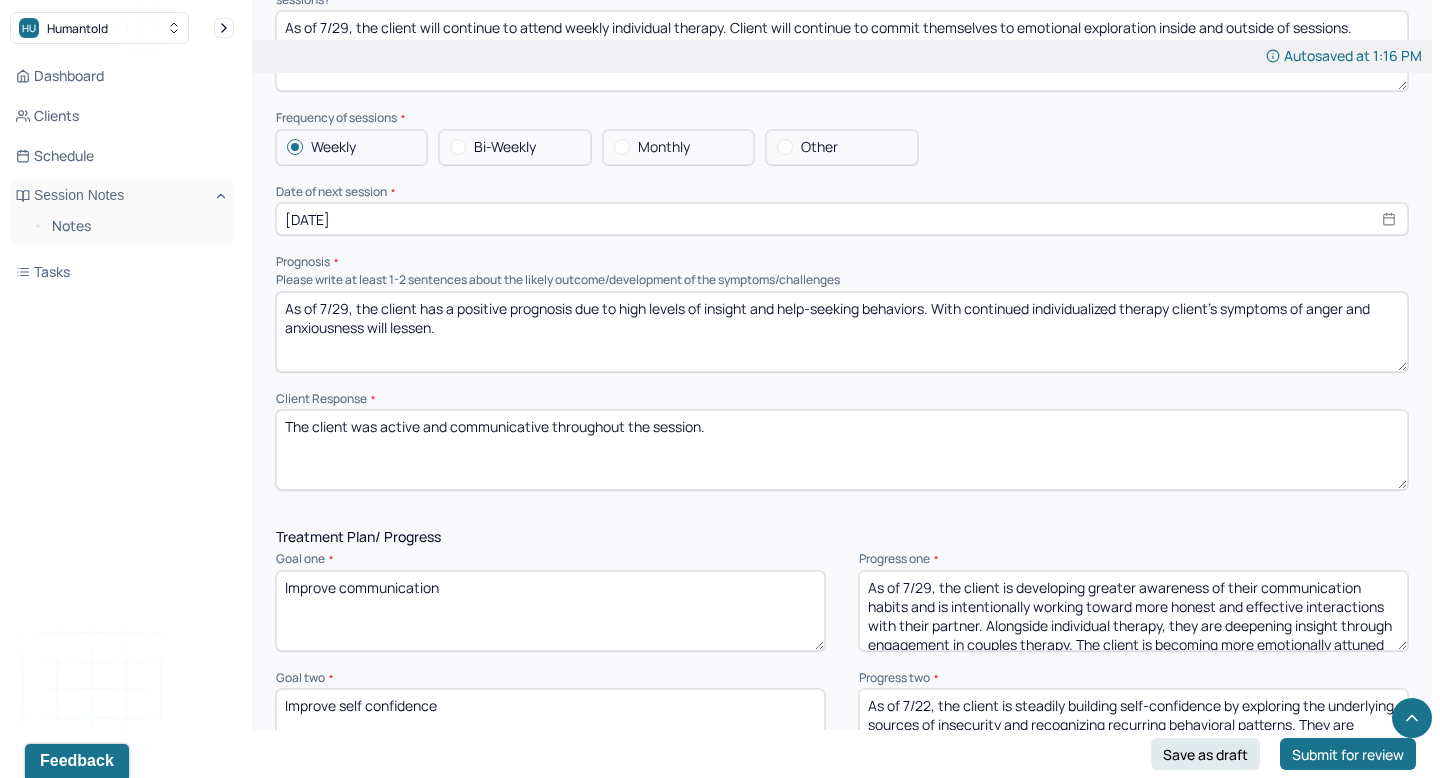 scroll, scrollTop: 288, scrollLeft: 0, axis: vertical 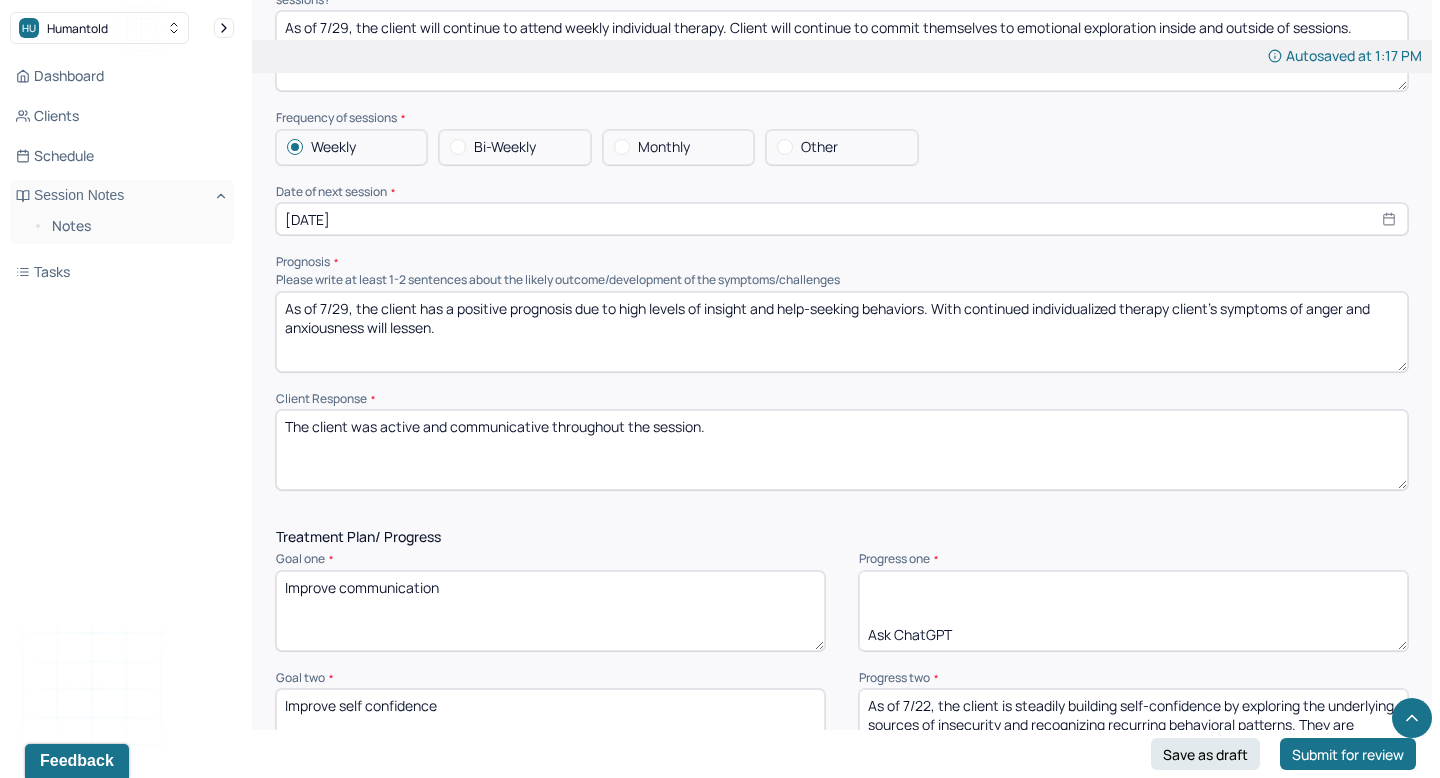 drag, startPoint x: 905, startPoint y: 638, endPoint x: 869, endPoint y: 586, distance: 63.245552 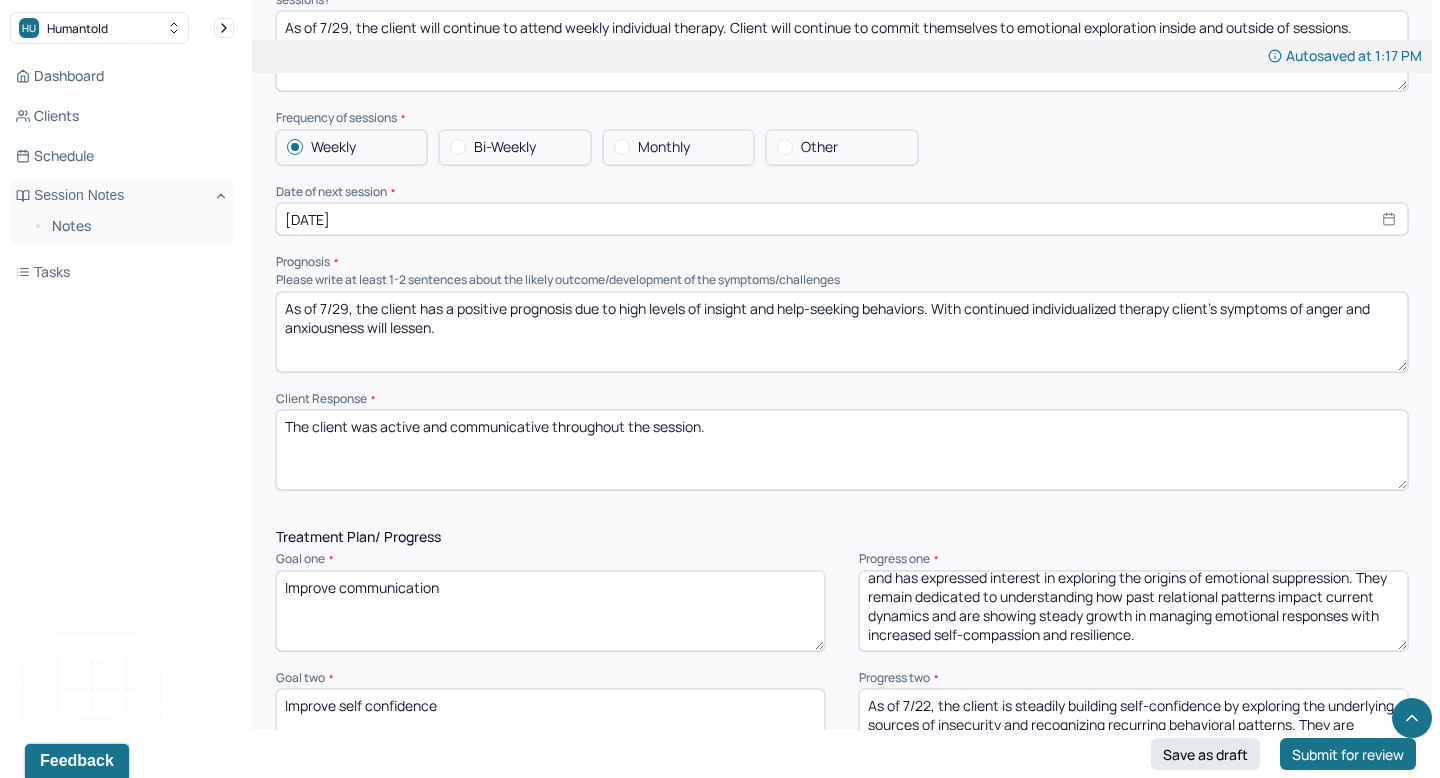 scroll, scrollTop: 85, scrollLeft: 0, axis: vertical 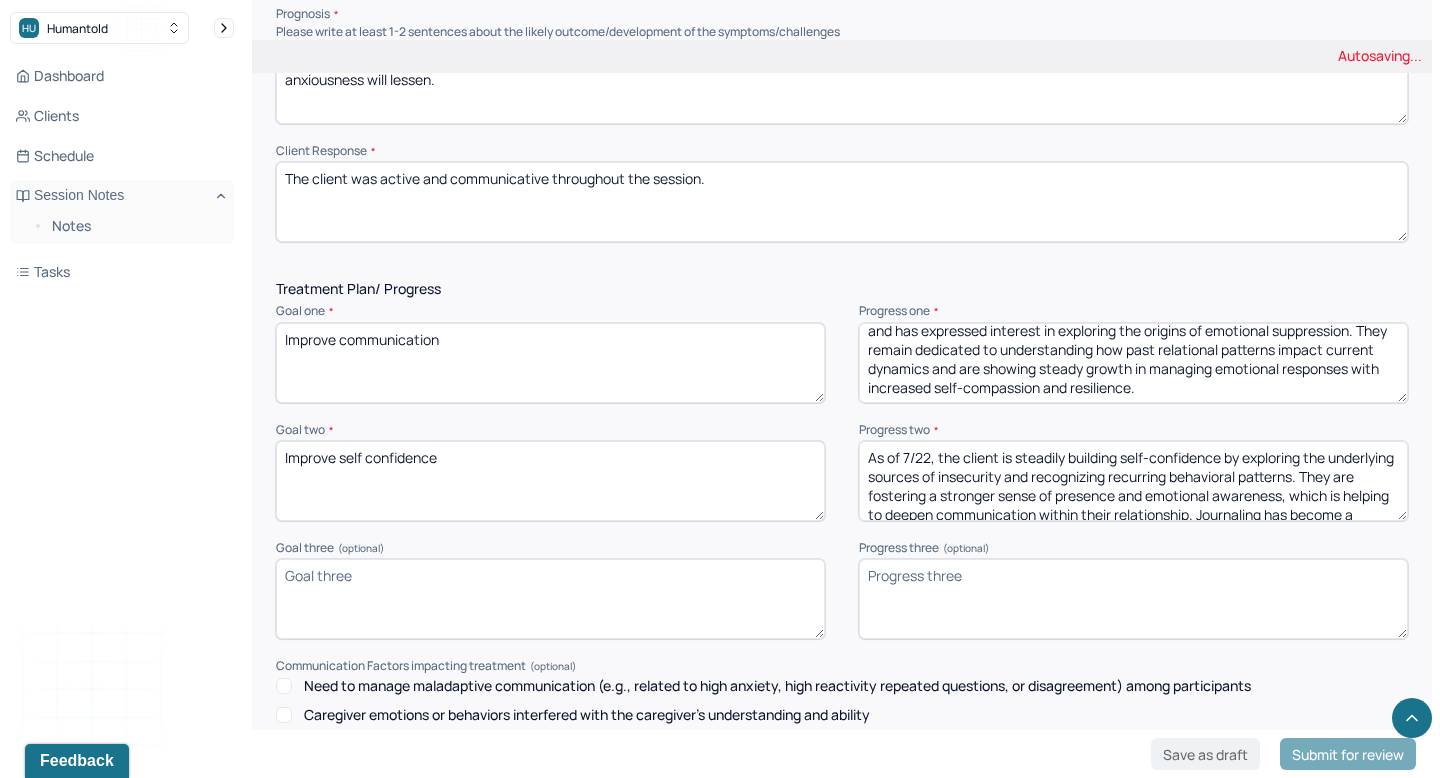 type on "As of 7/29, the client is developing greater awareness of their communication habits and is intentionally working toward more honest and effective interactions with their partner. Alongside individual therapy, they are deepening insight through engagement in couples therapy. The client is becoming more emotionally attuned and has expressed interest in exploring the origins of emotional suppression. They remain dedicated to understanding how past relational patterns impact current dynamics and are showing steady growth in managing emotional responses with increased self-compassion and resilience." 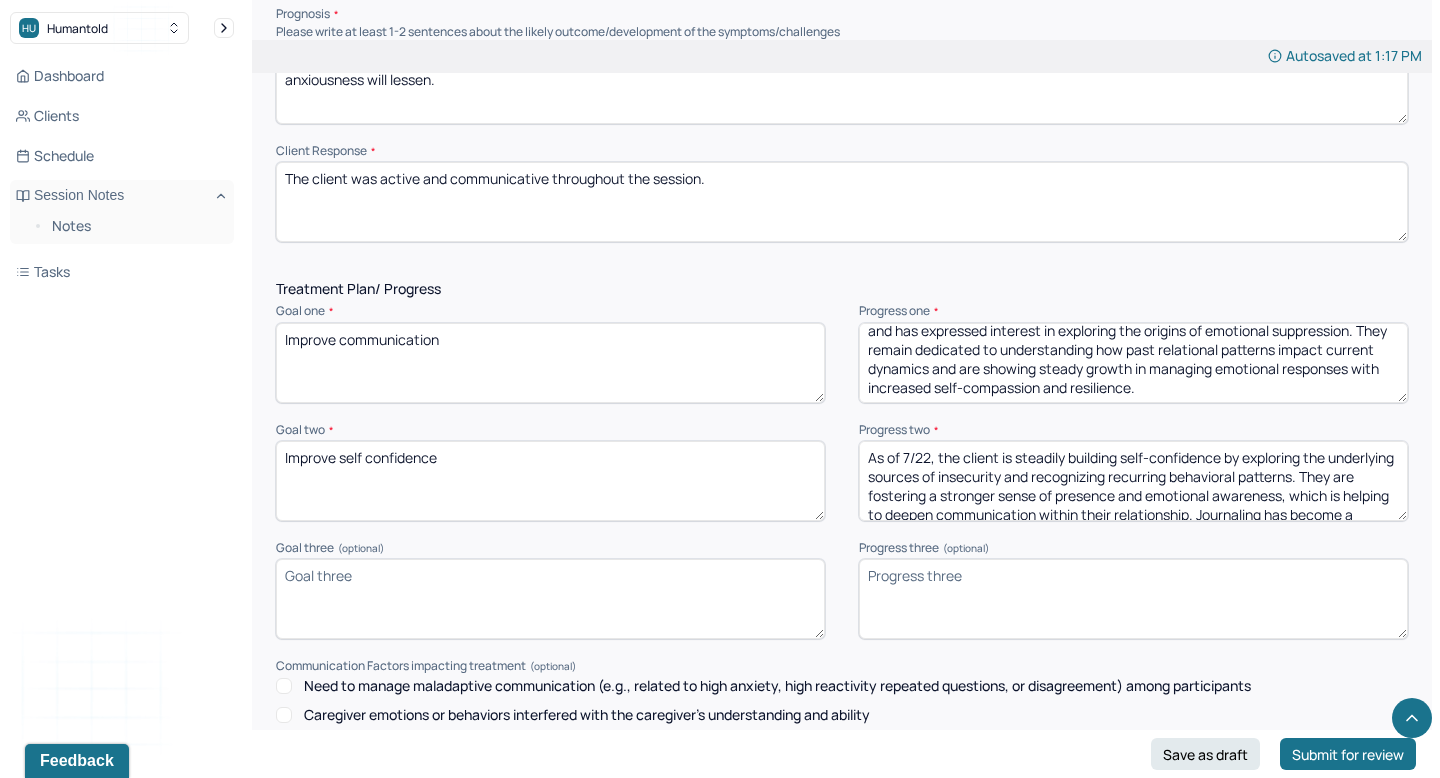 click on "As of 7/22, the client is steadily building self-confidence by exploring the underlying sources of insecurity and recognizing recurring behavioral patterns. They are fostering a stronger sense of presence and emotional awareness, which is helping to deepen communication within their relationship. Journaling has become a valuable tool in supporting this self-reflection. The client remains committed to cultivating self-compassion and emotional resilience as key elements of their [MEDICAL_DATA]." at bounding box center (1133, 481) 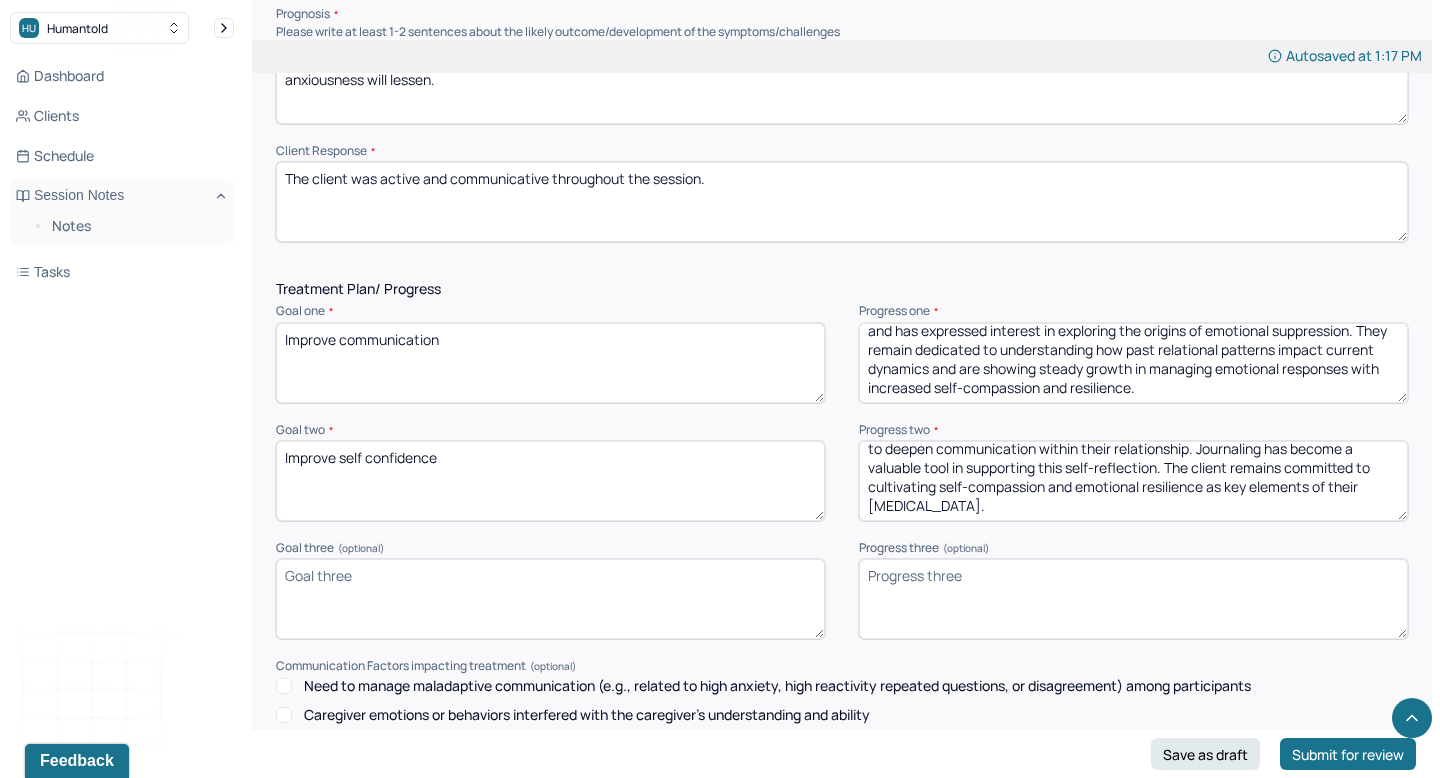paste on "9, the client is steadily increasing self-confidence by identifying the roots of their insecurity and noticing recurring behavior patterns. They are developing greater emotional awareness and presence, which is enhancing communication in their relationship. Journaling has been a helpful tool in supporting their self-reflection. The client continues to prioritize self-compassion and emotional resilience as central goals in" 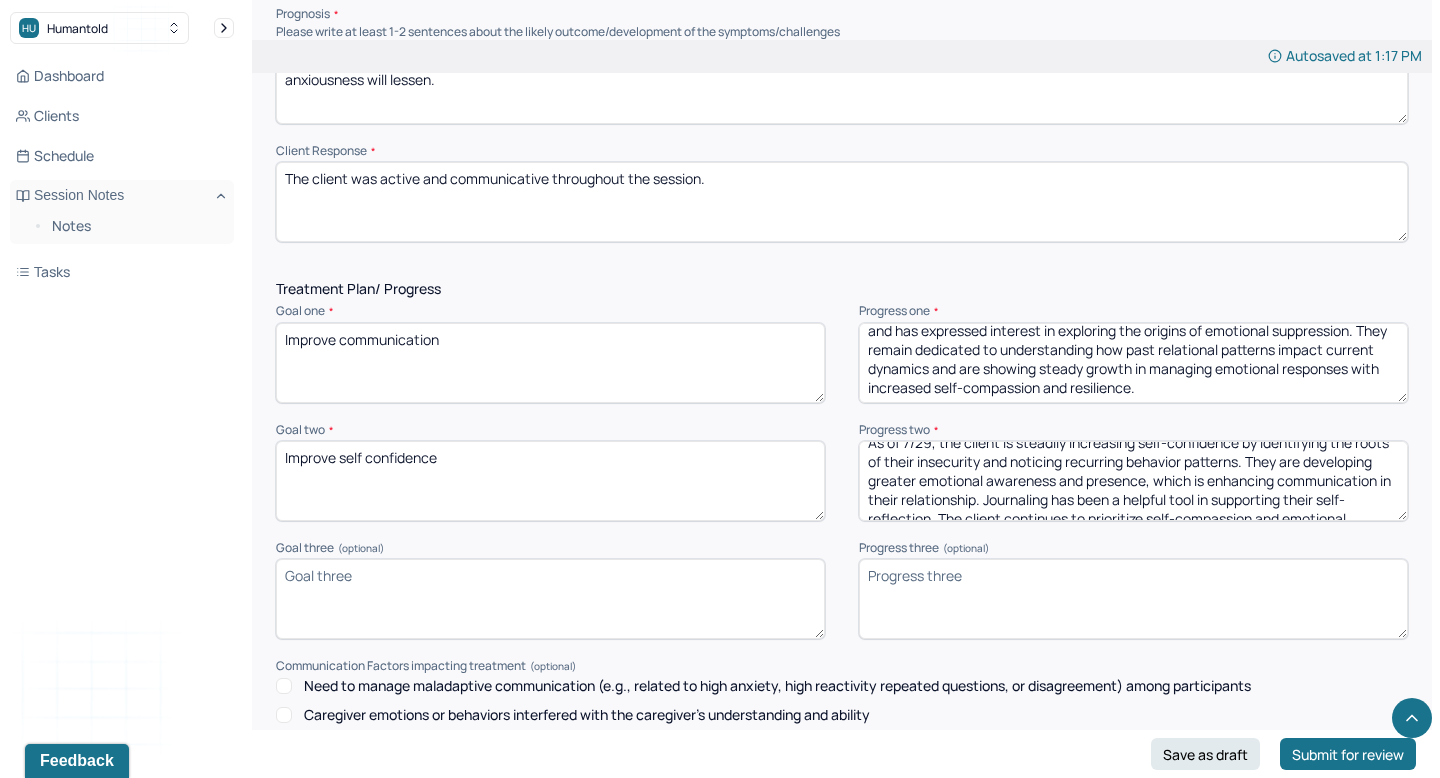 scroll, scrollTop: 0, scrollLeft: 0, axis: both 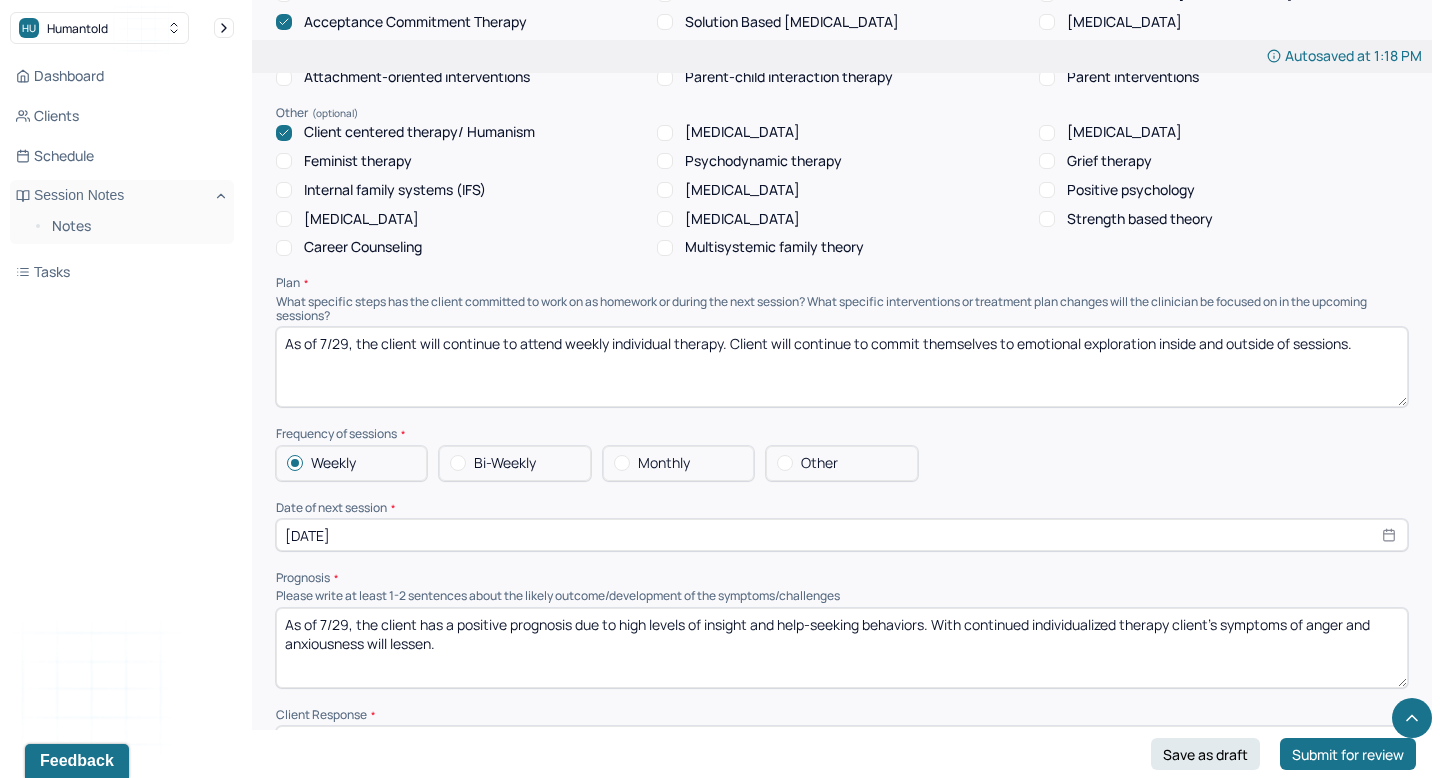 type on "As of 7/29, the client is steadily increasing self-confidence by identifying the roots of their insecurity and noticing recurring behavior patterns. They are developing greater emotional awareness and presence, which is enhancing communication in their relationship. Journaling has been a helpful tool in supporting their self-reflection. The client continues to prioritize self-compassion and emotional resilience as central goals in their [MEDICAL_DATA]." 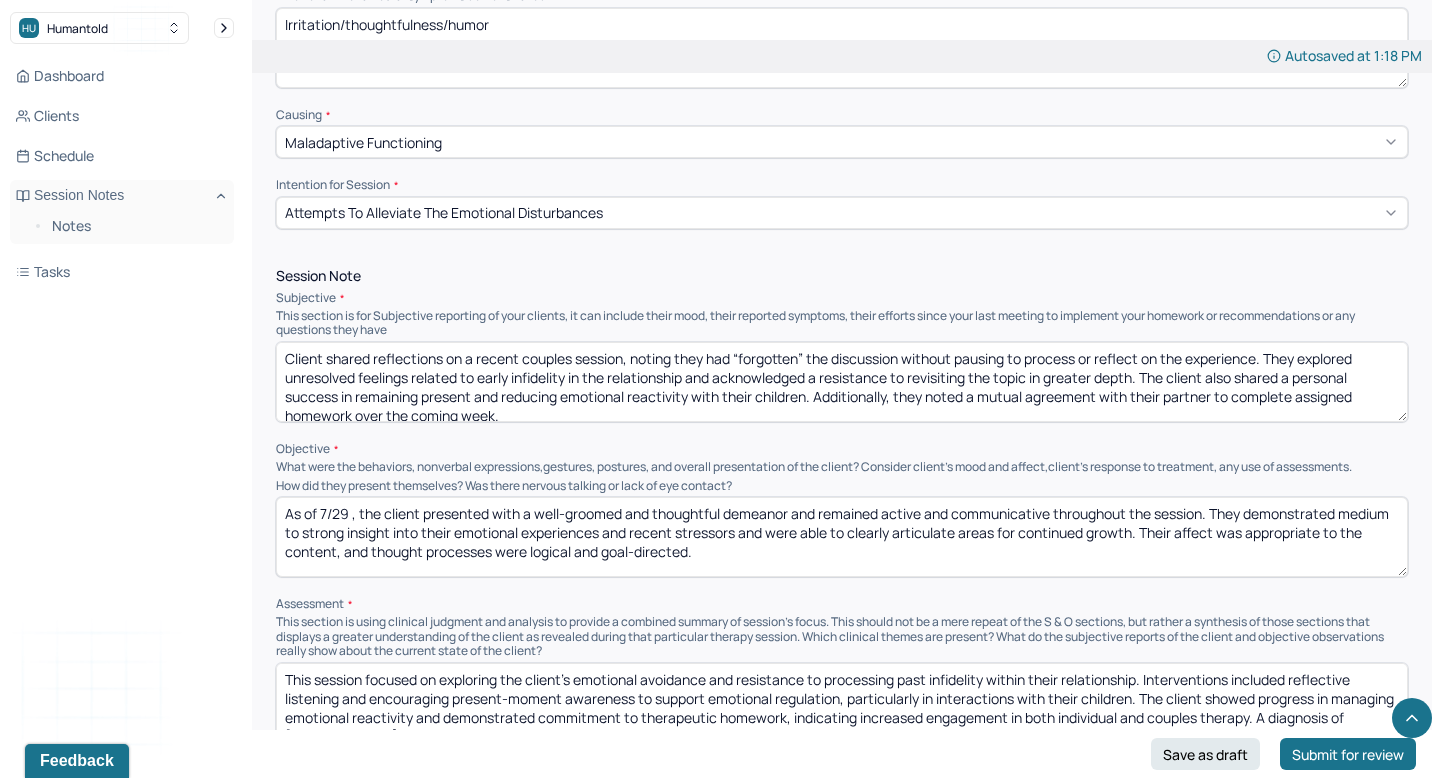 scroll, scrollTop: 979, scrollLeft: 0, axis: vertical 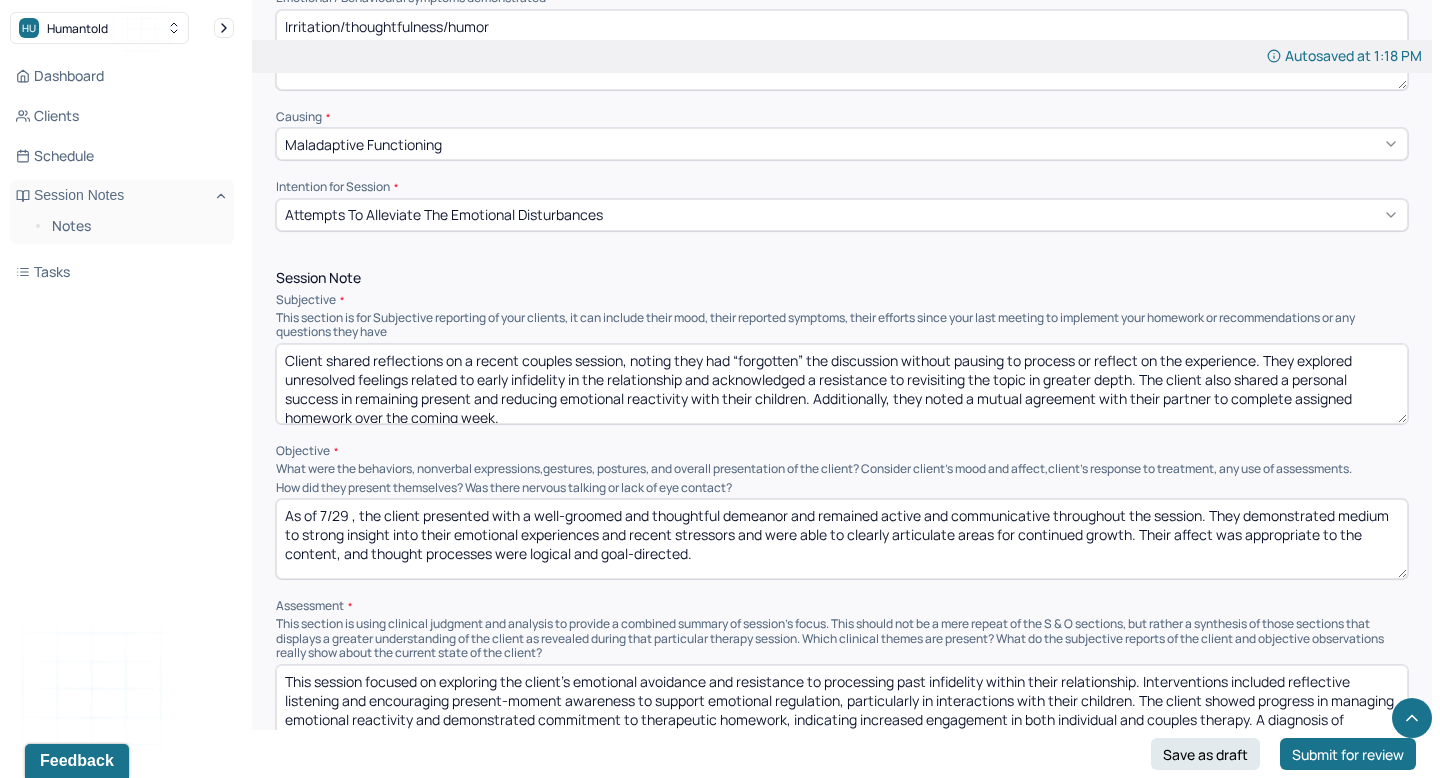 click on "Client shared reflections on a recent couples session, noting they had “forgotten” the discussion without pausing to process or reflect on the experience. They explored unresolved feelings related to early infidelity in the relationship and acknowledged a resistance to revisiting the topic in greater depth. The client also shared a personal success in remaining present and reducing emotional reactivity with their children. Additionally, they noted a mutual agreement with their partner to complete assigned homework over the coming week." at bounding box center (842, 384) 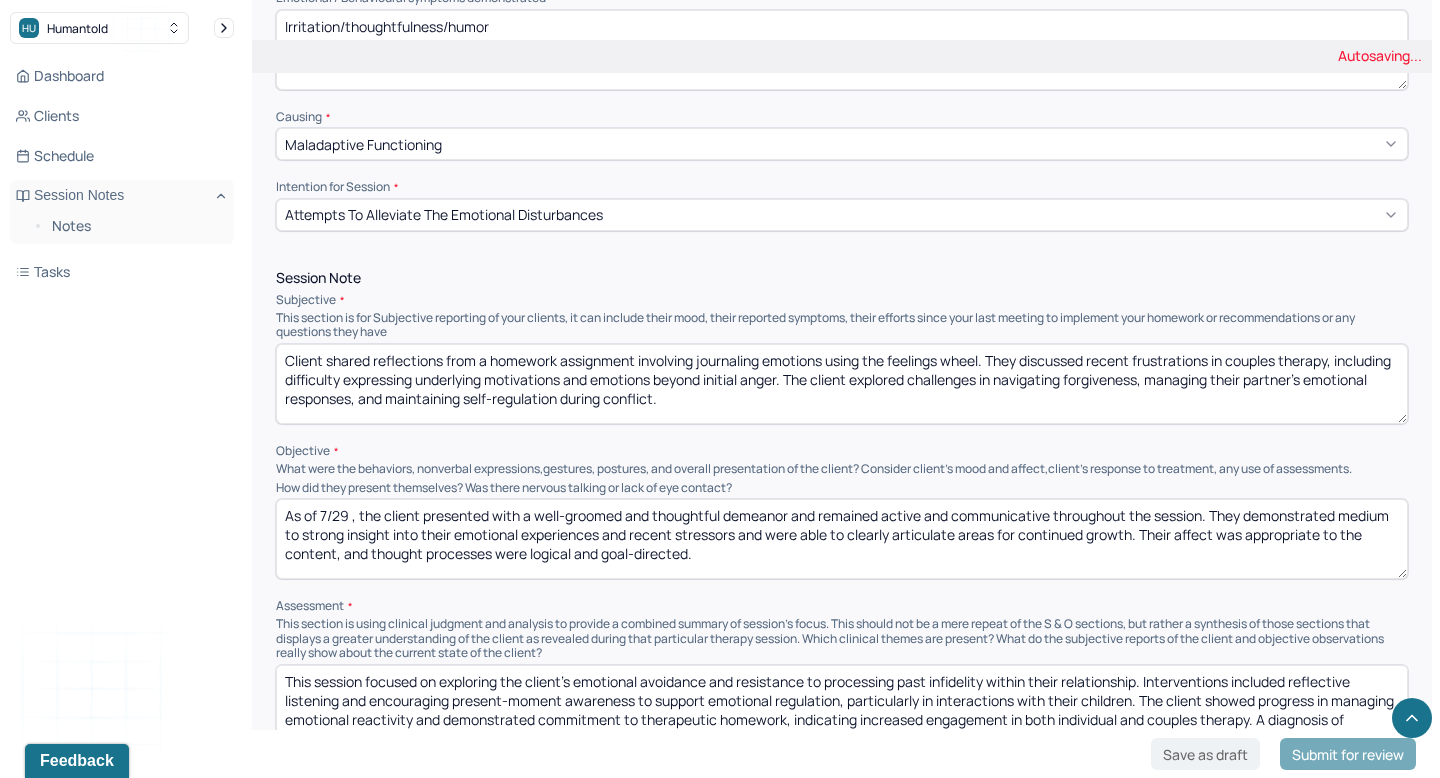 type on "Client shared reflections from a homework assignment involving journaling emotions using the feelings wheel. They discussed recent frustrations in couples therapy, including difficulty expressing underlying motivations and emotions beyond initial anger. The client explored challenges in navigating forgiveness, managing their partner’s emotional responses, and maintaining self-regulation during conflict." 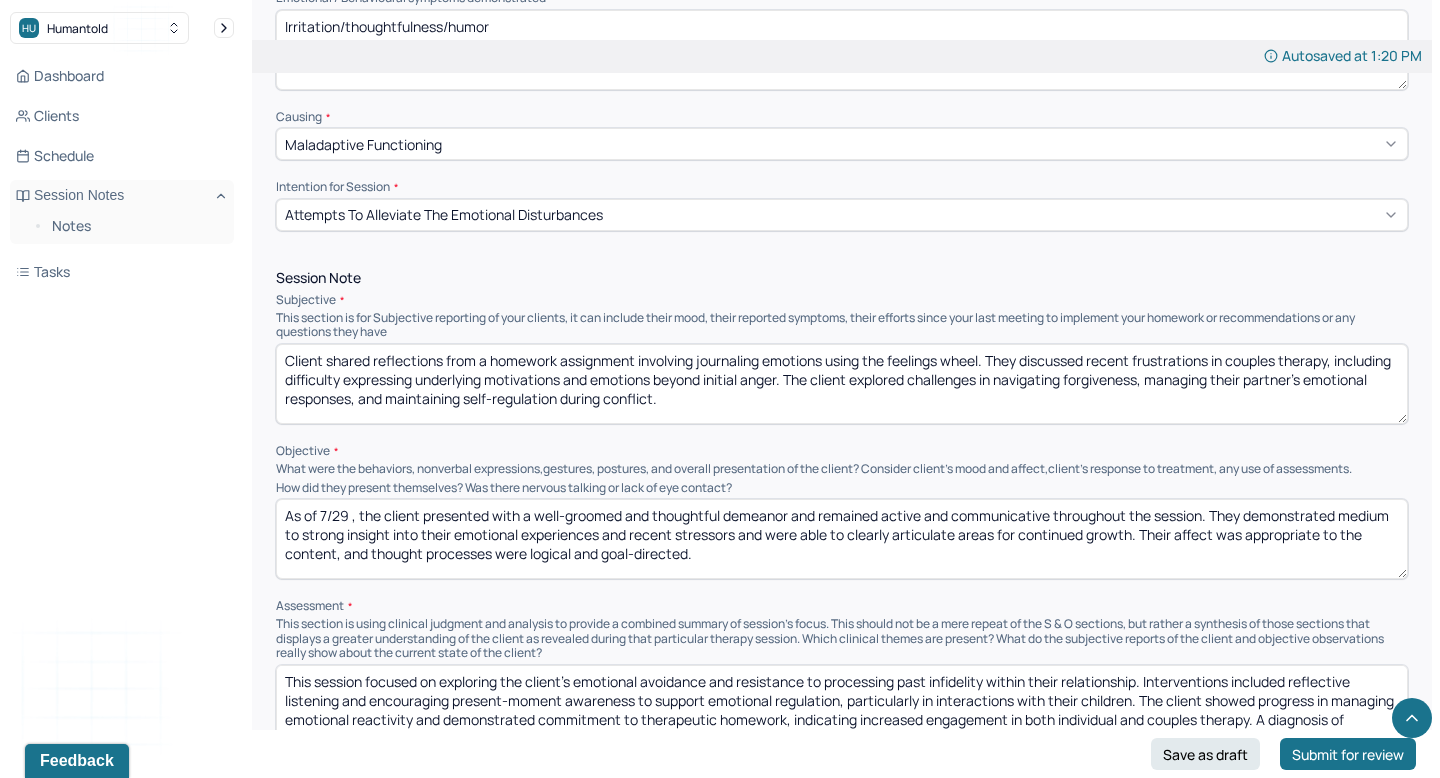 scroll, scrollTop: 9, scrollLeft: 0, axis: vertical 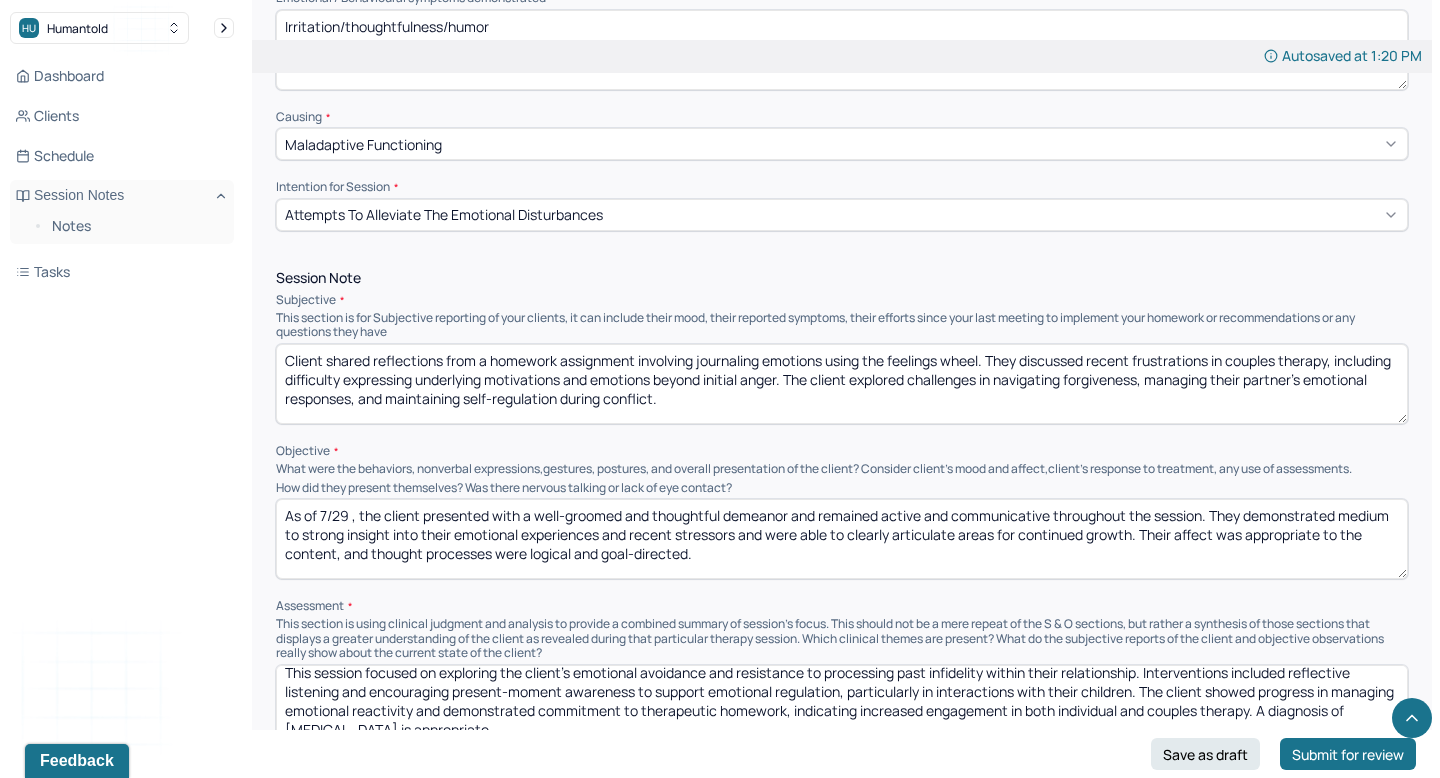 click on "This session focused on exploring the client’s emotional avoidance and resistance to processing past infidelity within their relationship. Interventions included reflective listening and encouraging present-moment awareness to support emotional regulation, particularly in interactions with their children. The client showed progress in managing emotional reactivity and demonstrated commitment to therapeutic homework, indicating increased engagement in both individual and couples therapy. A diagnosis of [MEDICAL_DATA] is appropriate." at bounding box center [842, 705] 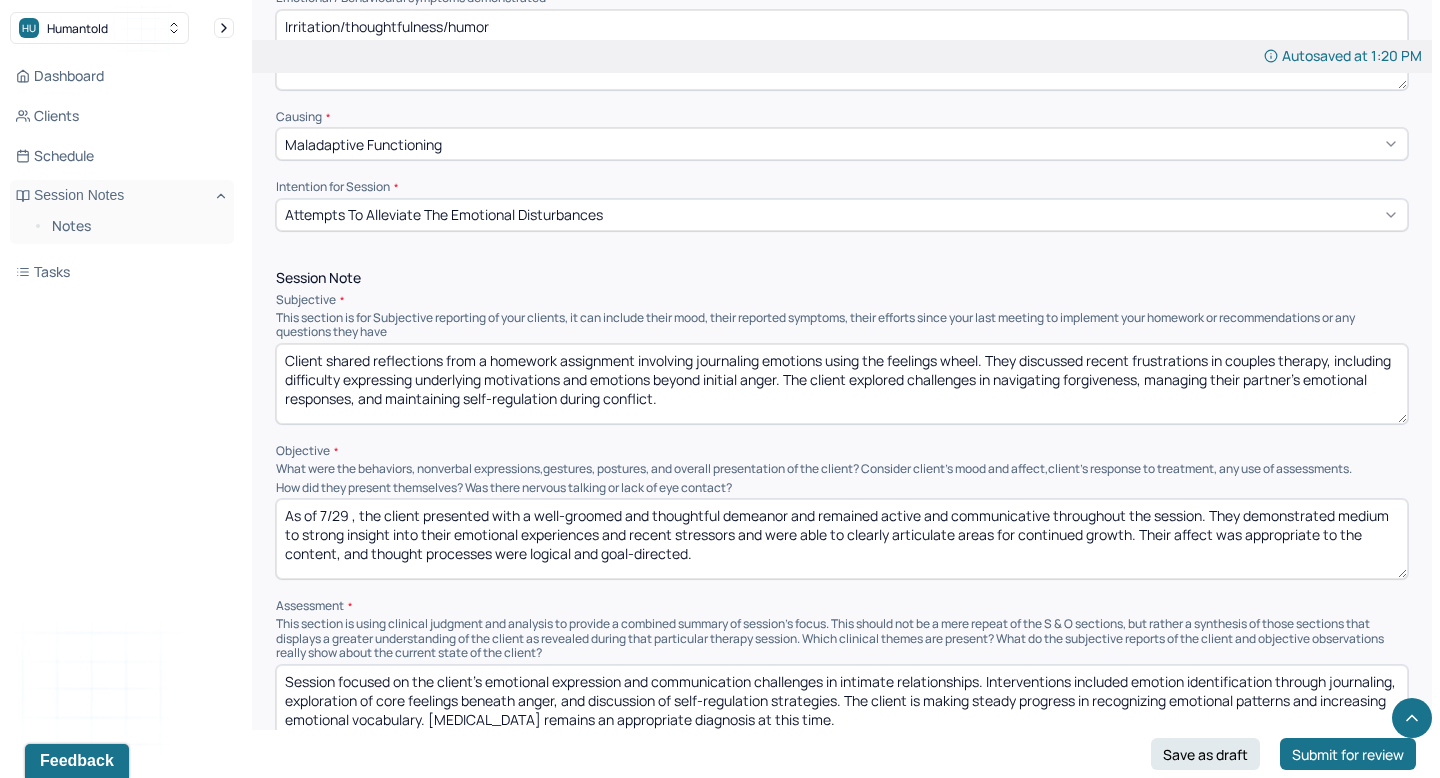 scroll, scrollTop: 0, scrollLeft: 0, axis: both 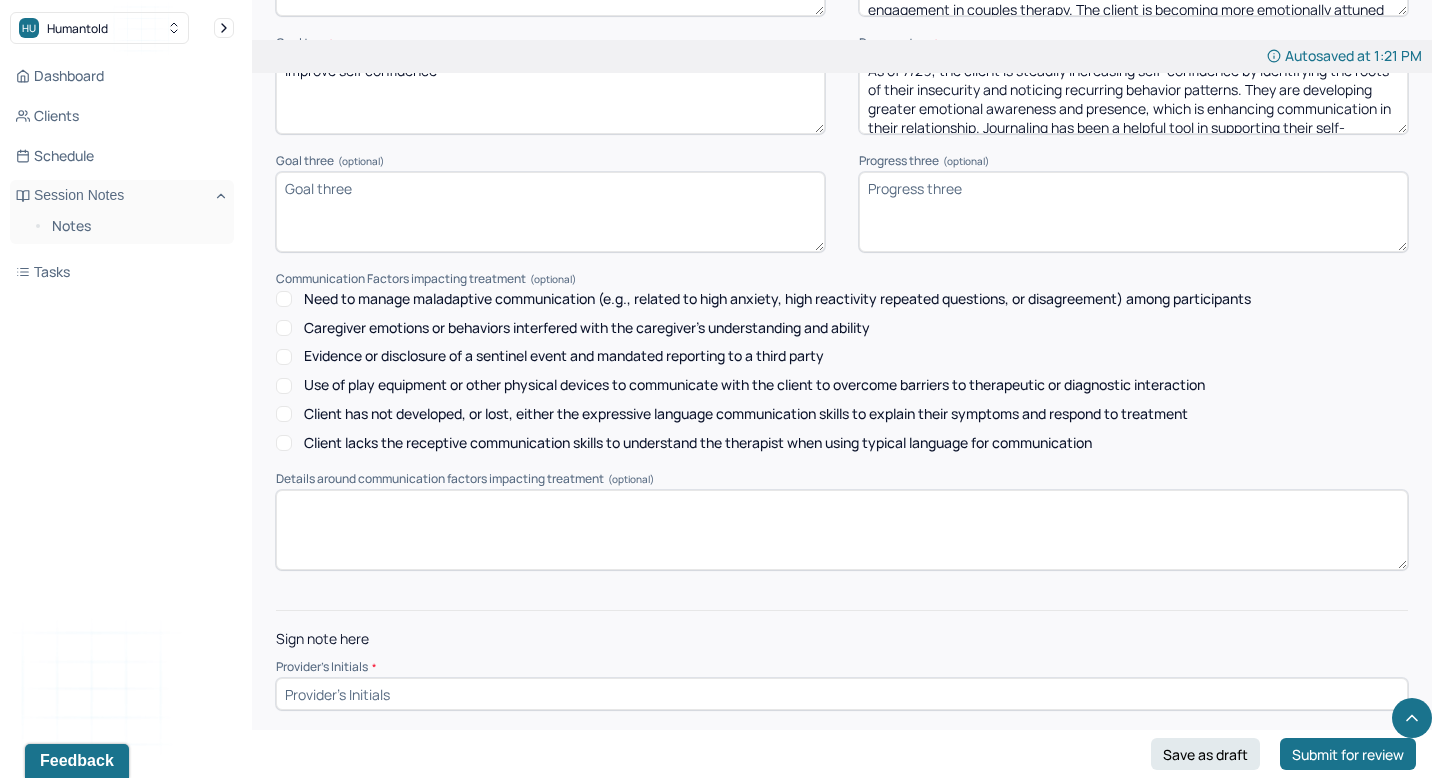 type on "Session focused on the client’s emotional expression and communication challenges in intimate relationships. Interventions included emotion identification through journaling, exploration of core feelings beneath anger, and discussion of self-regulation strategies. The client is making steady progress in recognizing emotional patterns and increasing emotional vocabulary. [MEDICAL_DATA] remains an appropriate diagnosis at this time." 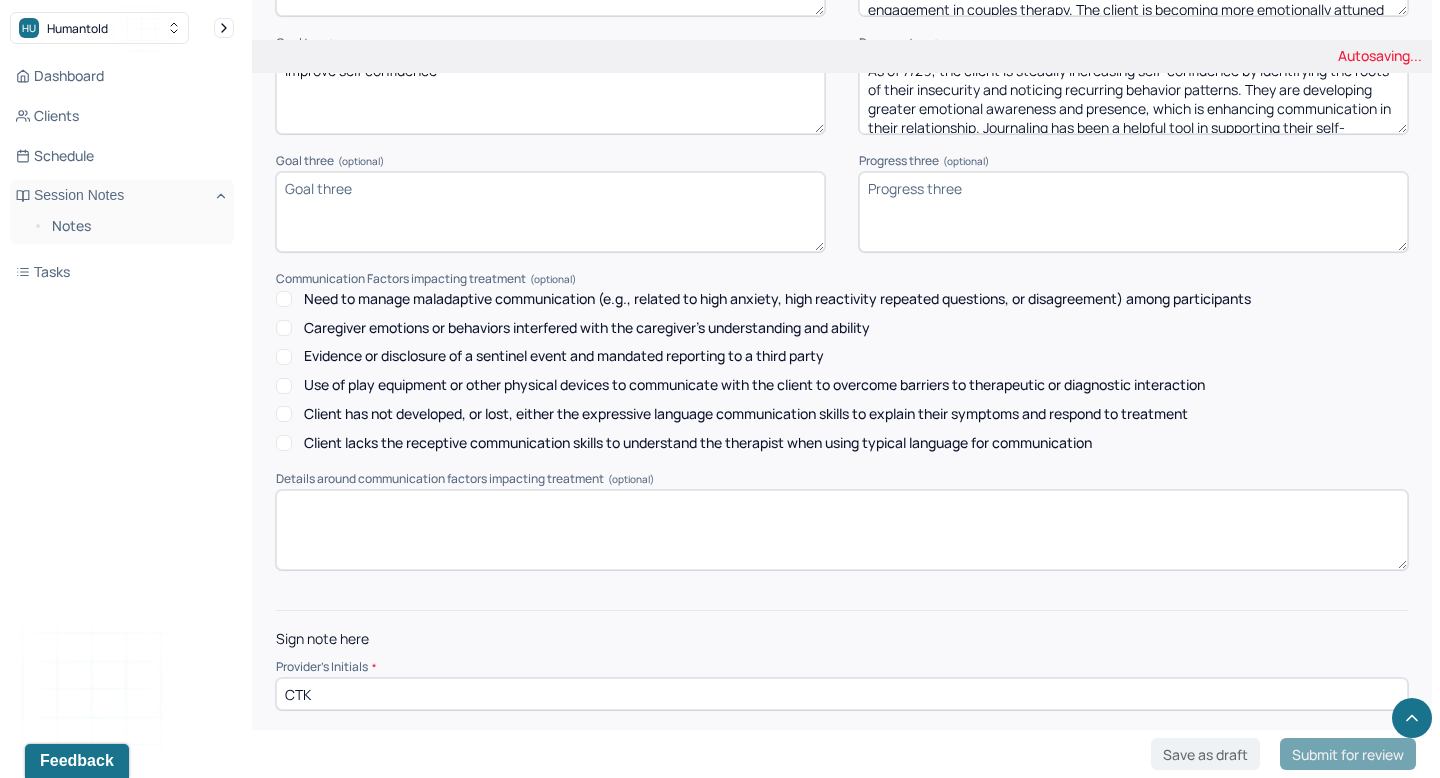 type on "CTK" 